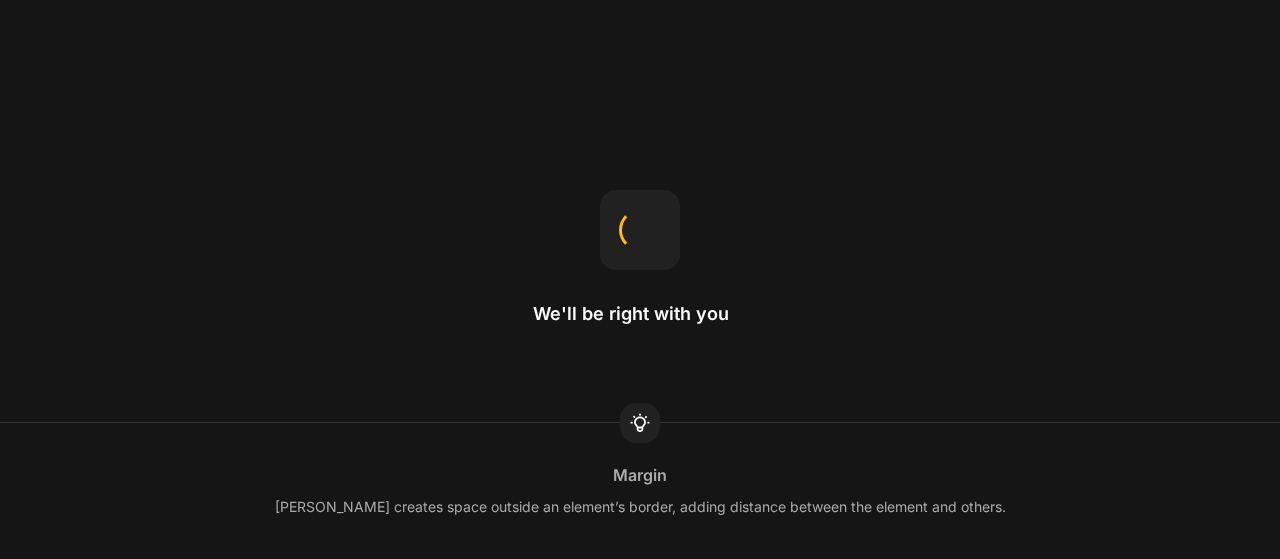 scroll, scrollTop: 0, scrollLeft: 0, axis: both 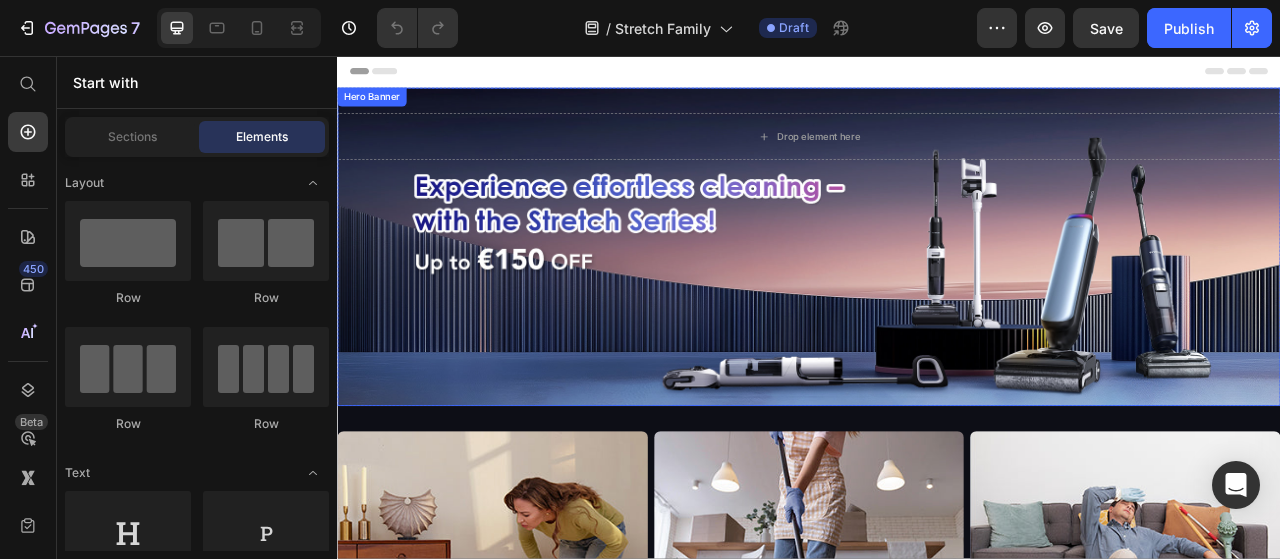 click at bounding box center (937, 299) 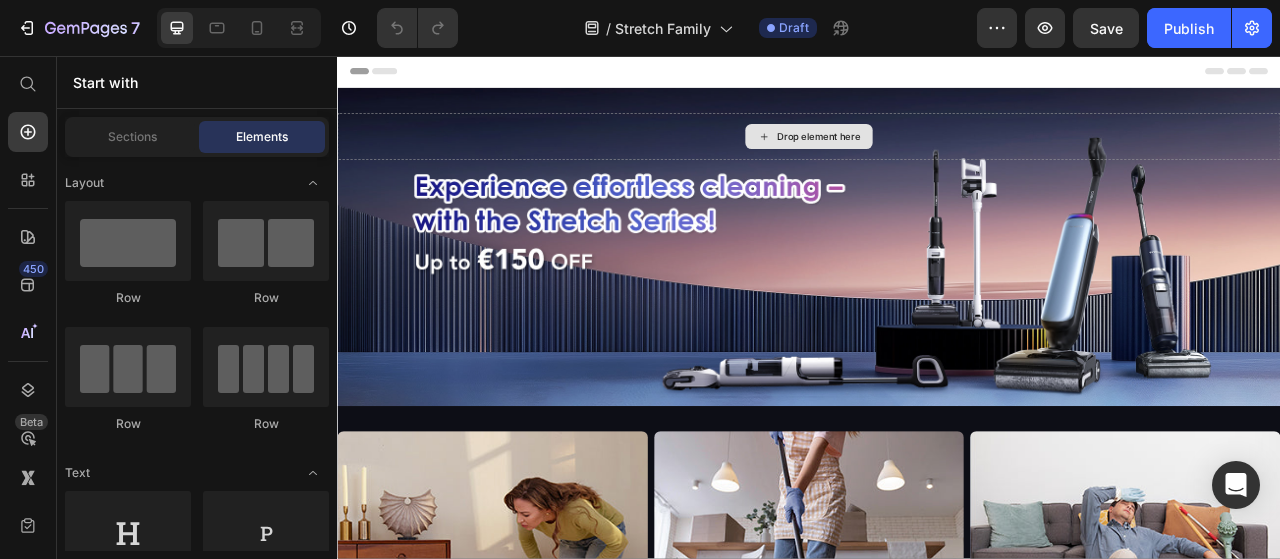 click on "Drop element here" at bounding box center [949, 159] 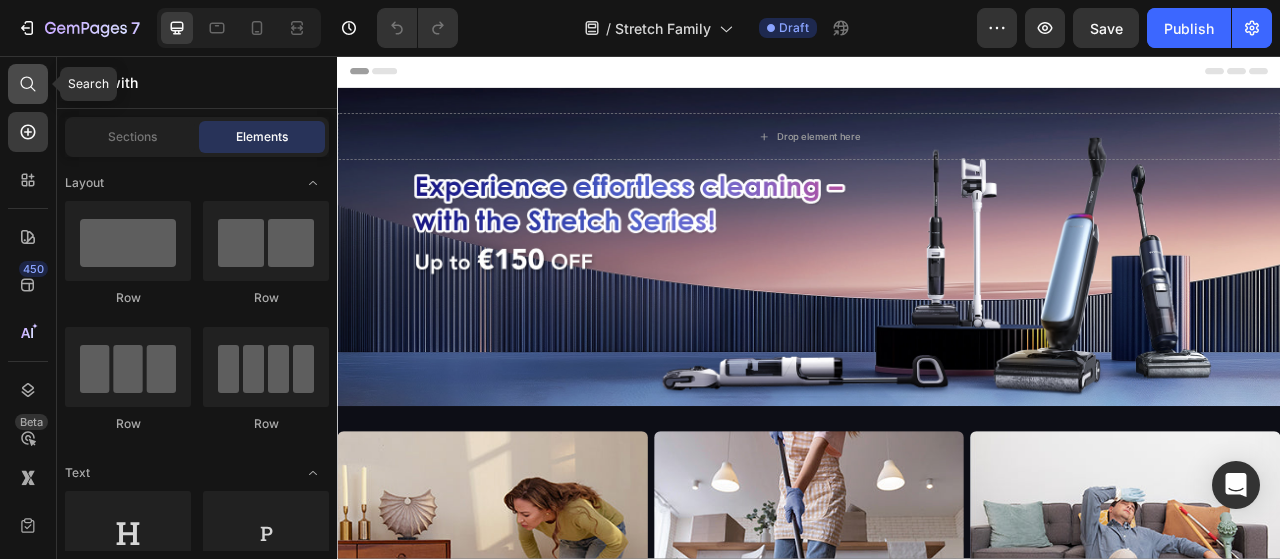 click 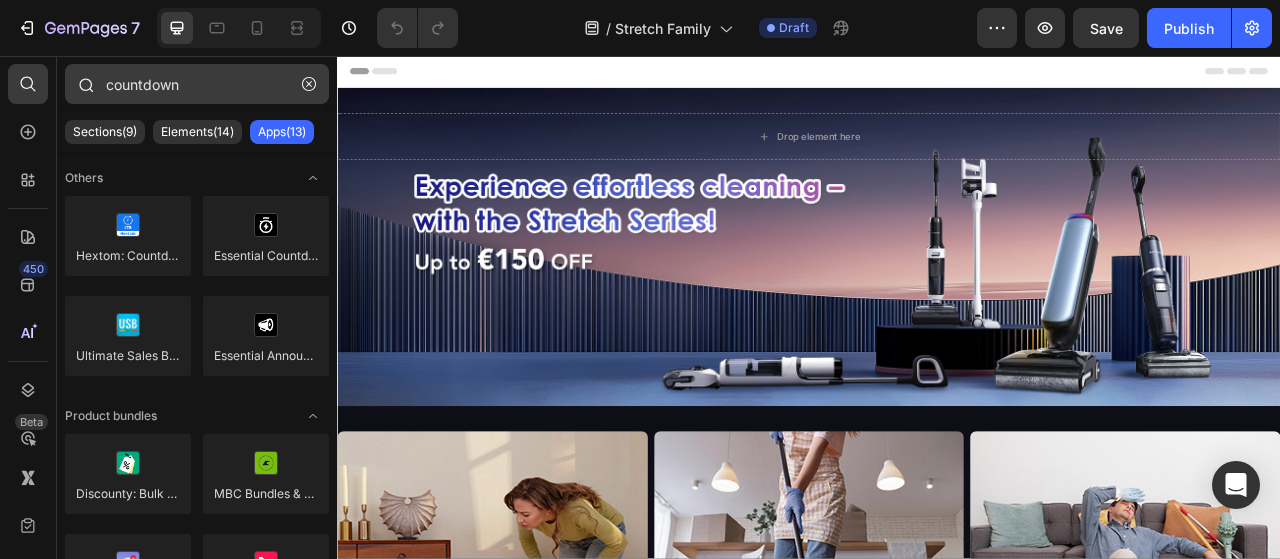 type on "countdown" 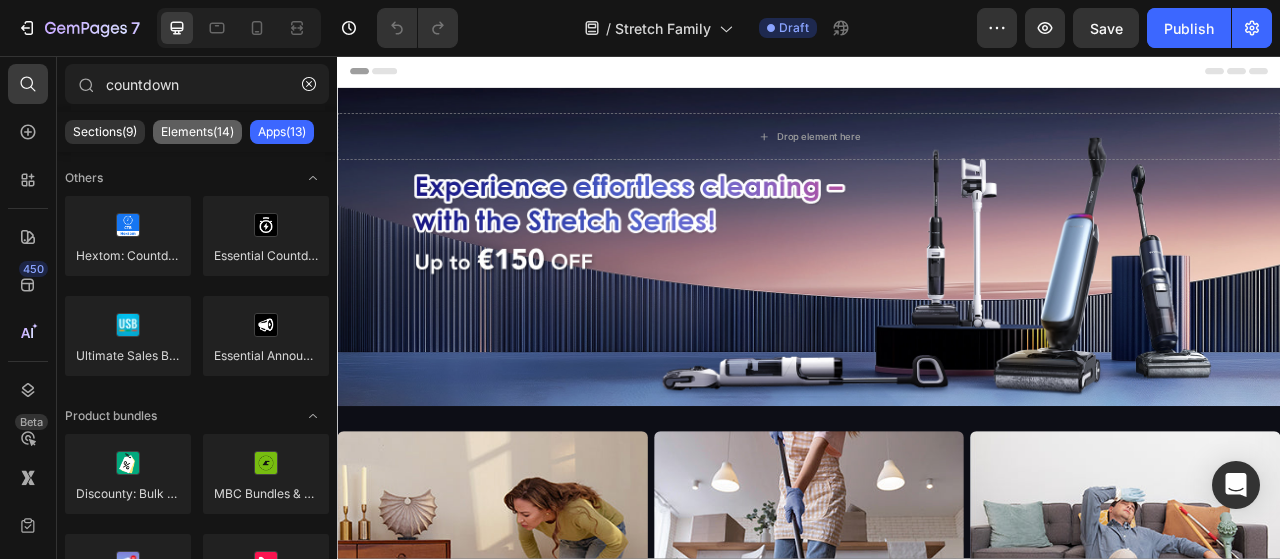 click on "Elements(14)" at bounding box center (197, 132) 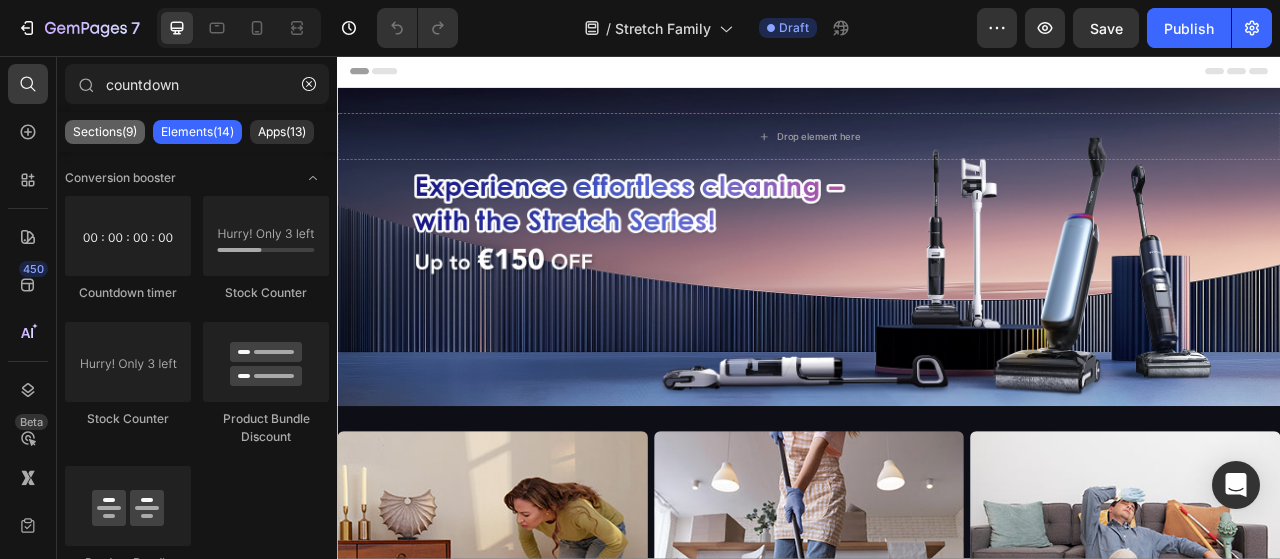 click on "Sections(9)" at bounding box center [105, 132] 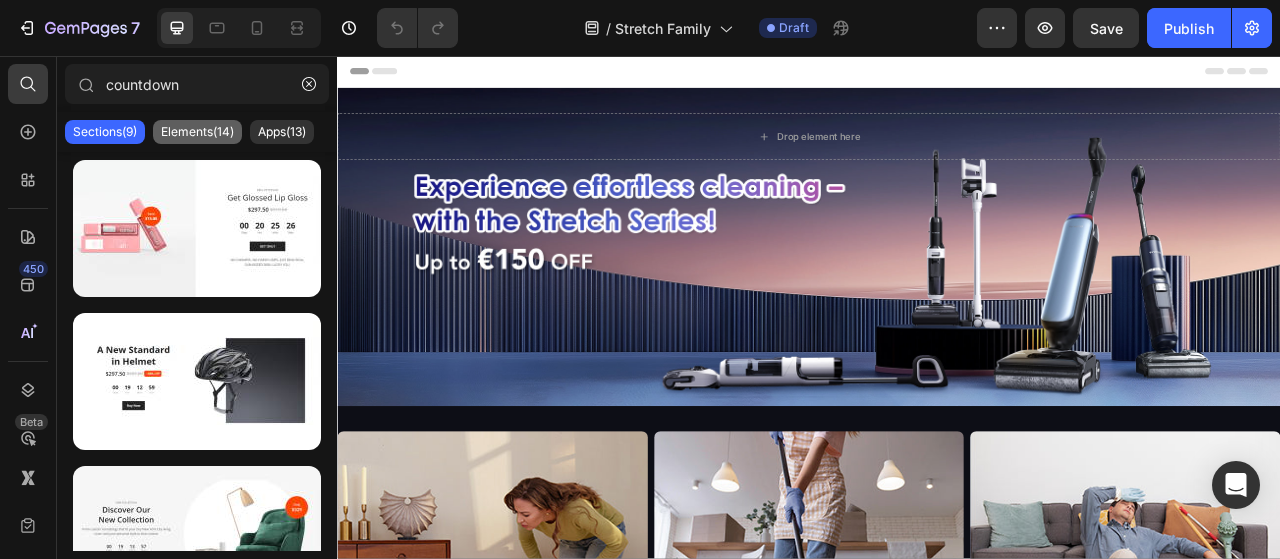 click on "Elements(14)" at bounding box center [197, 132] 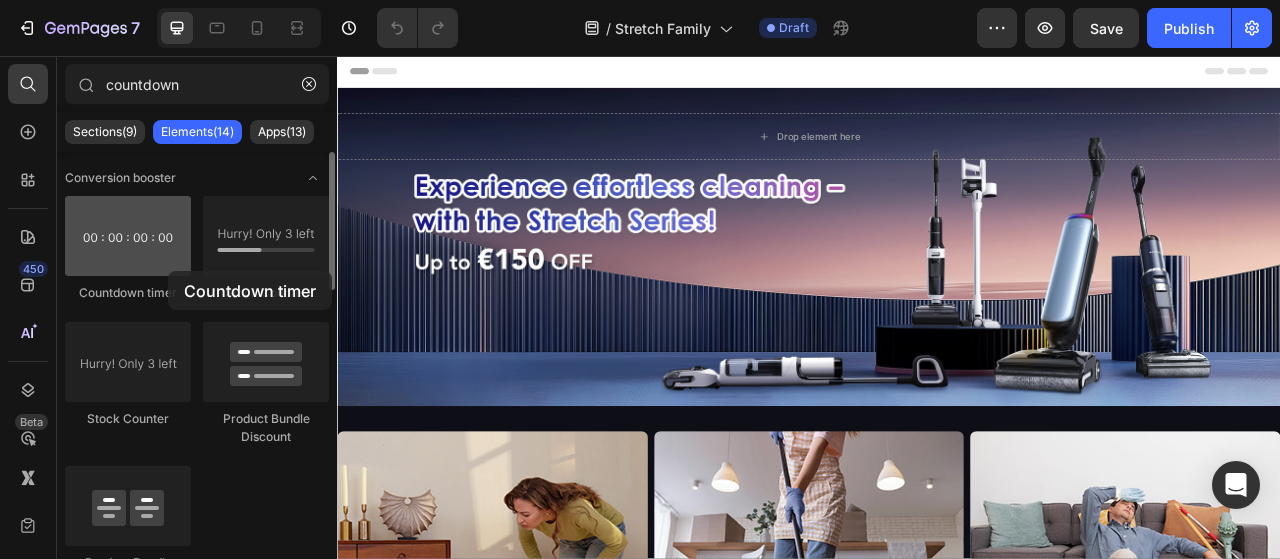 click at bounding box center [128, 236] 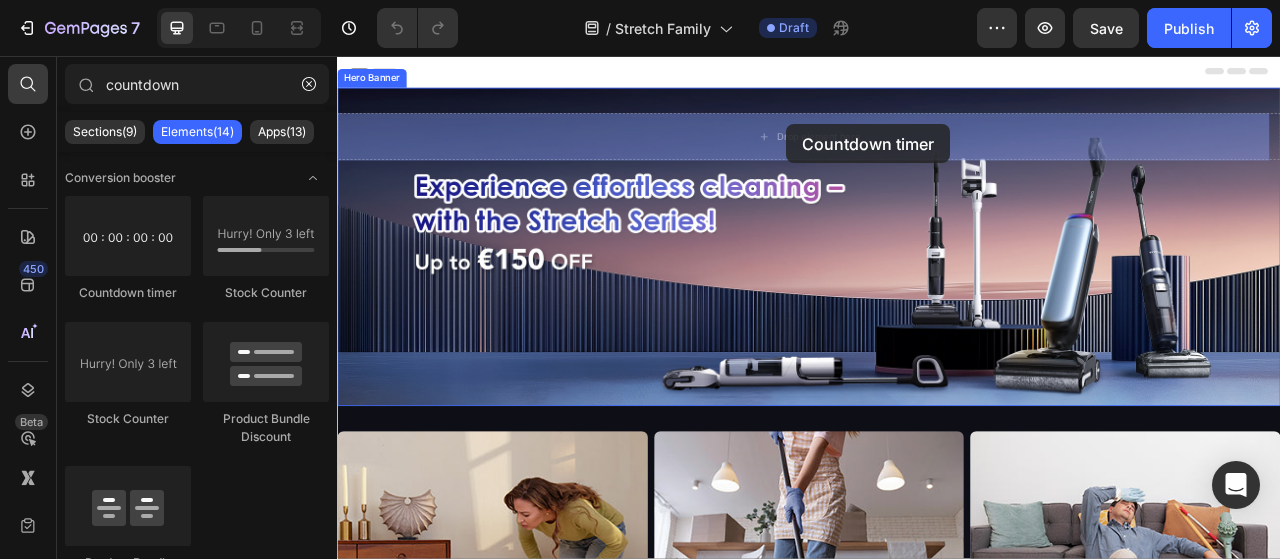 drag, startPoint x: 473, startPoint y: 301, endPoint x: 902, endPoint y: 152, distance: 454.13873 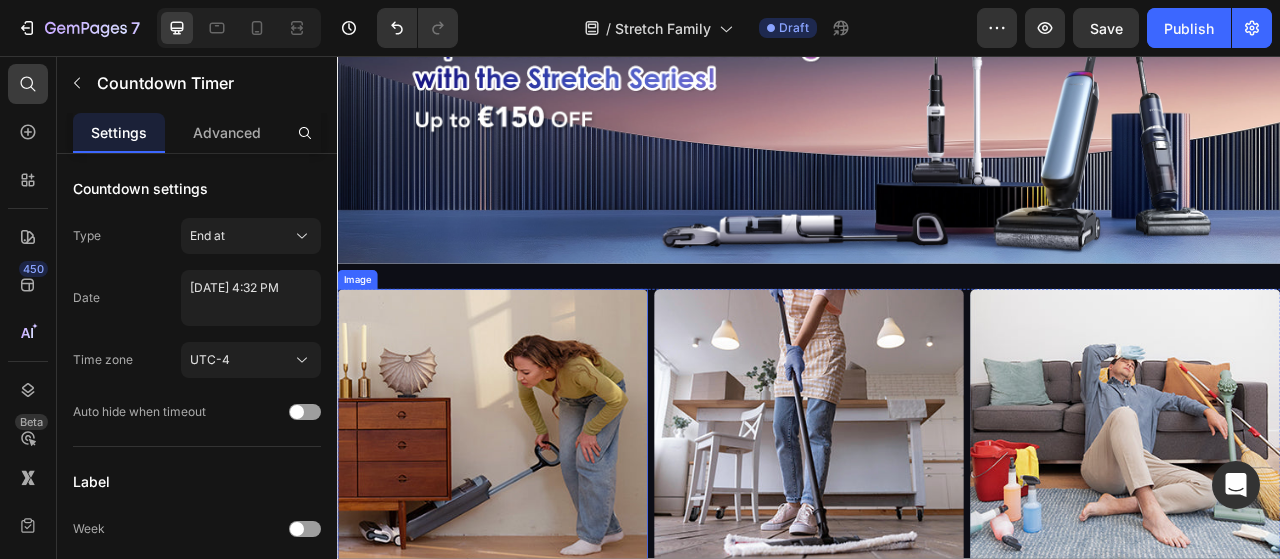scroll, scrollTop: 200, scrollLeft: 0, axis: vertical 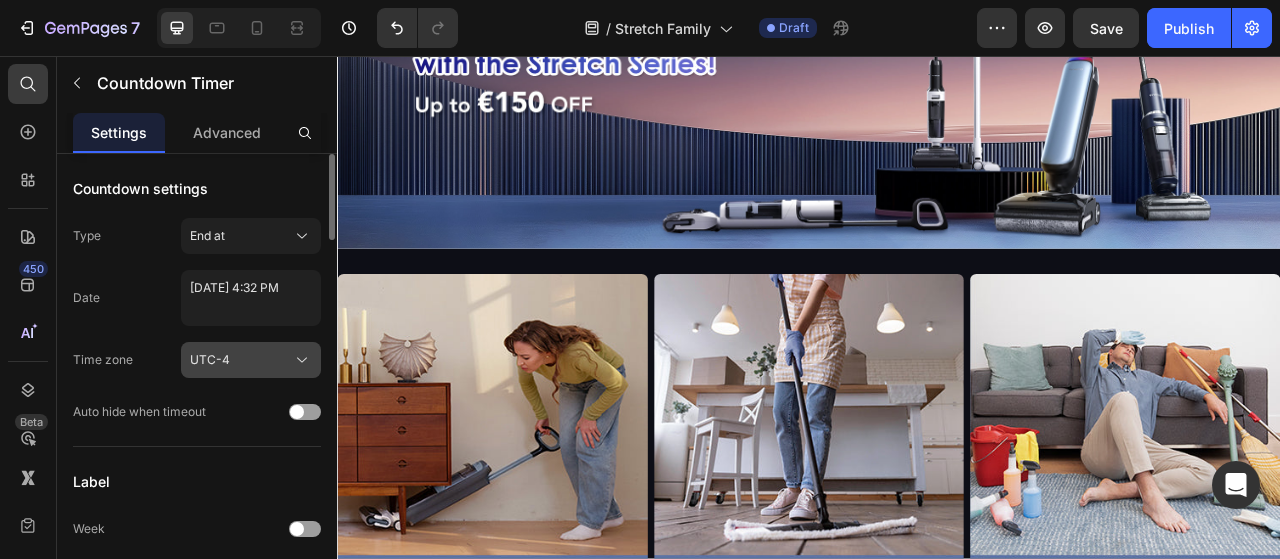 click on "UTC-4" at bounding box center [251, 360] 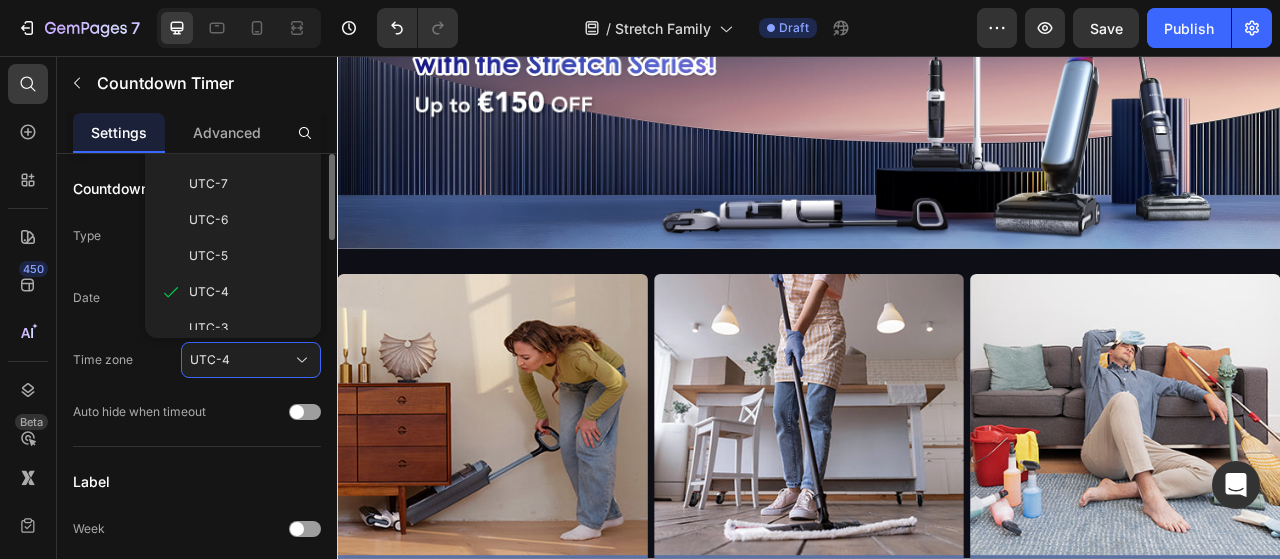 scroll, scrollTop: 160, scrollLeft: 0, axis: vertical 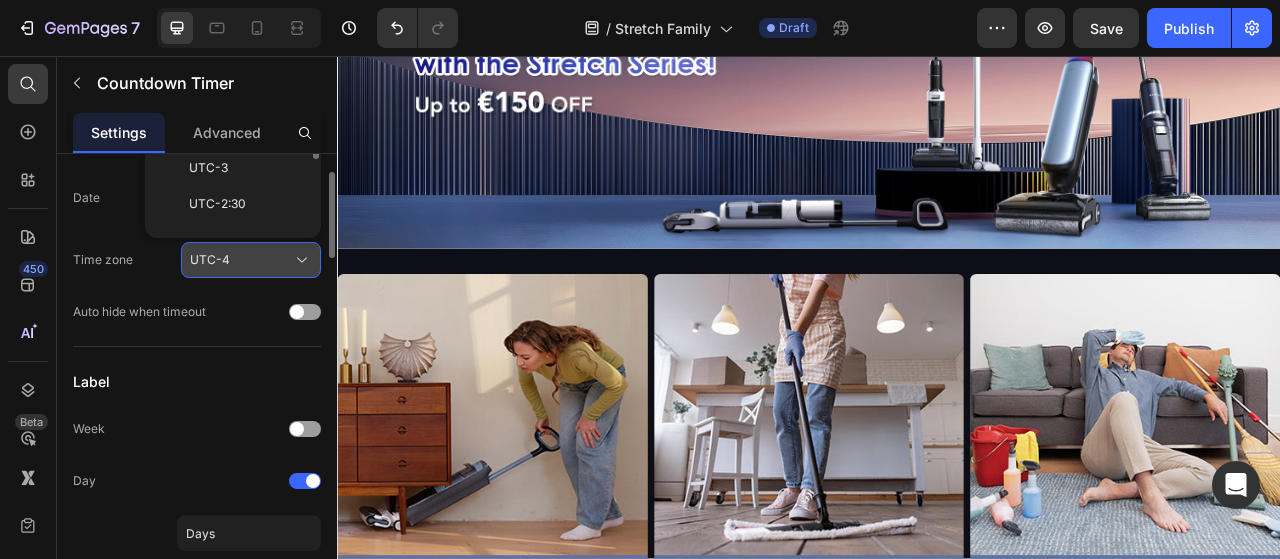 click on "UTC-4" 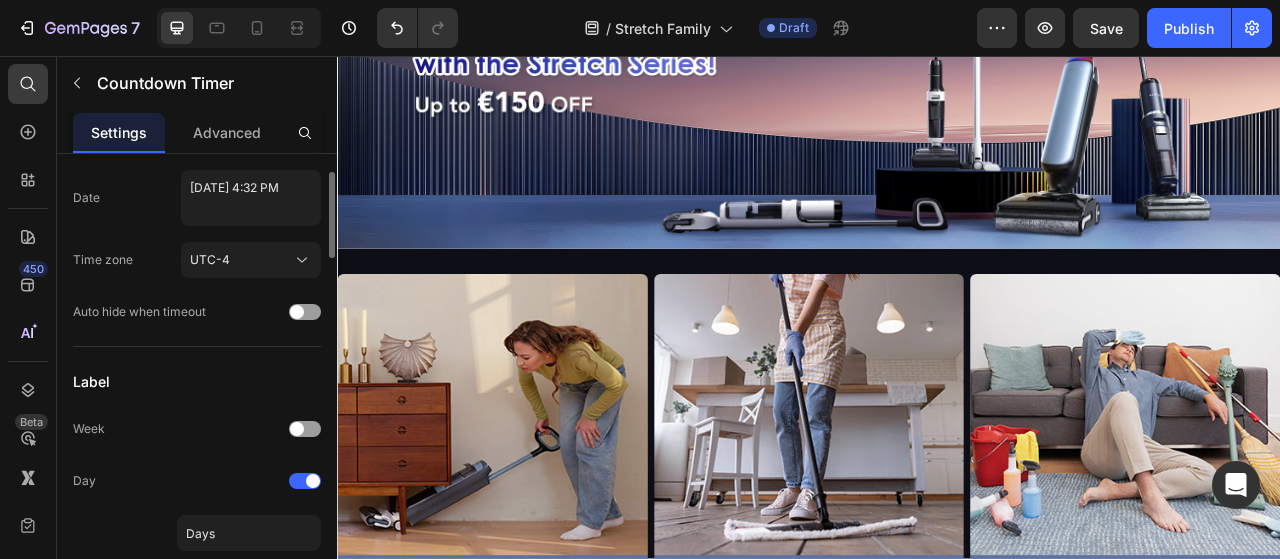 scroll, scrollTop: 0, scrollLeft: 0, axis: both 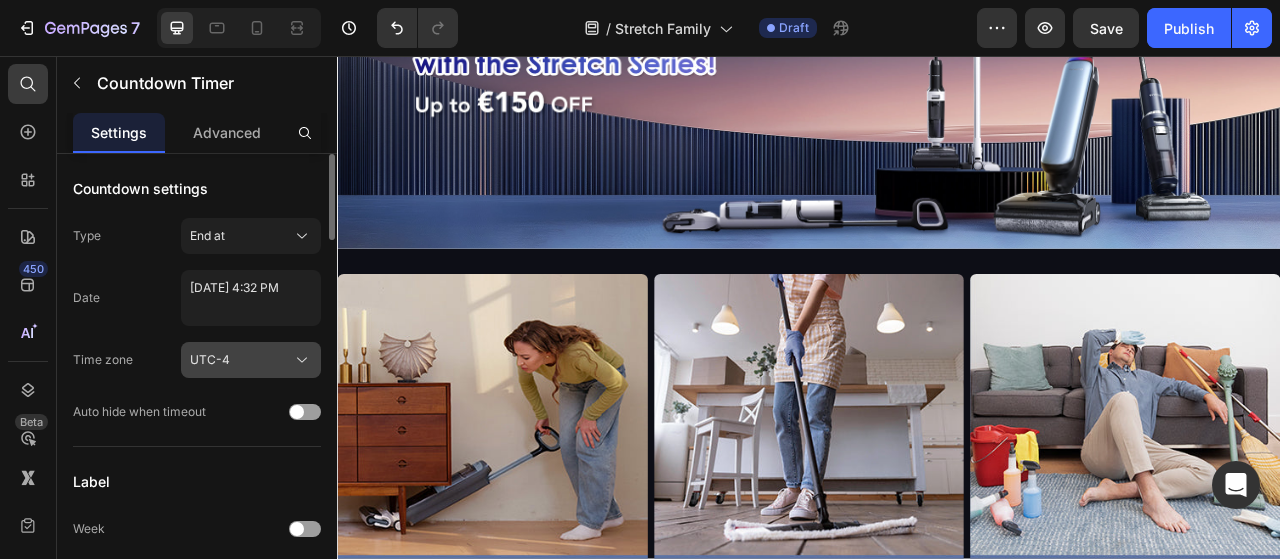click on "UTC-4" 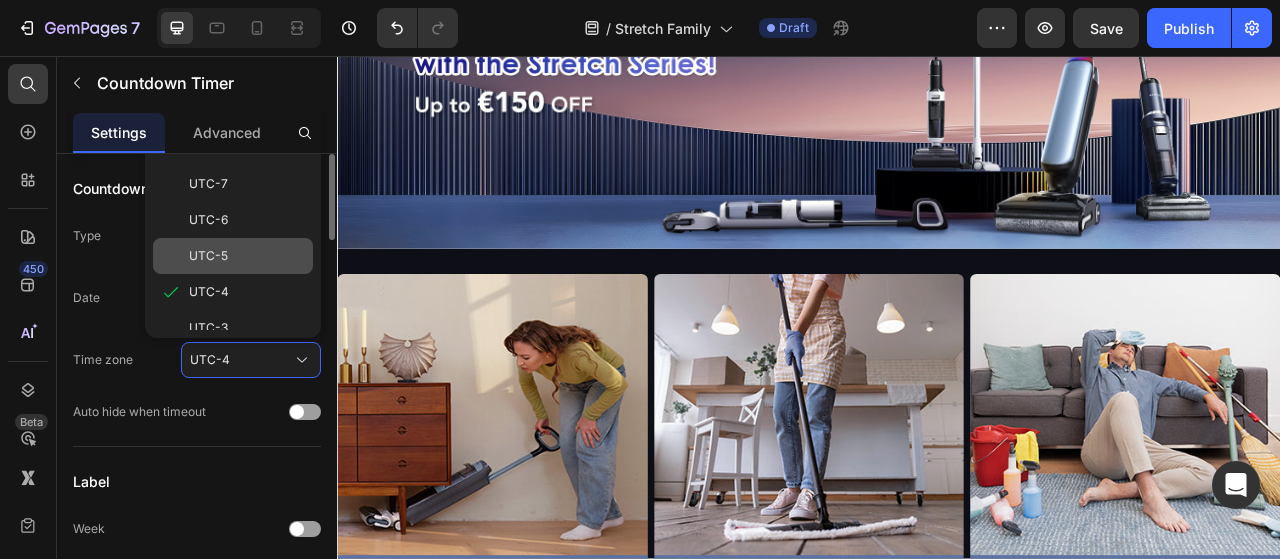 scroll, scrollTop: 300, scrollLeft: 0, axis: vertical 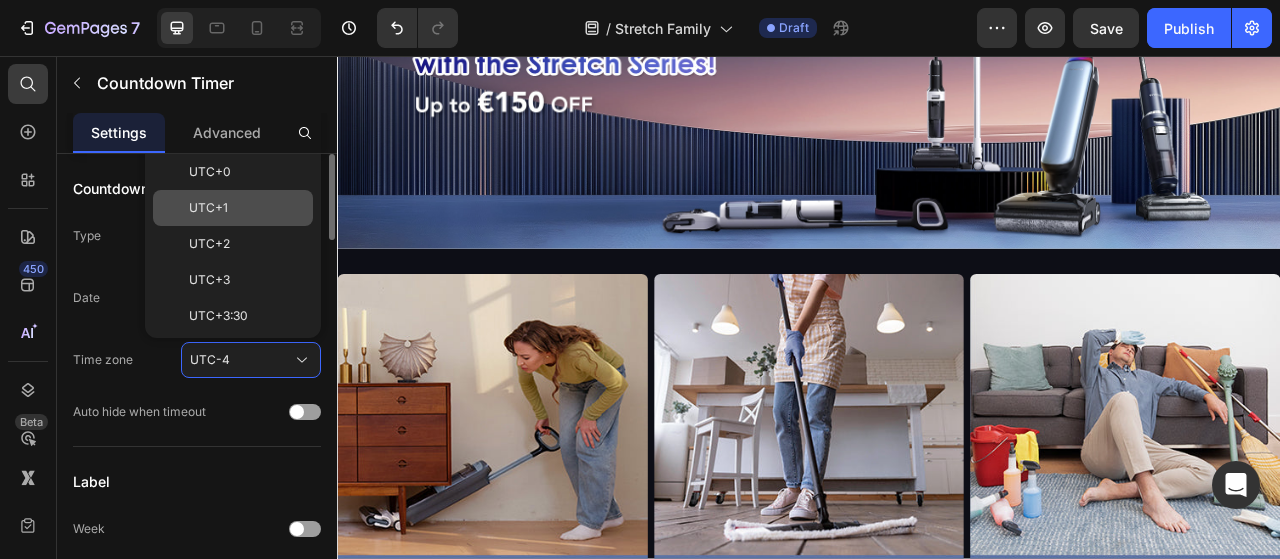 click on "UTC+1" at bounding box center [247, 208] 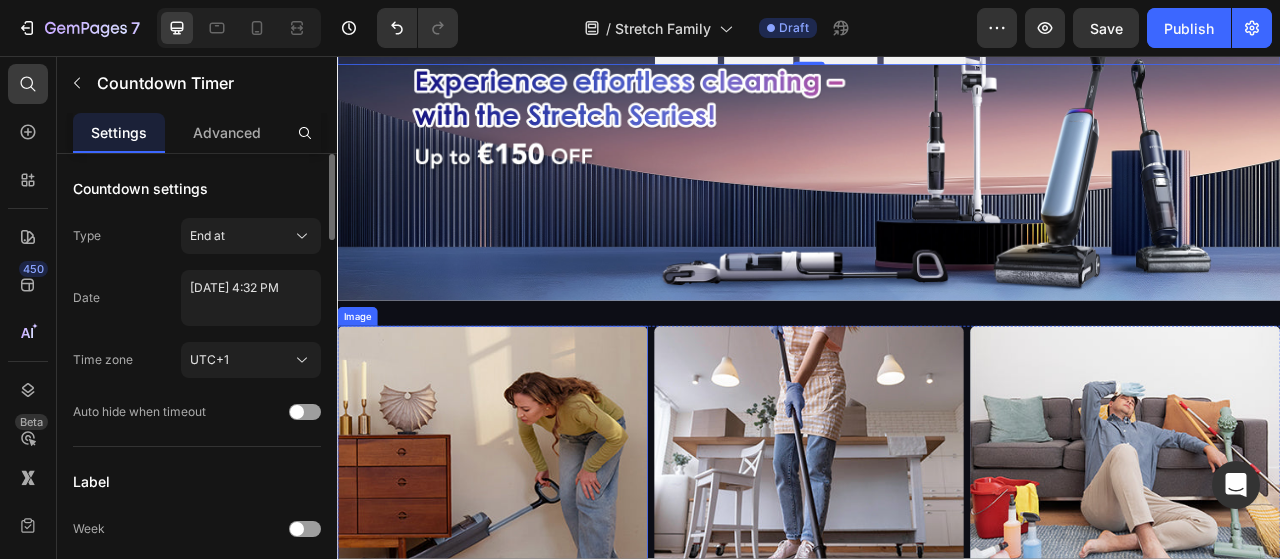 scroll, scrollTop: 0, scrollLeft: 0, axis: both 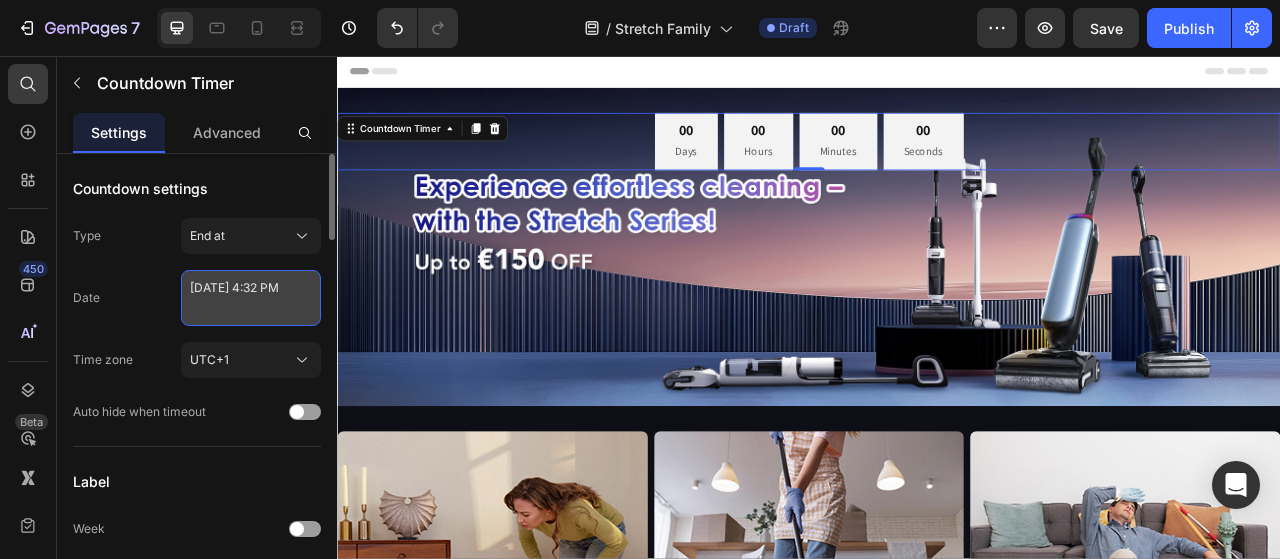 click on "July 07 2025 4:32 PM" at bounding box center [251, 298] 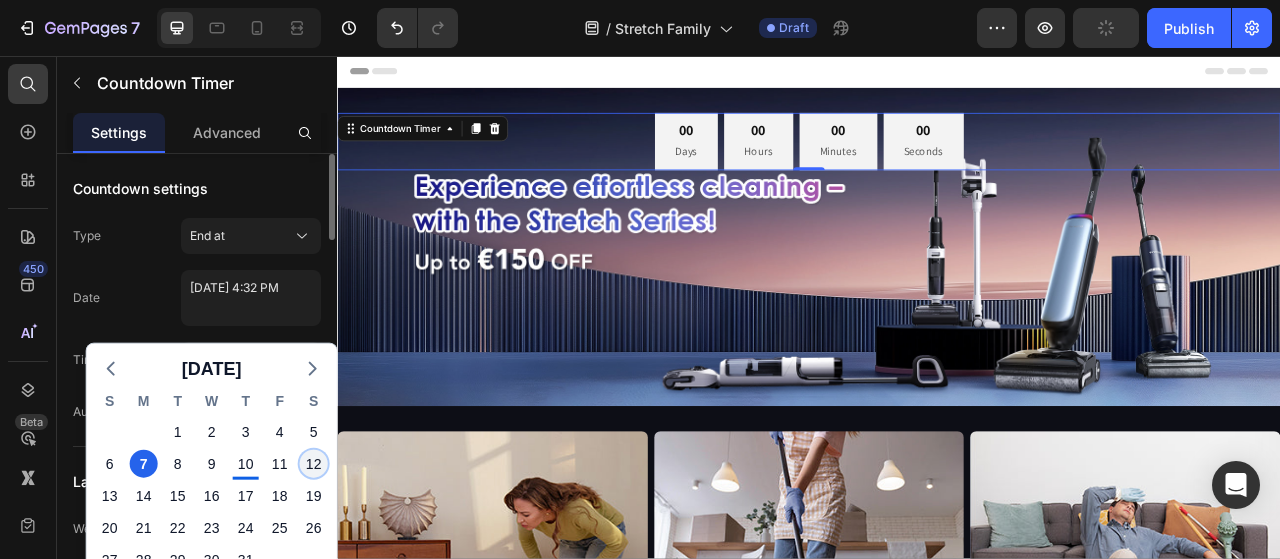 click on "12" 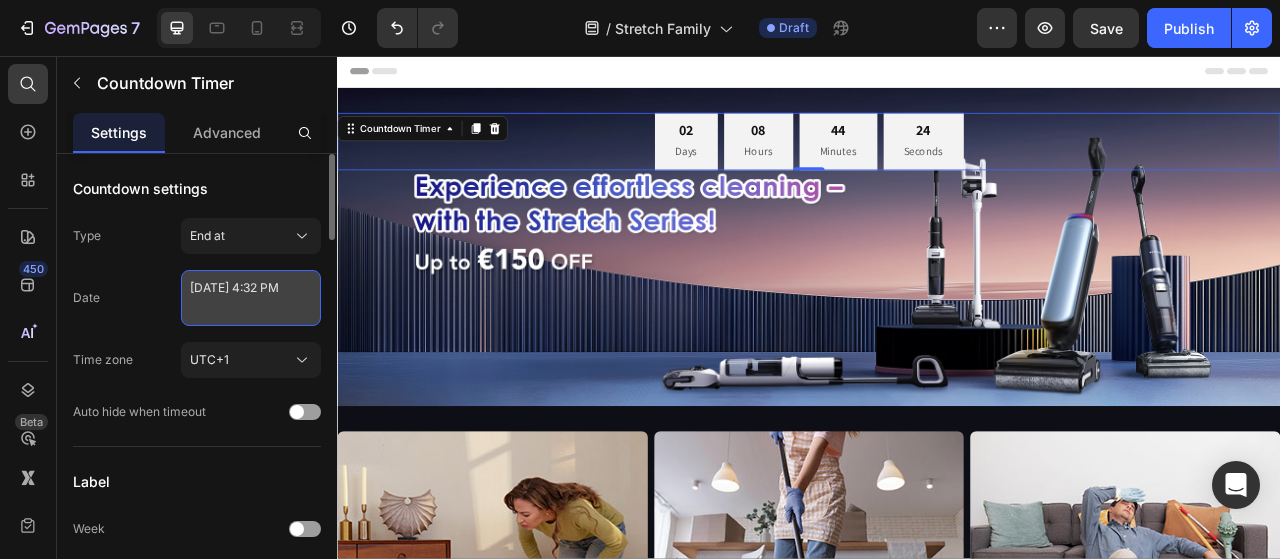 click on "July 12 2025 4:32 PM" at bounding box center [251, 298] 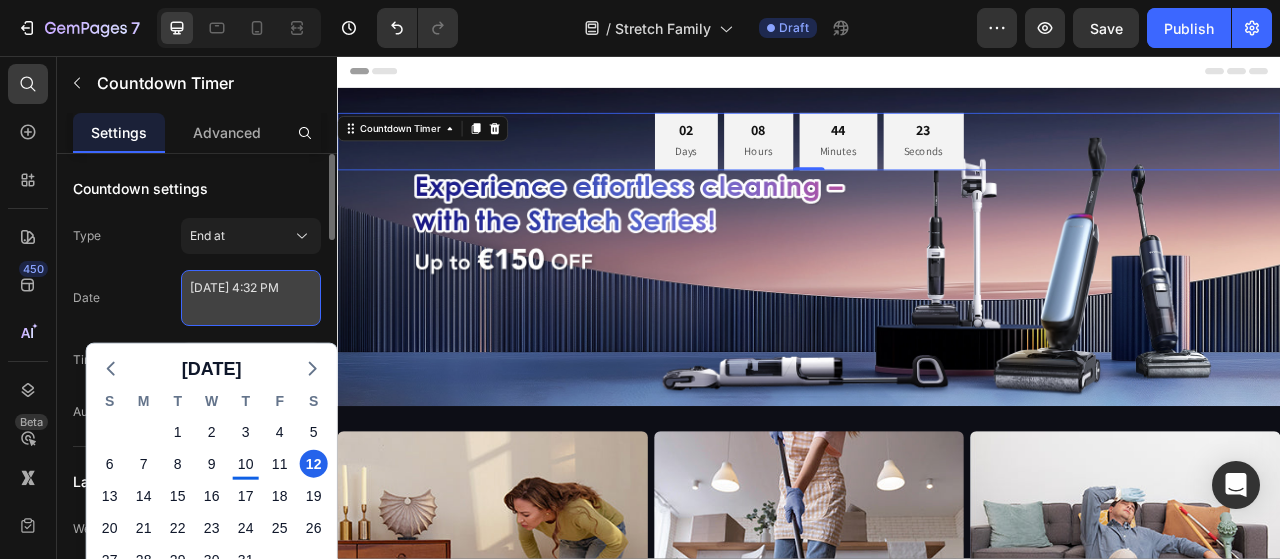 click on "July 12 2025 4:32 PM" at bounding box center (251, 298) 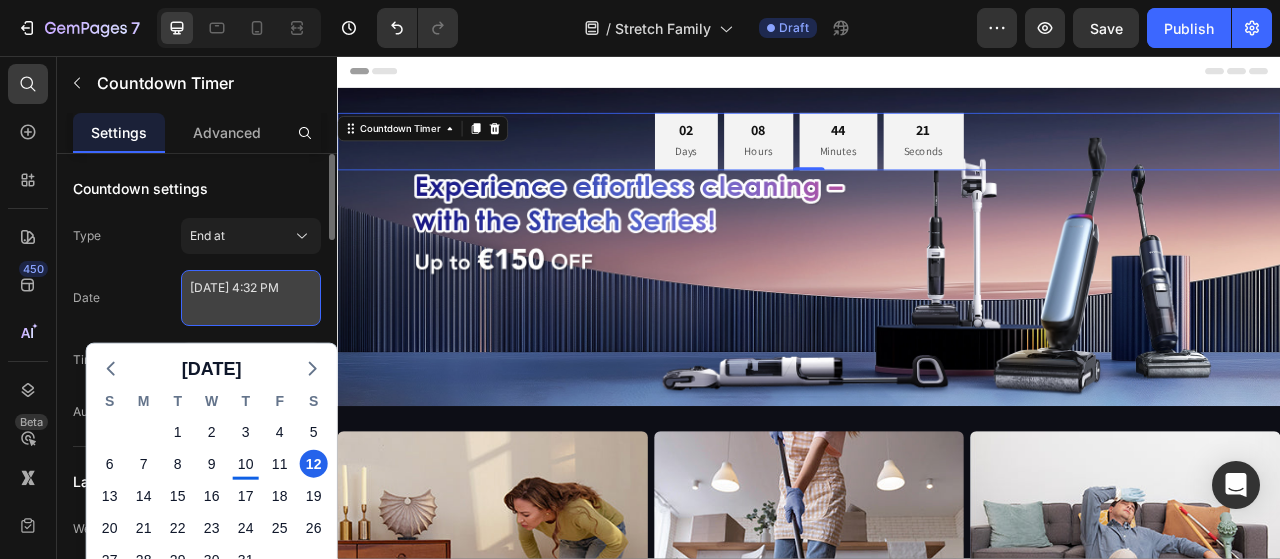click on "July 12 2025 4:32 PM" at bounding box center [251, 298] 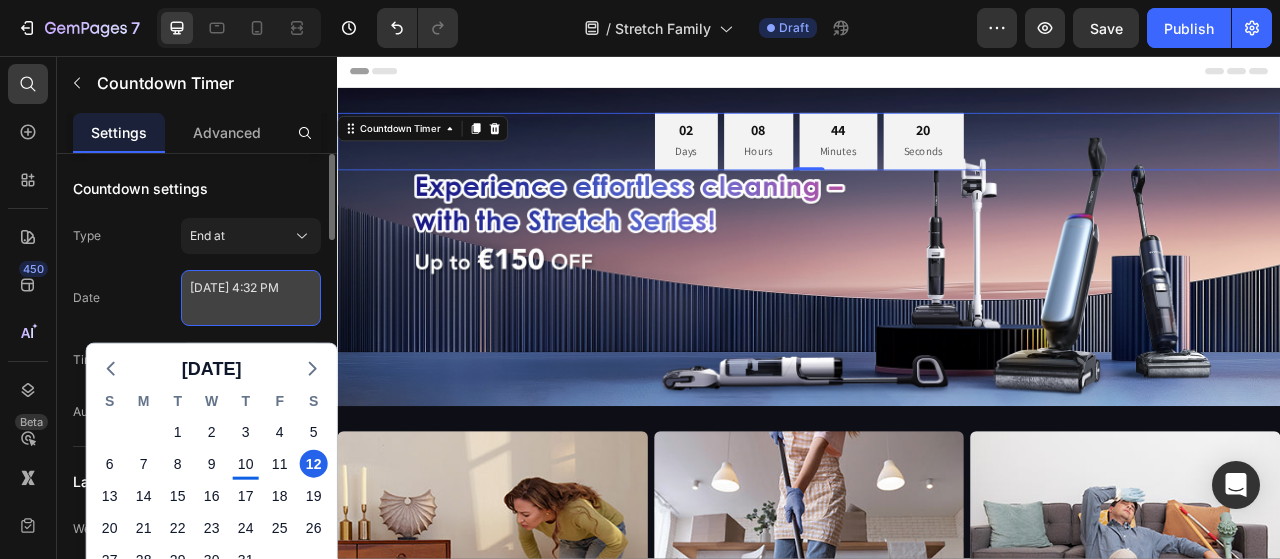 click on "July 12 2025 4:32 PM" at bounding box center [251, 298] 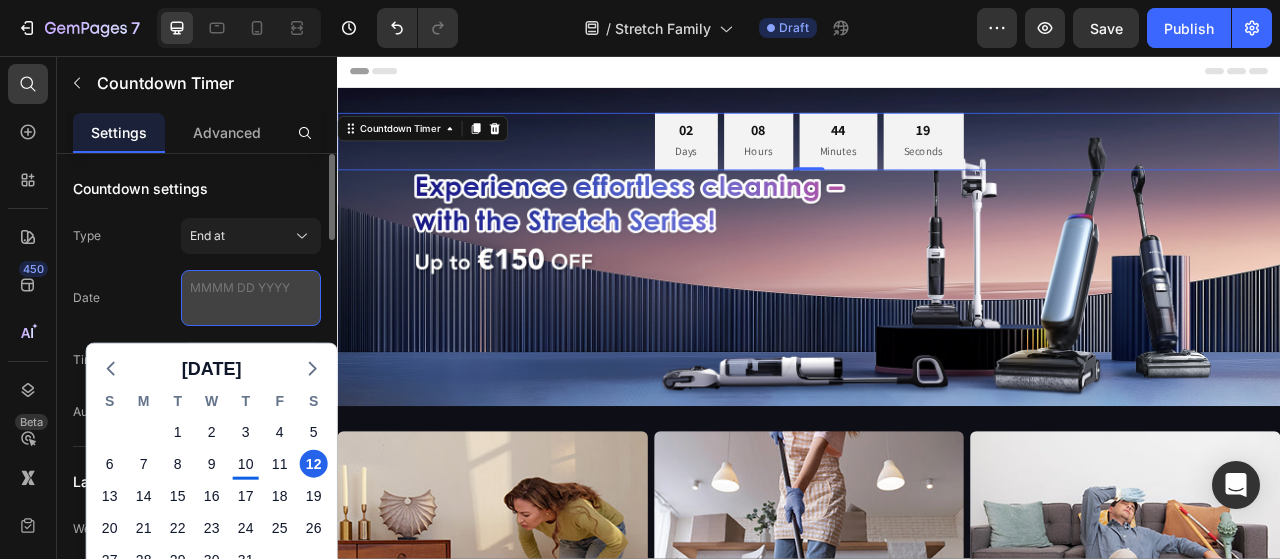 type on "A" 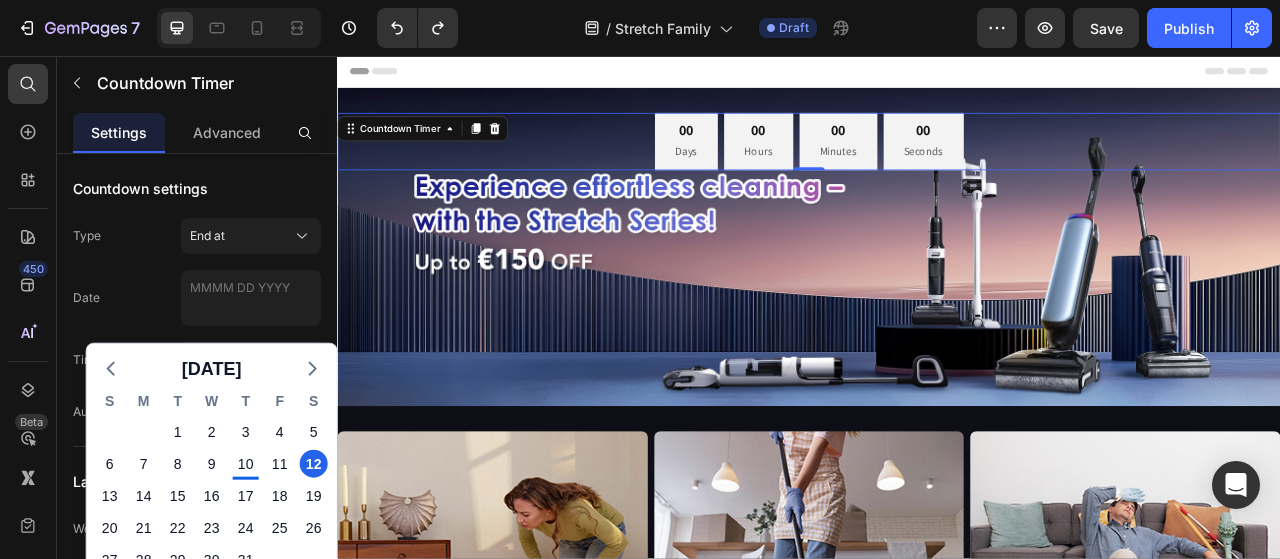 click at bounding box center [413, 28] 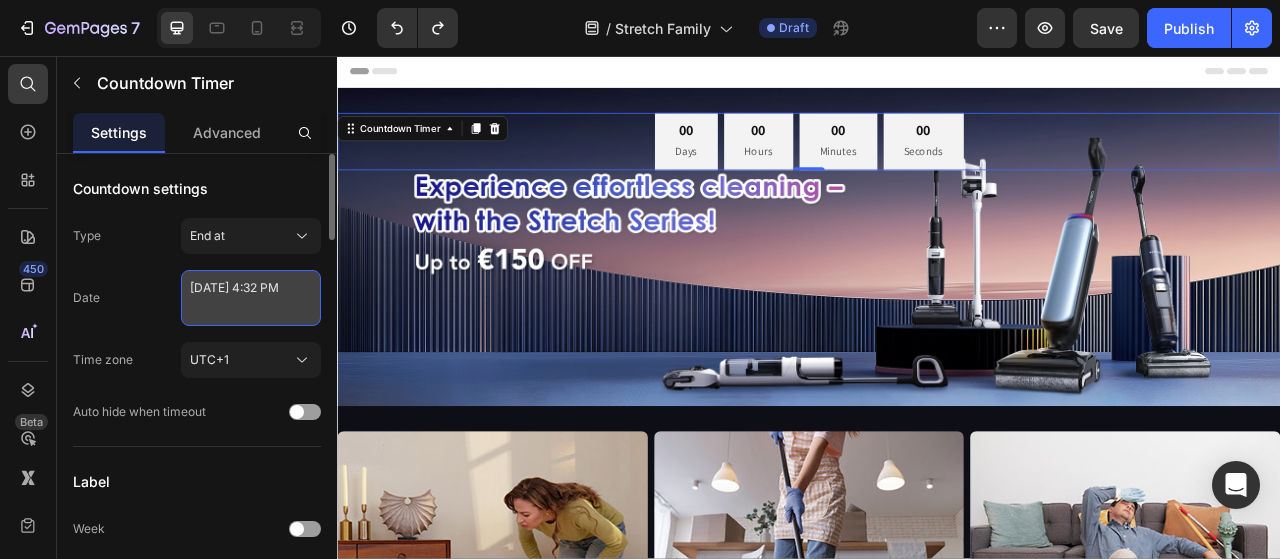 click on "July 12 2025 4:32 PM" at bounding box center [251, 298] 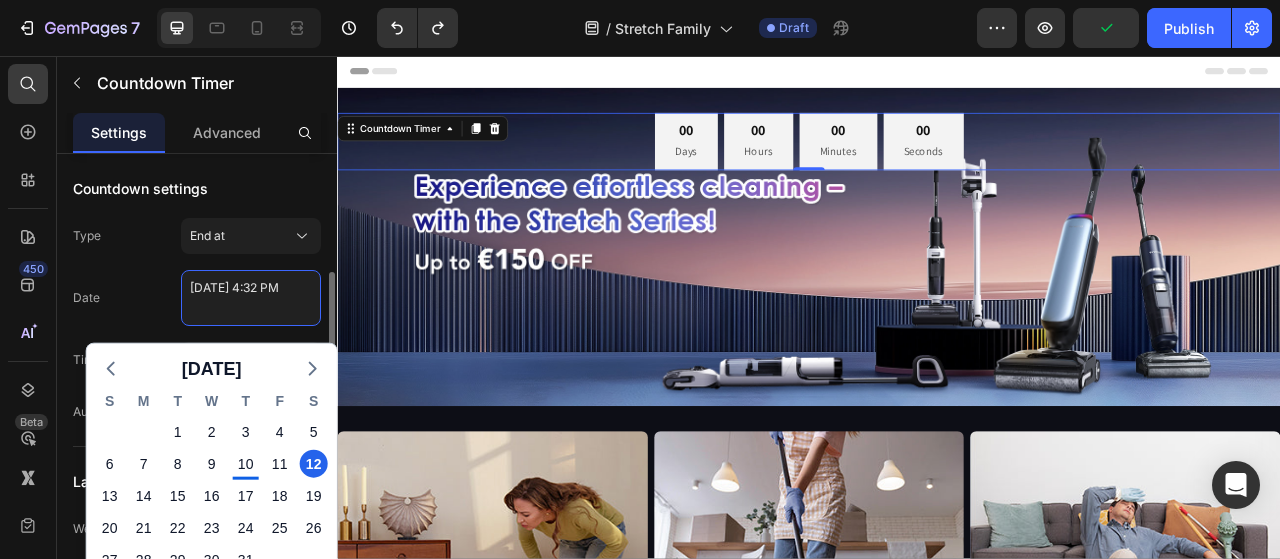 scroll, scrollTop: 200, scrollLeft: 0, axis: vertical 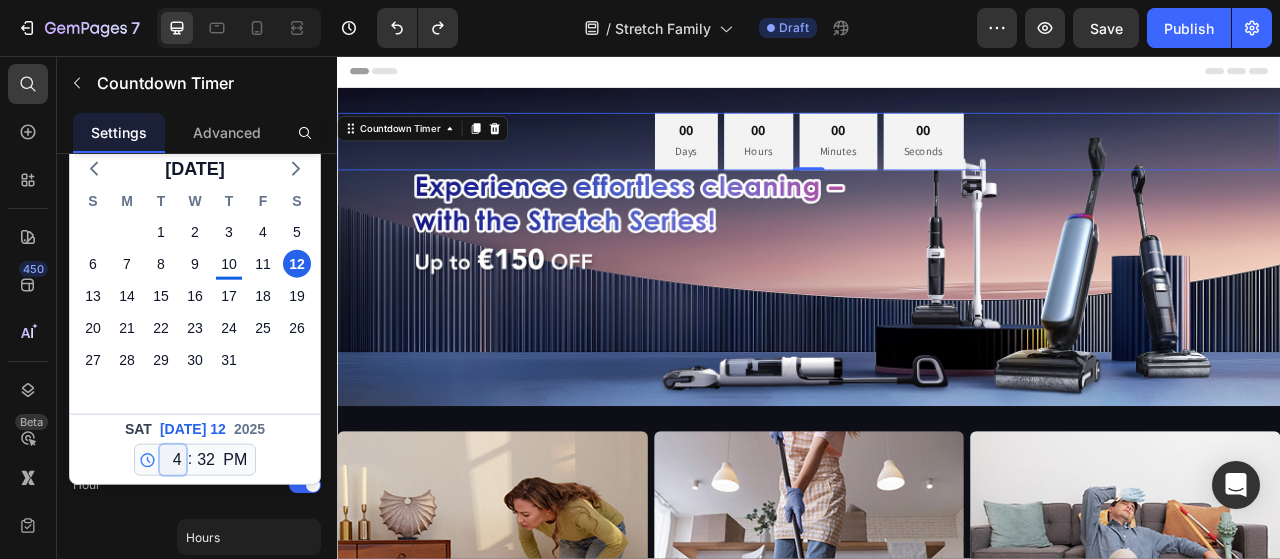 click on "12 1 2 3 4 5 6 7 8 9 10 11" at bounding box center (173, 460) 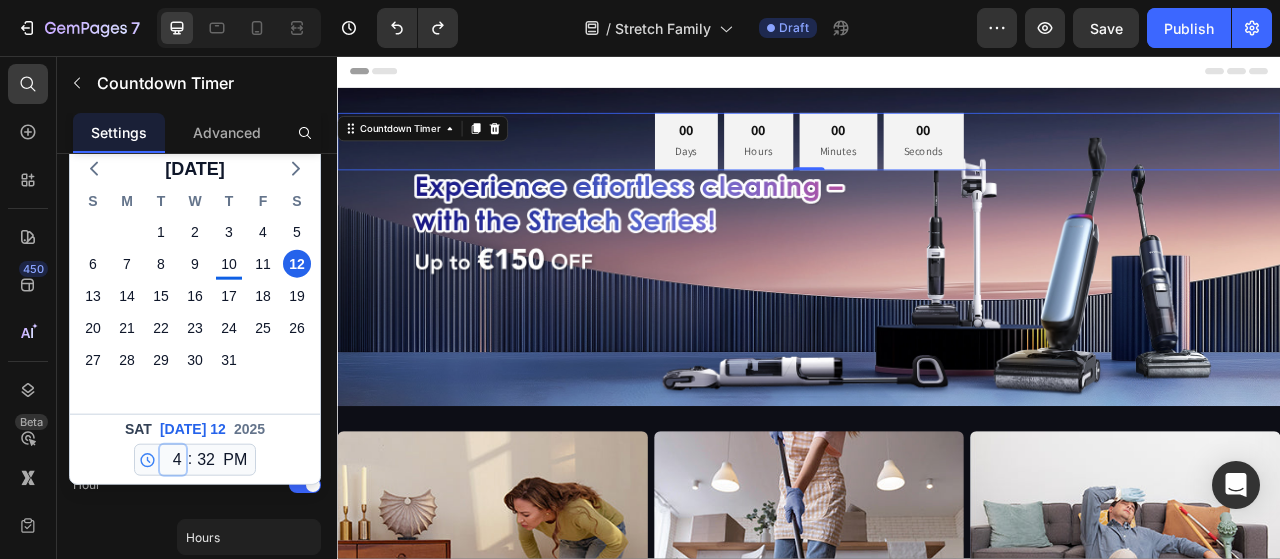 select on "12" 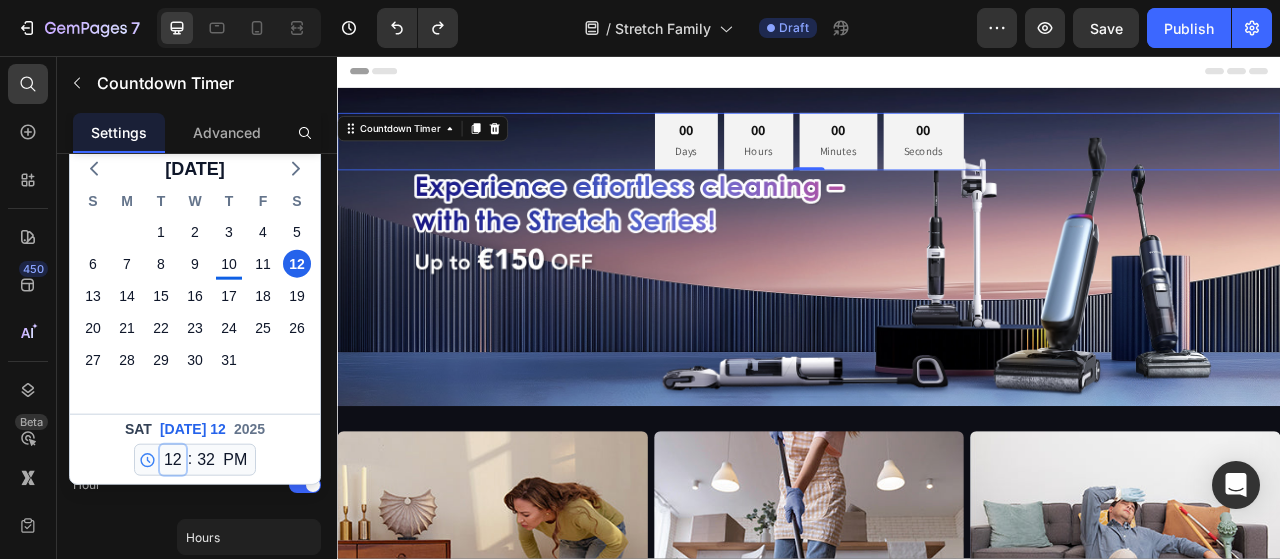 click on "12 1 2 3 4 5 6 7 8 9 10 11" at bounding box center (173, 460) 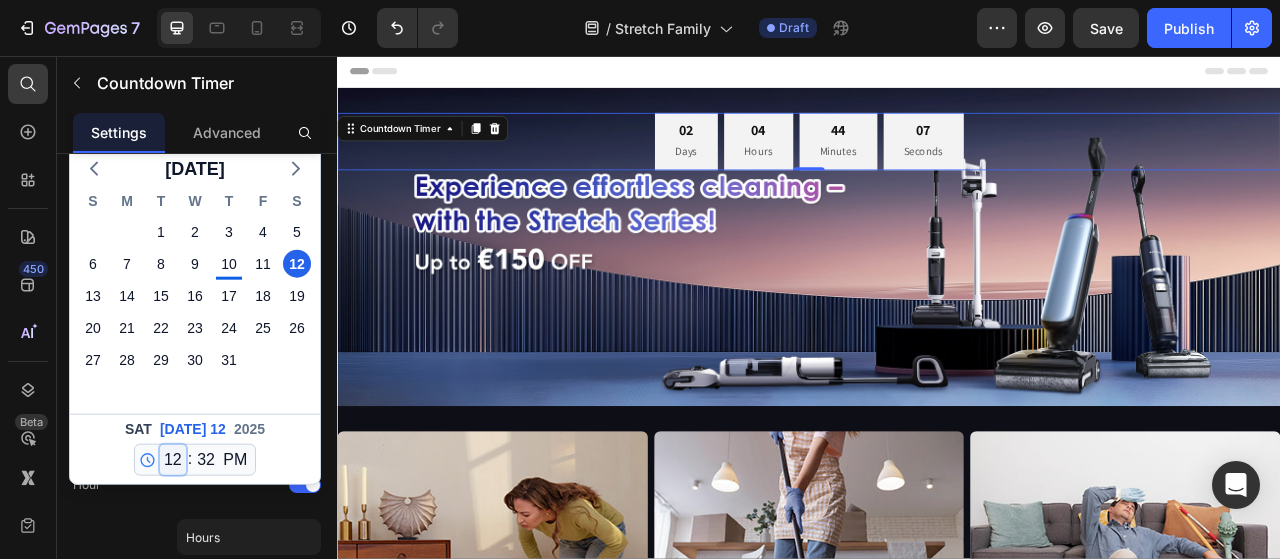 click on "12 1 2 3 4 5 6 7 8 9 10 11" at bounding box center (173, 460) 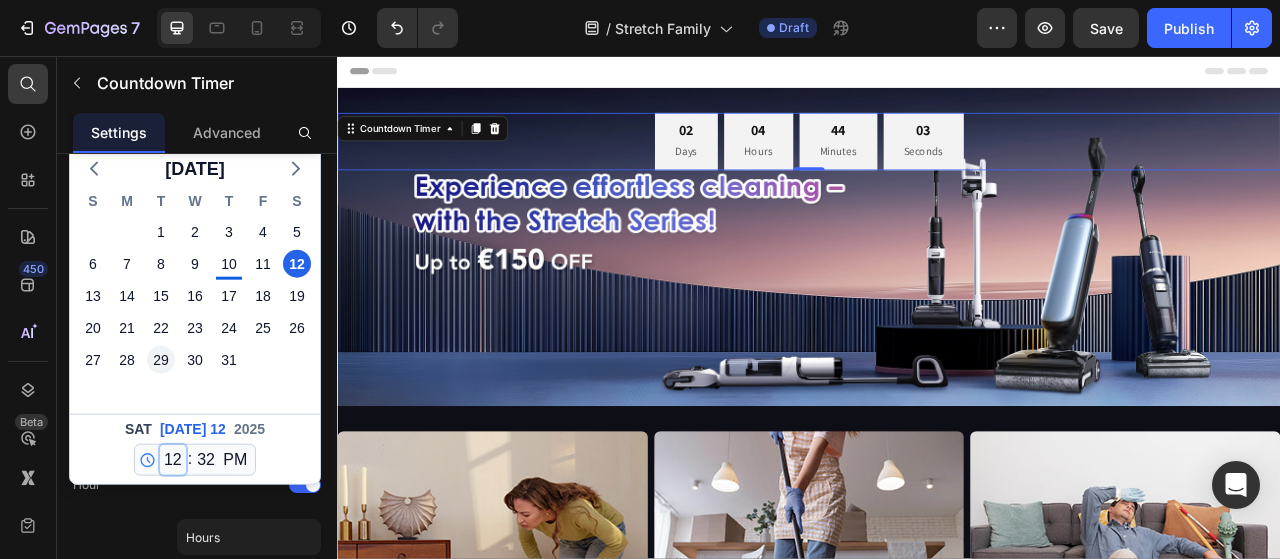 select on "23" 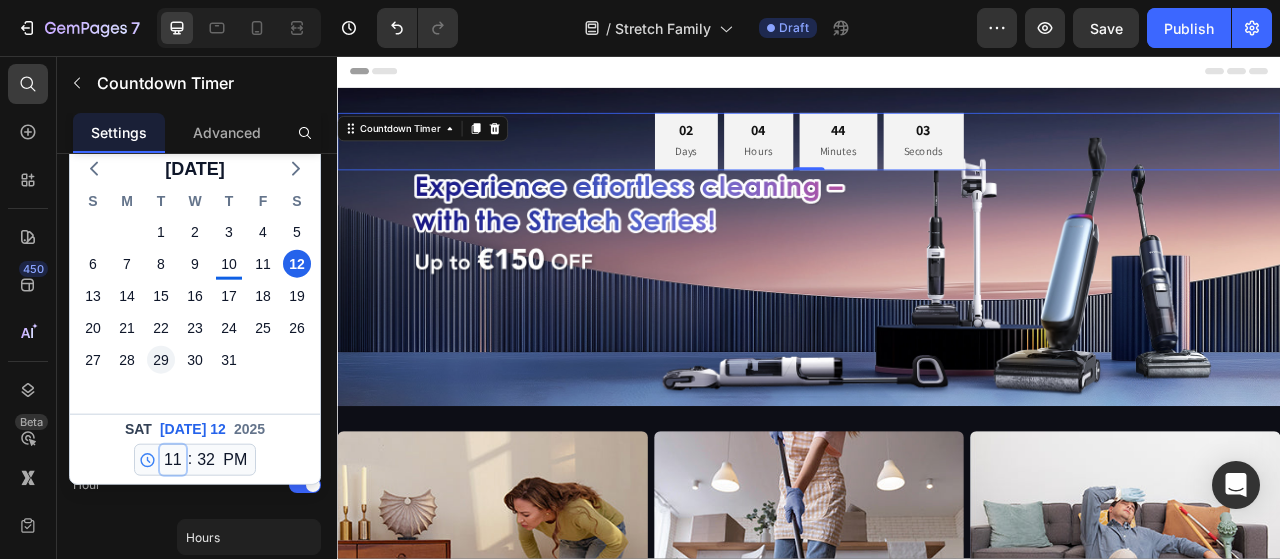 click on "12 1 2 3 4 5 6 7 8 9 10 11" at bounding box center (173, 460) 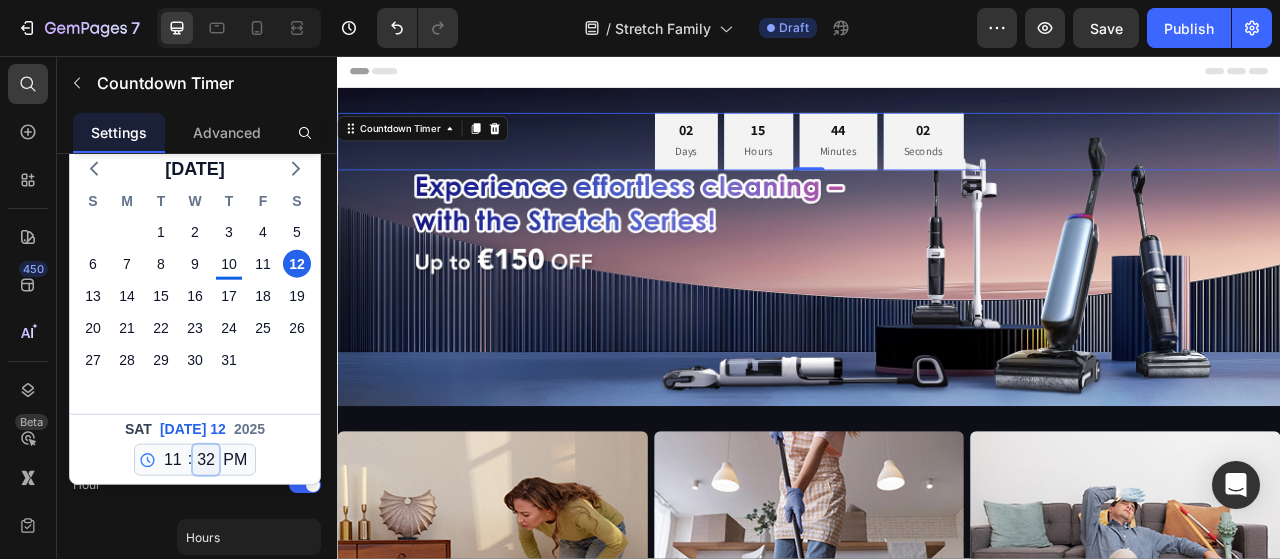 click on "00 01 02 03 04 05 06 07 08 09 10 11 12 13 14 15 16 17 18 19 20 21 22 23 24 25 26 27 28 29 30 31 32 33 34 35 36 37 38 39 40 41 42 43 44 45 46 47 48 49 50 51 52 53 54 55 56 57 58 59" at bounding box center [206, 460] 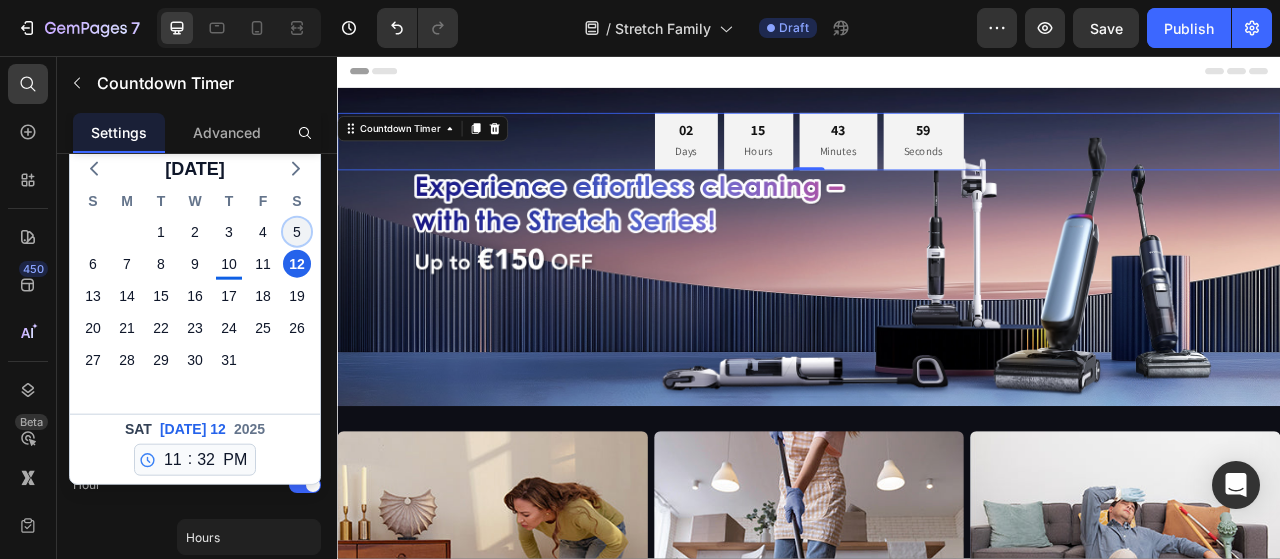 click on "5" 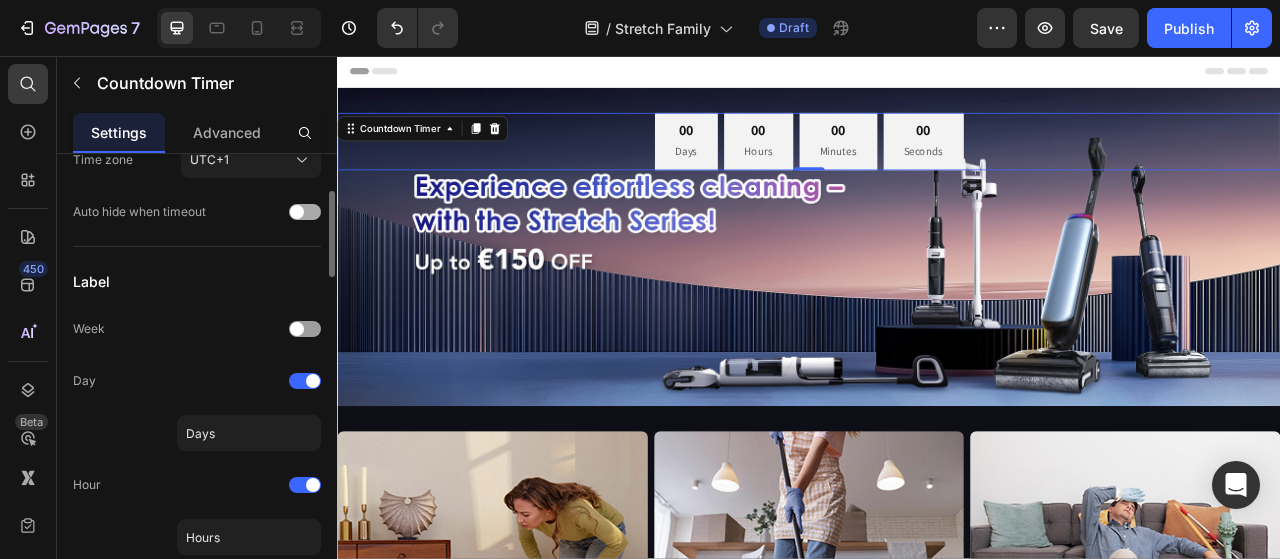 scroll, scrollTop: 0, scrollLeft: 0, axis: both 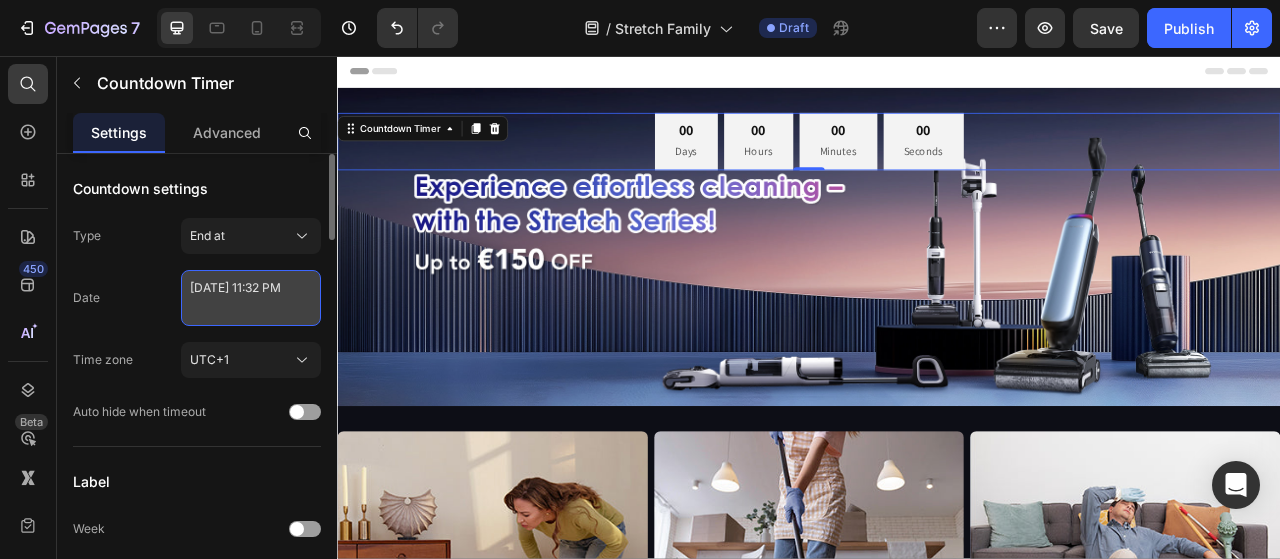 click on "July 05 2025 11:32 PM" at bounding box center [251, 298] 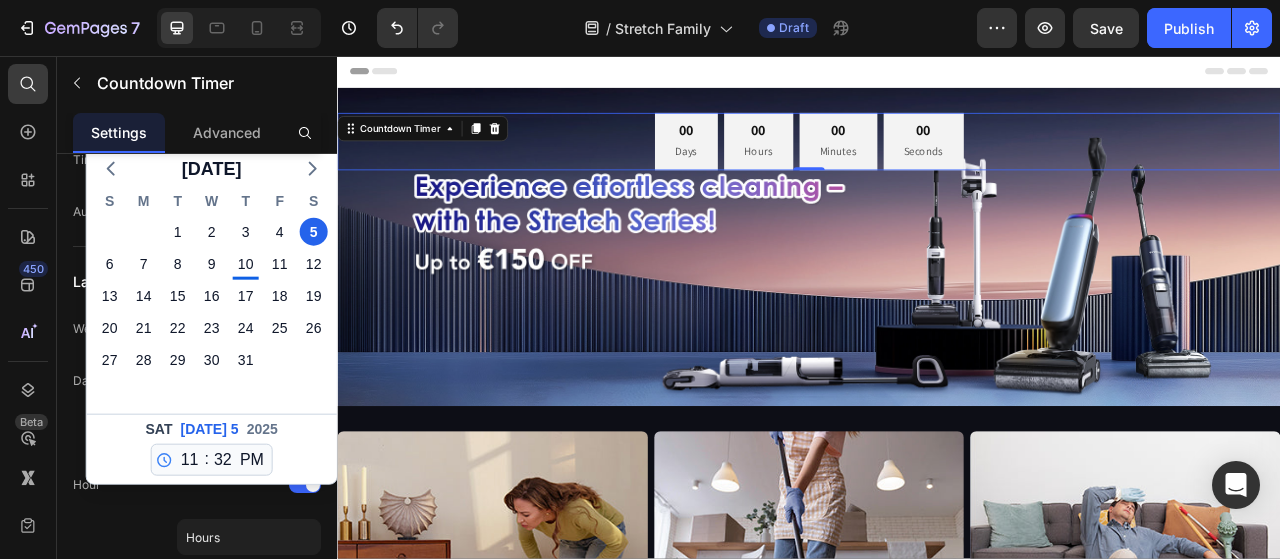scroll, scrollTop: 100, scrollLeft: 0, axis: vertical 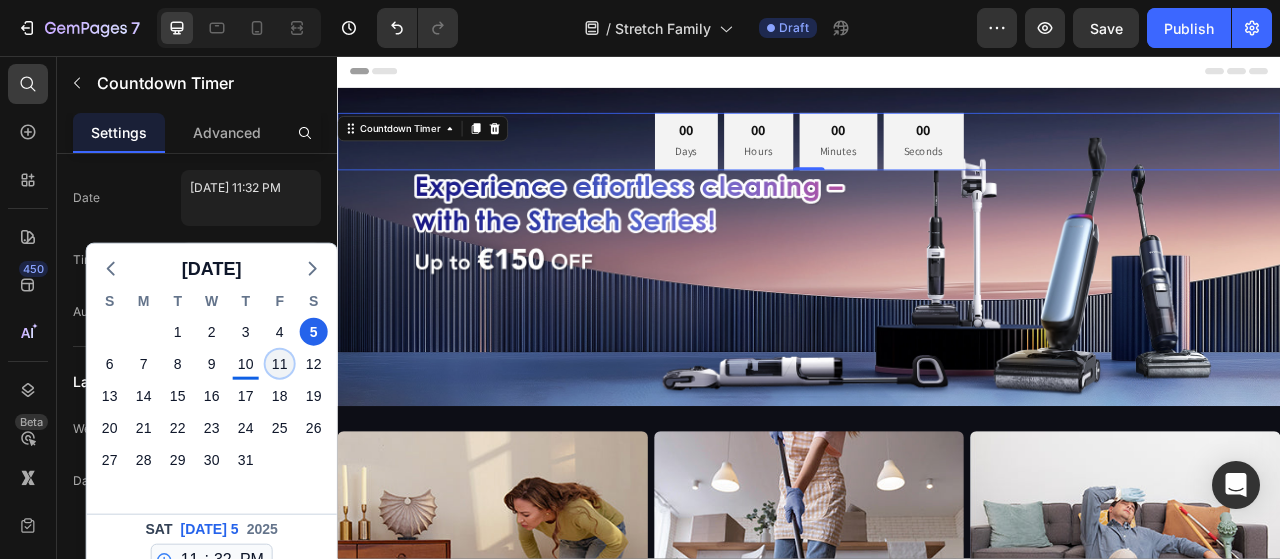 click on "11" 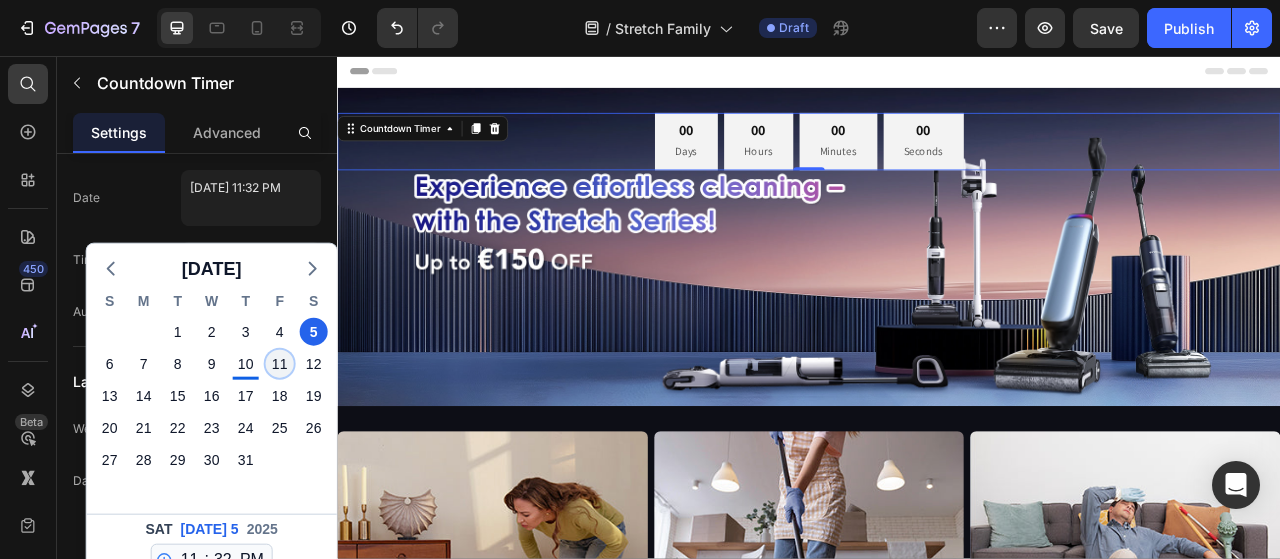 type on "July 11 2025 11:32 PM" 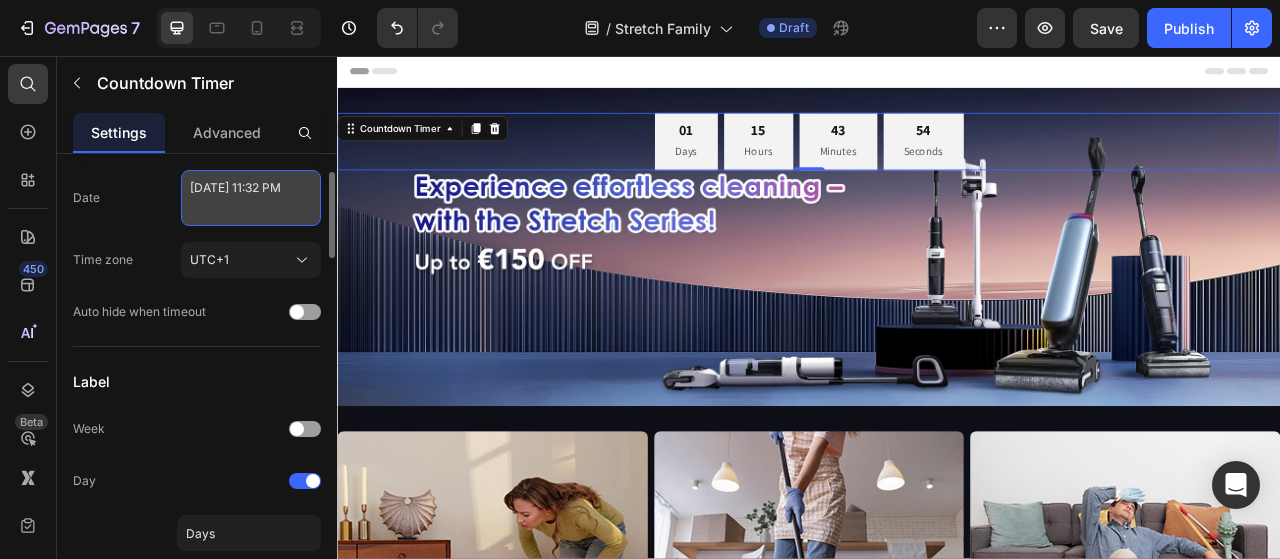 click on "July 11 2025 11:32 PM" at bounding box center (251, 198) 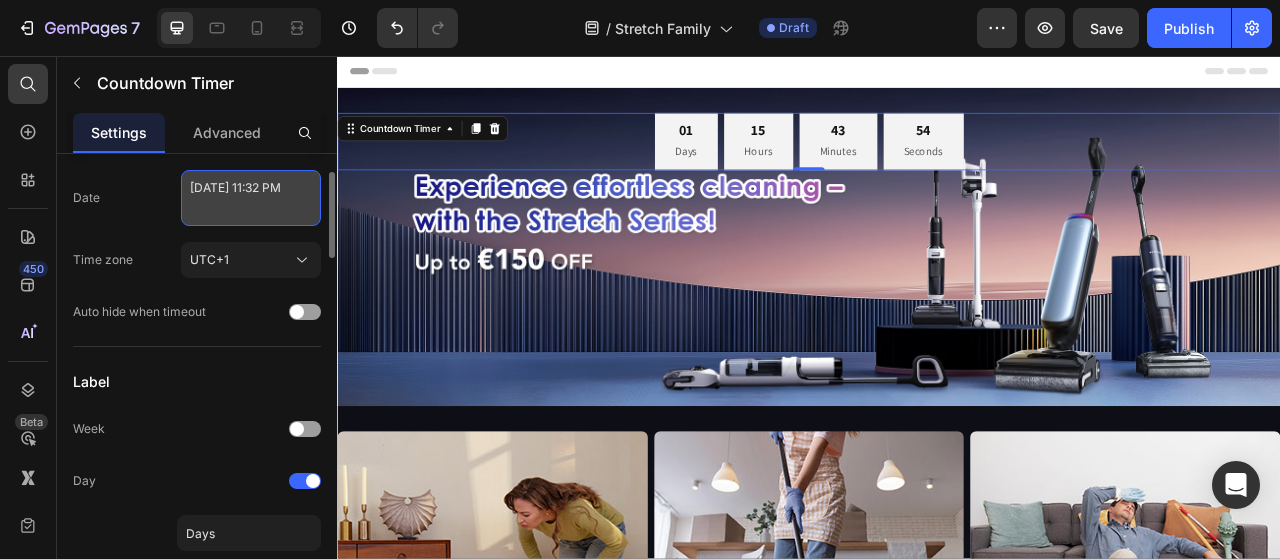 select on "23" 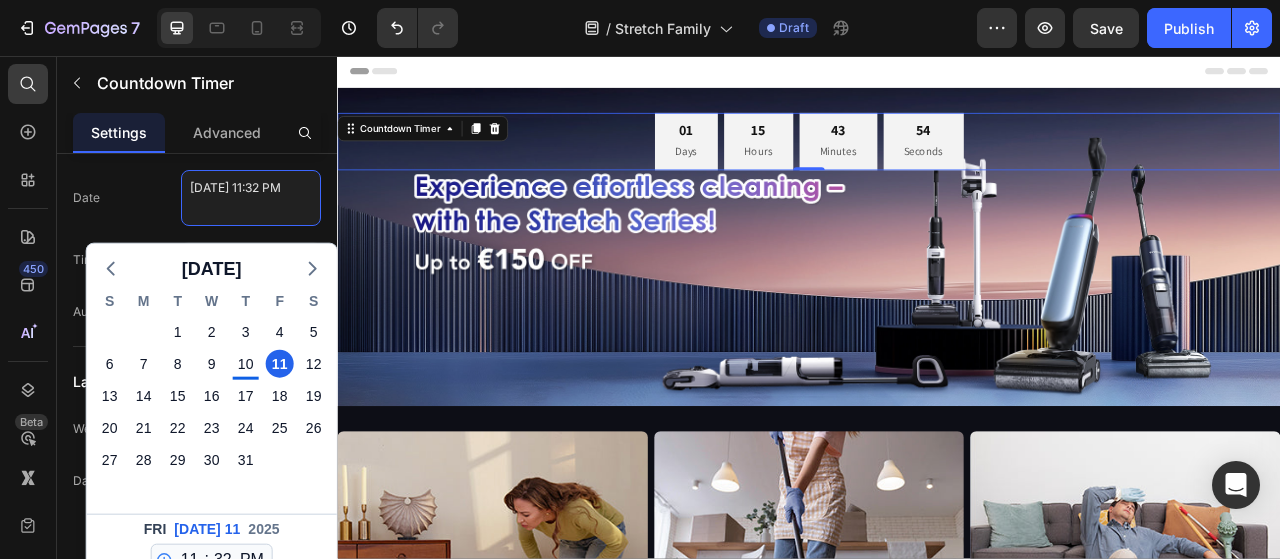 scroll, scrollTop: 200, scrollLeft: 0, axis: vertical 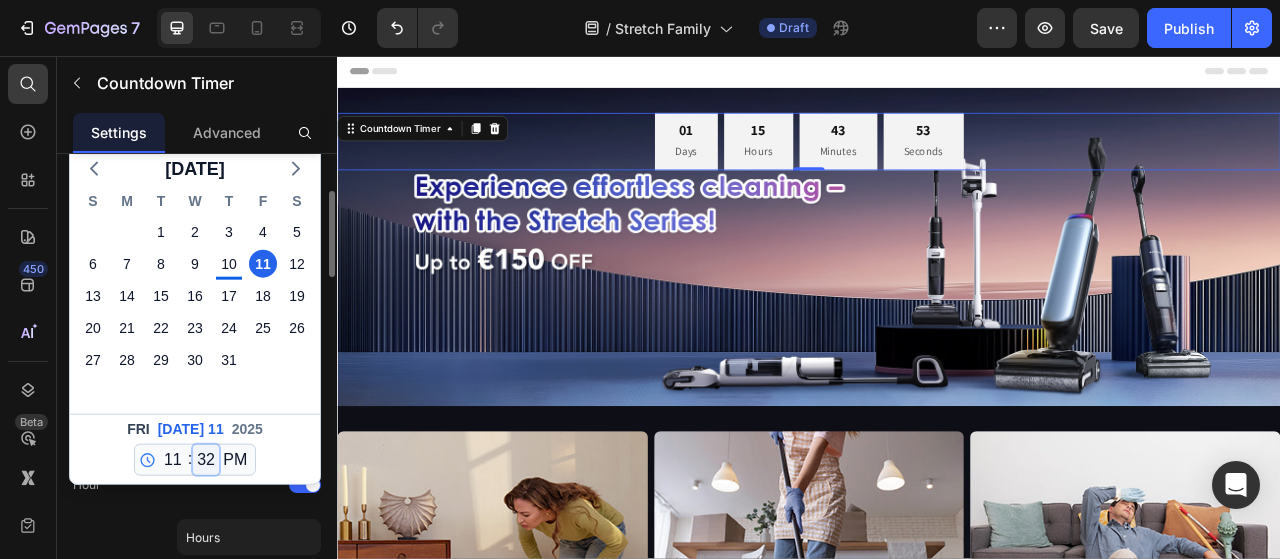 click on "00 01 02 03 04 05 06 07 08 09 10 11 12 13 14 15 16 17 18 19 20 21 22 23 24 25 26 27 28 29 30 31 32 33 34 35 36 37 38 39 40 41 42 43 44 45 46 47 48 49 50 51 52 53 54 55 56 57 58 59" at bounding box center (206, 460) 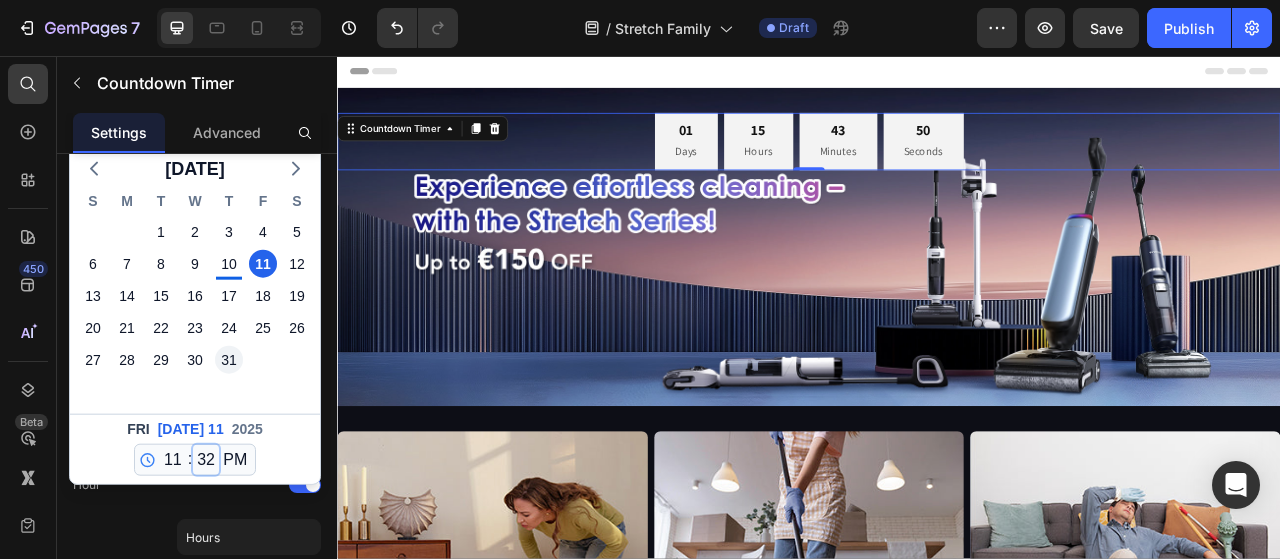 select on "59" 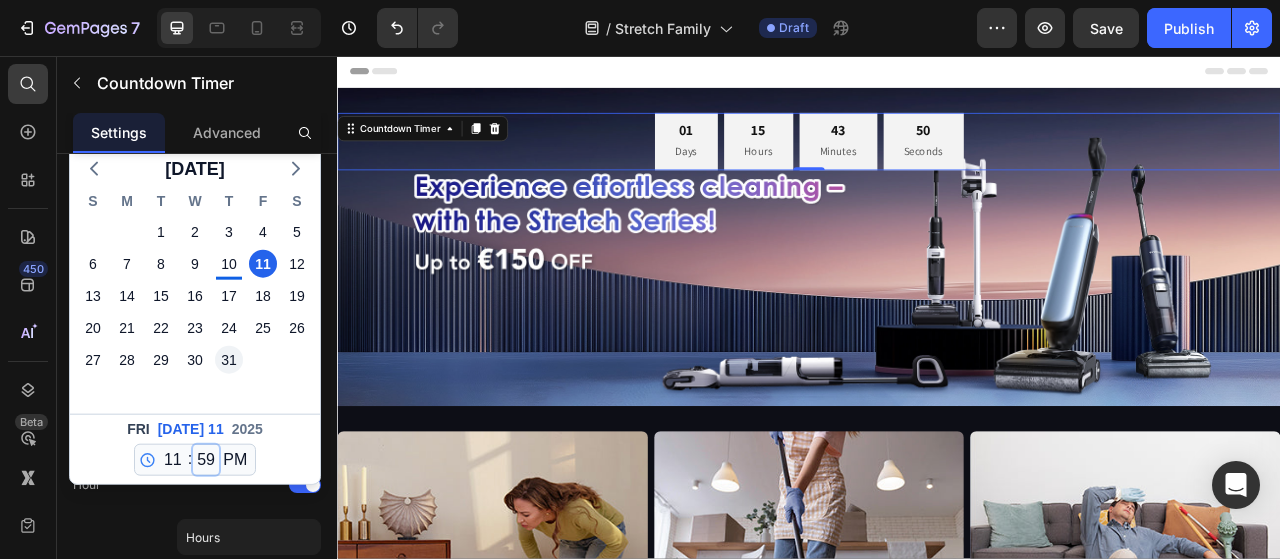 click on "00 01 02 03 04 05 06 07 08 09 10 11 12 13 14 15 16 17 18 19 20 21 22 23 24 25 26 27 28 29 30 31 32 33 34 35 36 37 38 39 40 41 42 43 44 45 46 47 48 49 50 51 52 53 54 55 56 57 58 59" at bounding box center [206, 460] 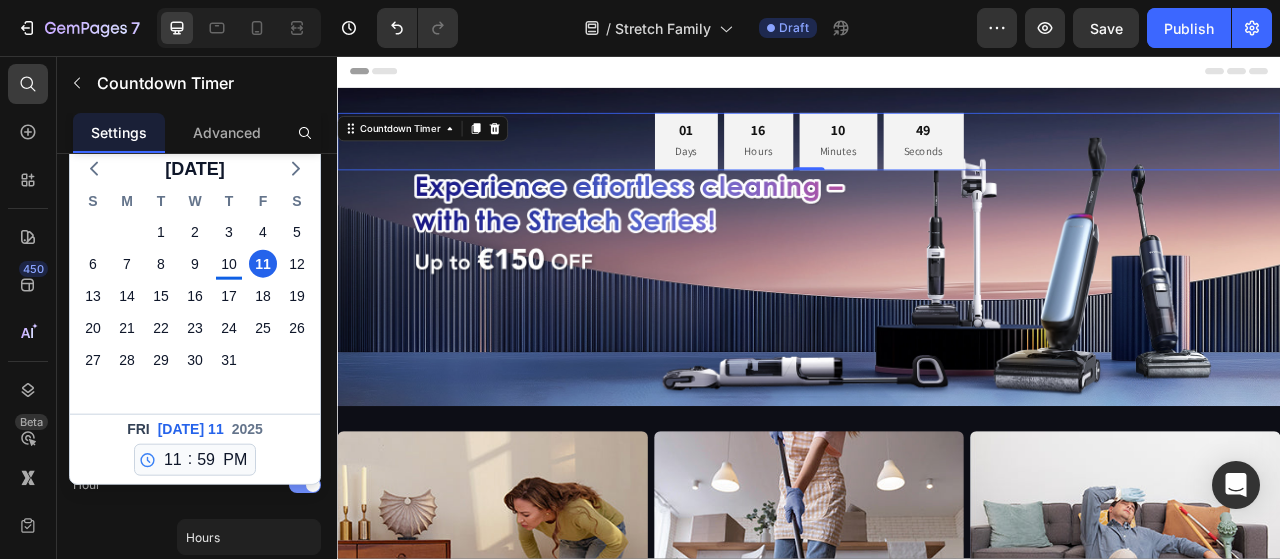 click on "Hour" 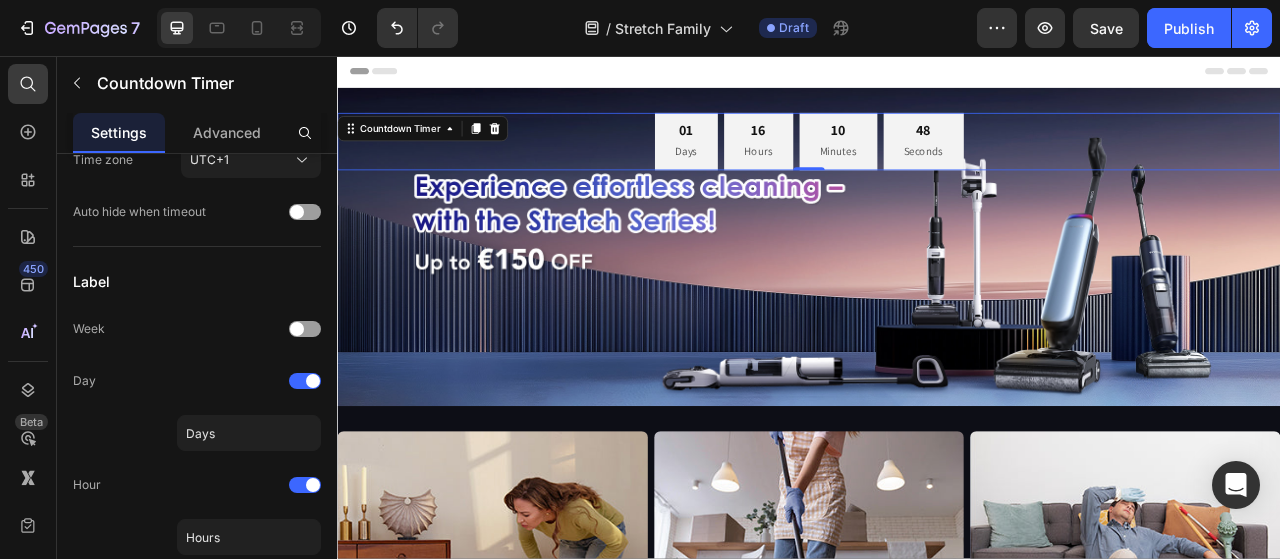 scroll, scrollTop: 0, scrollLeft: 0, axis: both 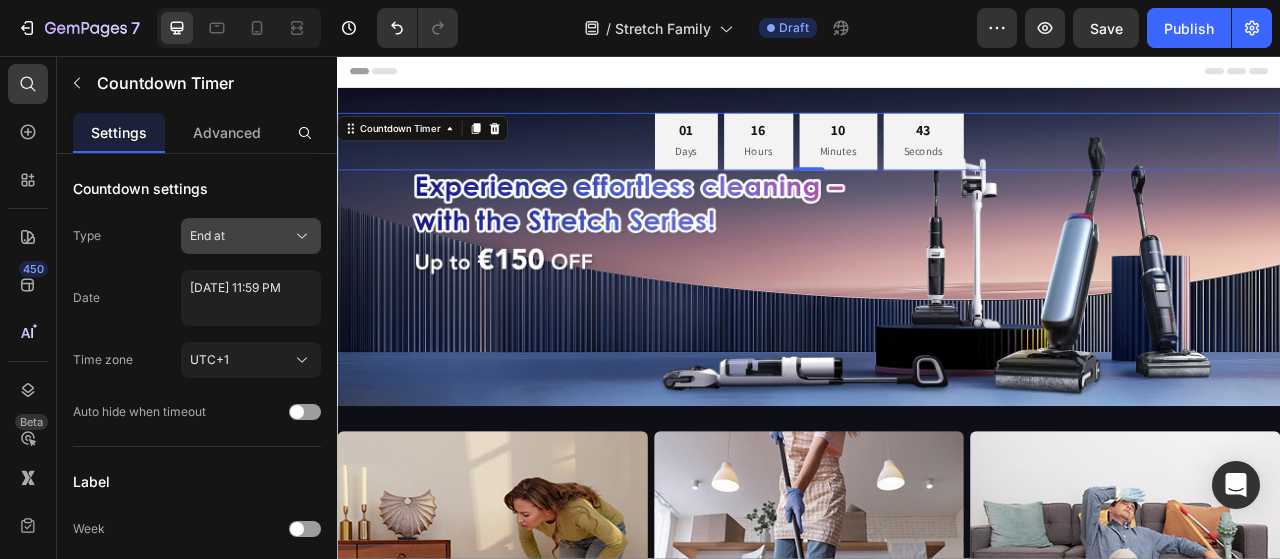 click on "End at" 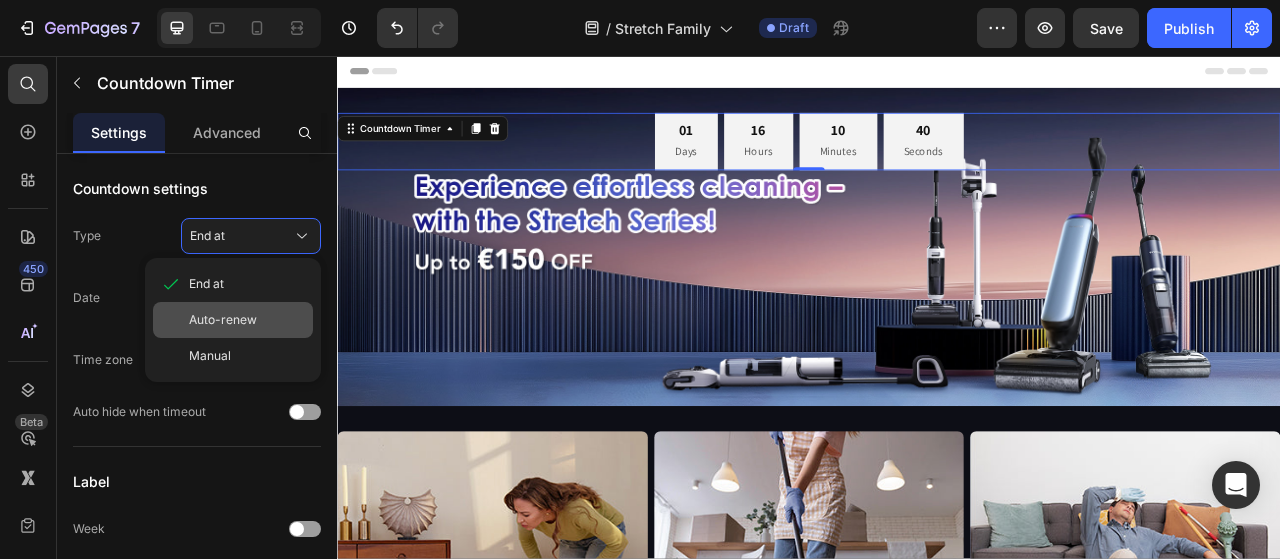 click on "Auto-renew" at bounding box center (223, 320) 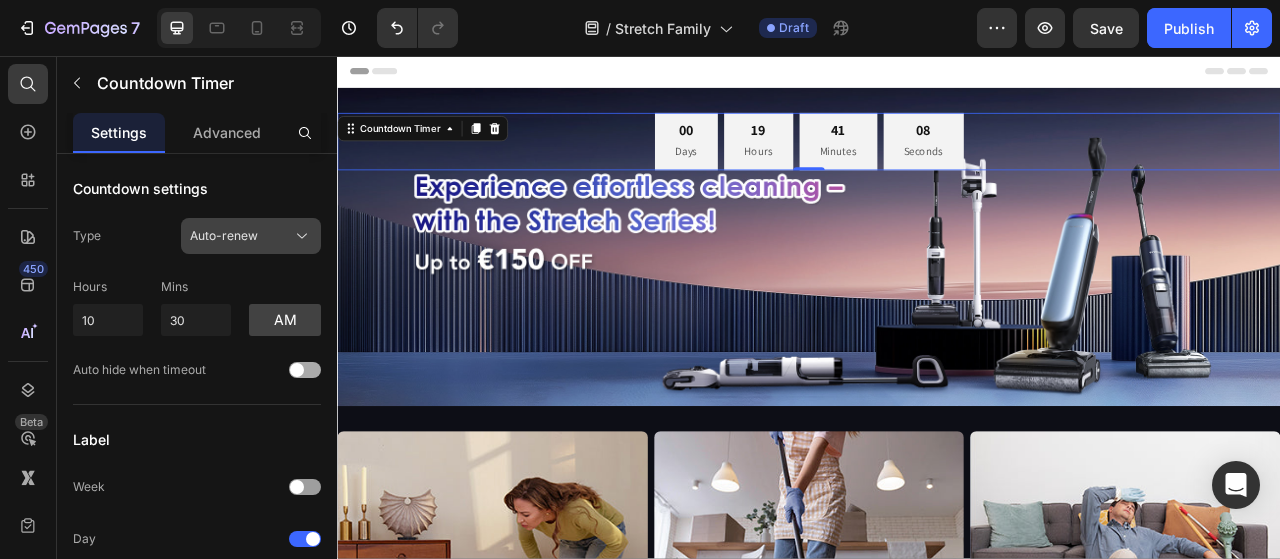 click on "Auto-renew" at bounding box center [224, 236] 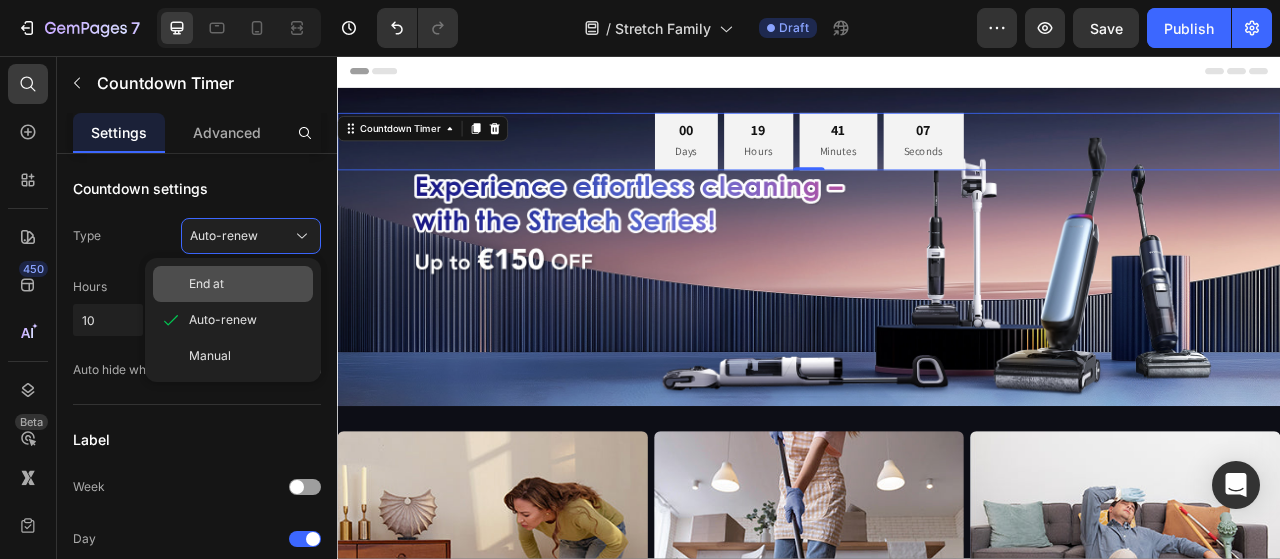 click on "End at" at bounding box center [247, 284] 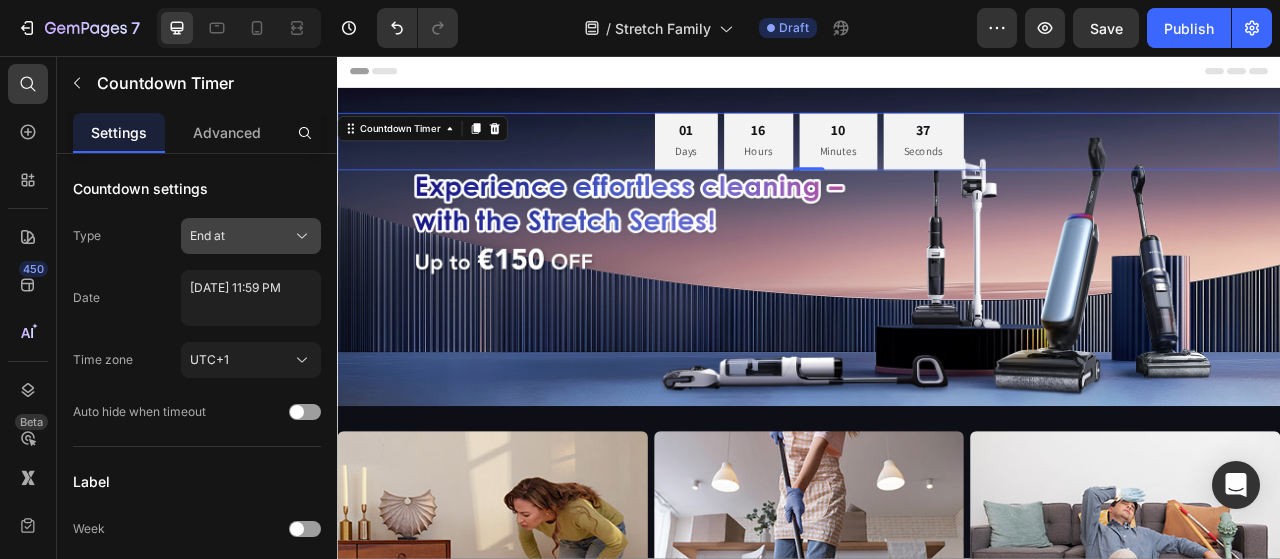 click on "End at" 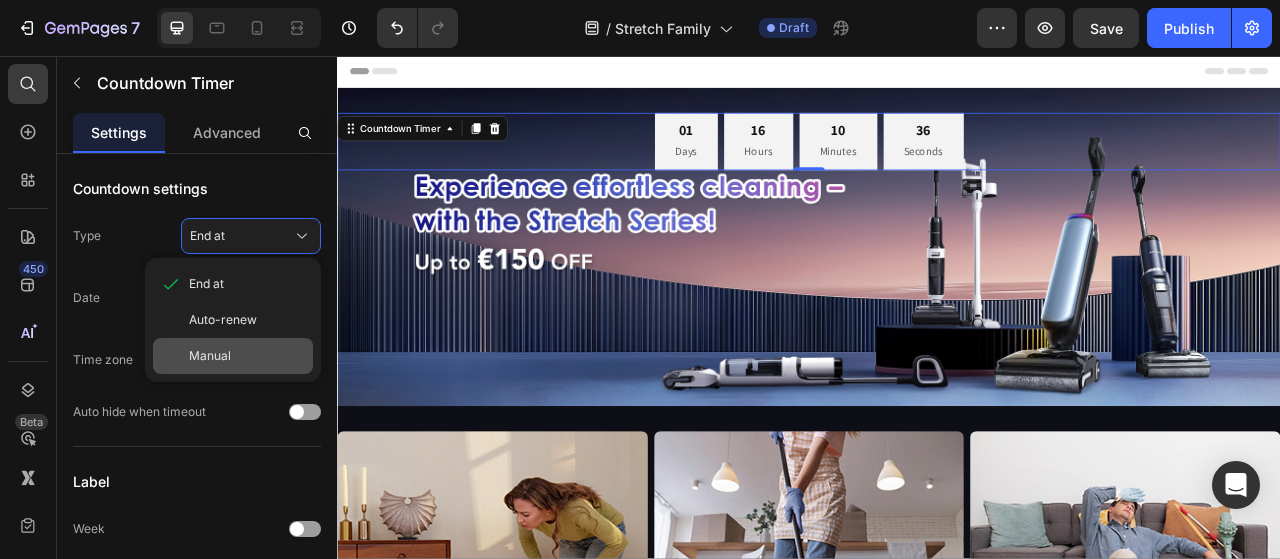 click on "Manual" at bounding box center (247, 356) 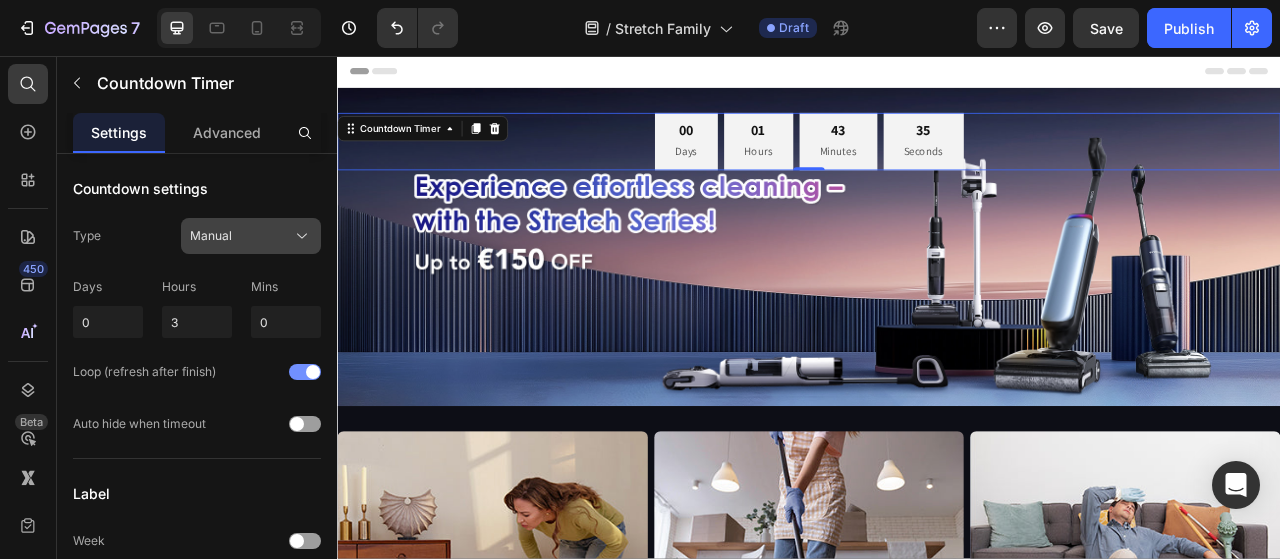click on "Manual" 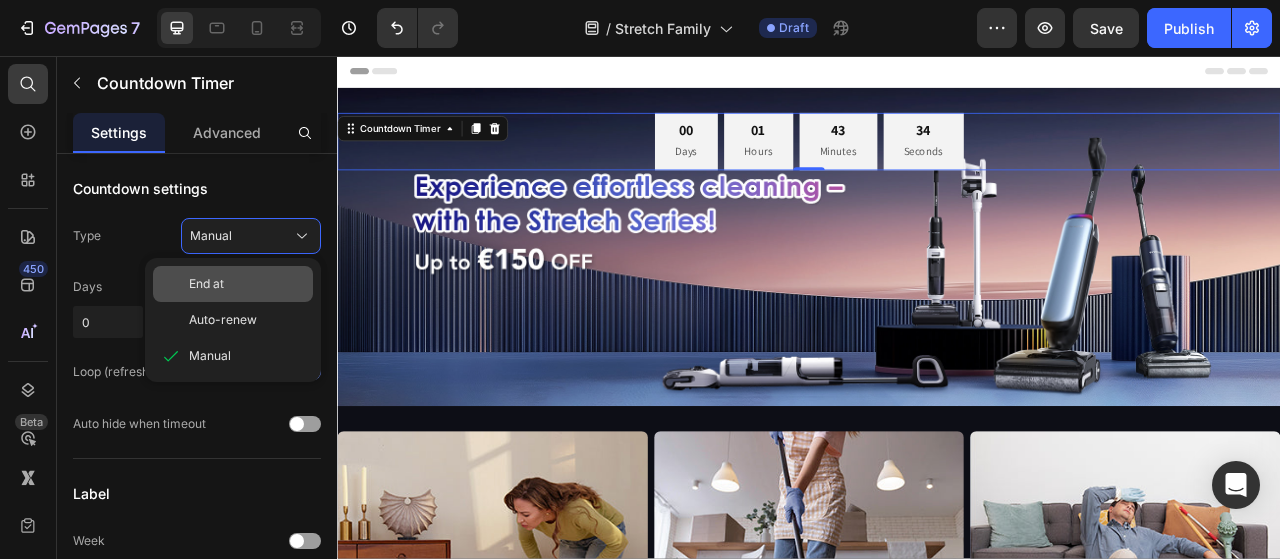 click on "End at" at bounding box center [247, 284] 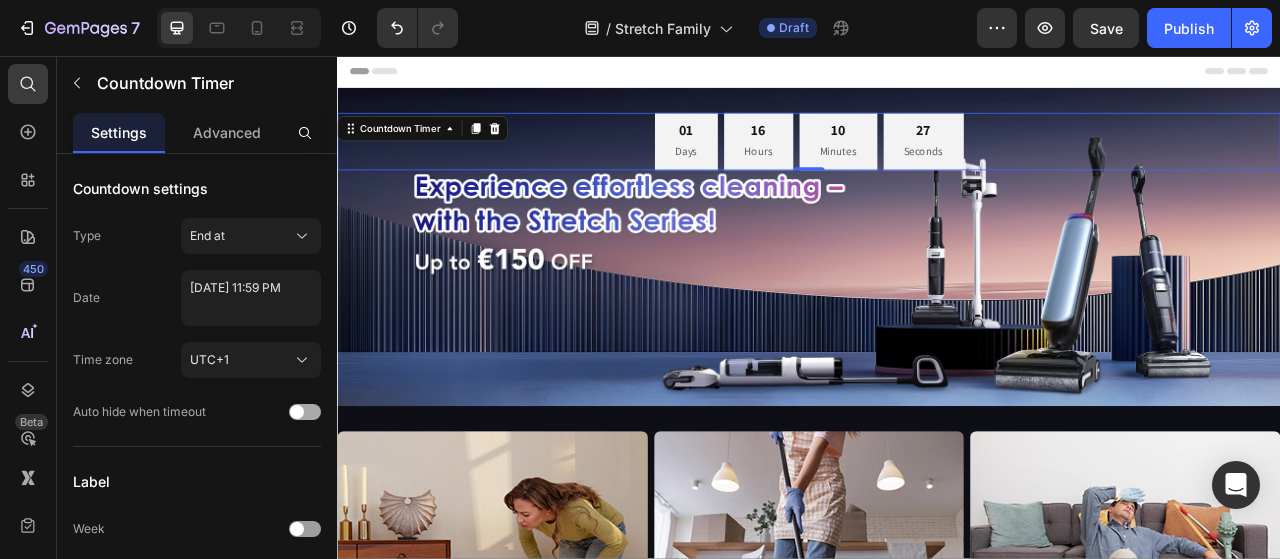 click at bounding box center (305, 412) 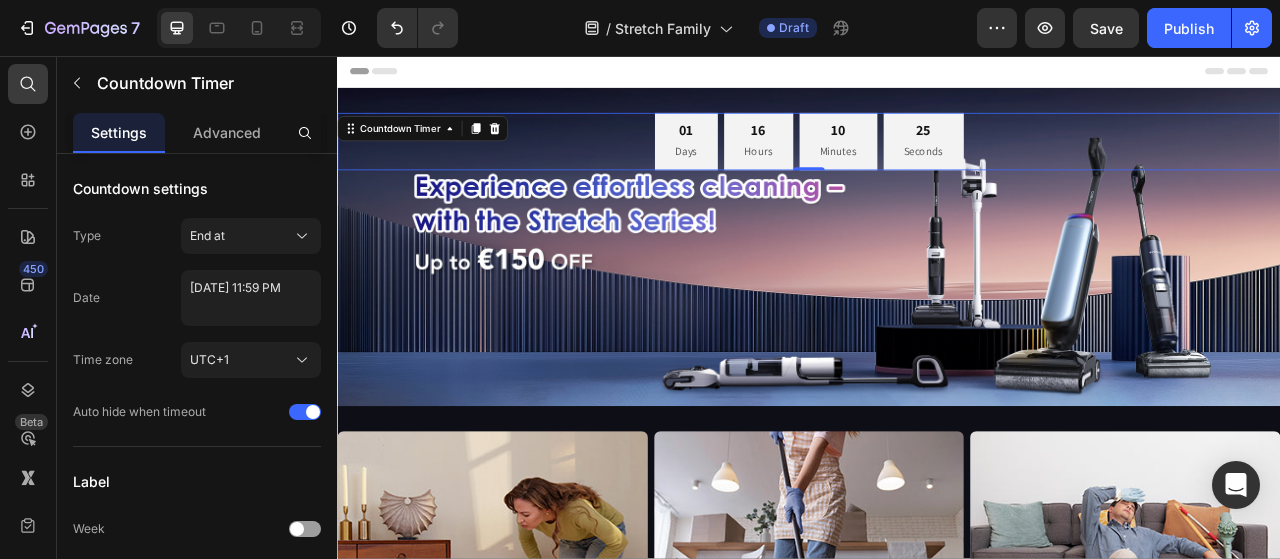 scroll, scrollTop: 200, scrollLeft: 0, axis: vertical 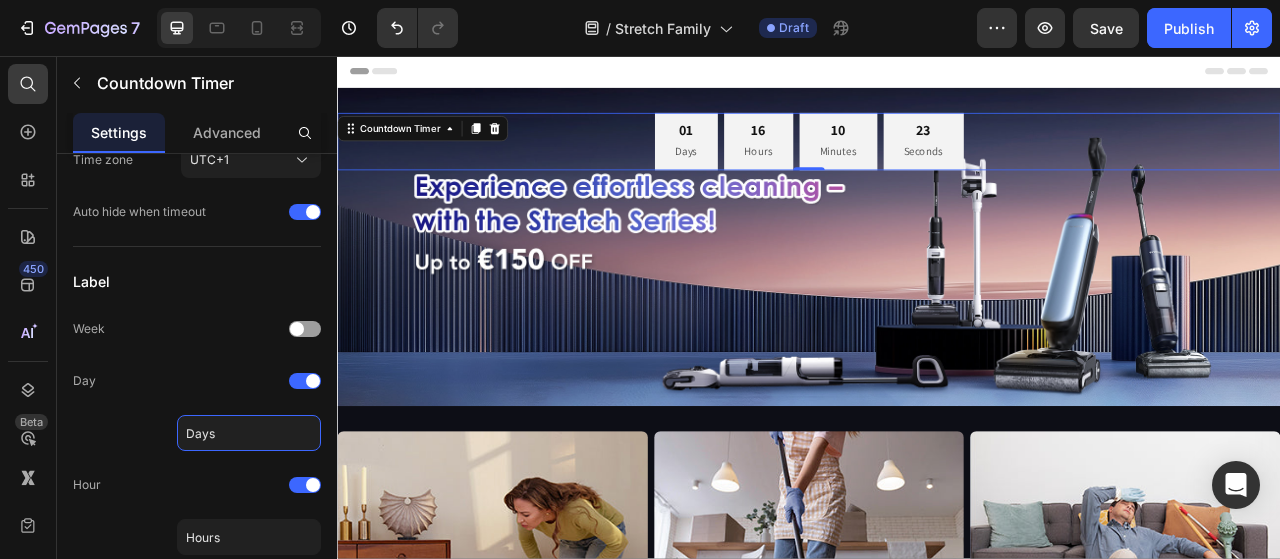 click on "Days" 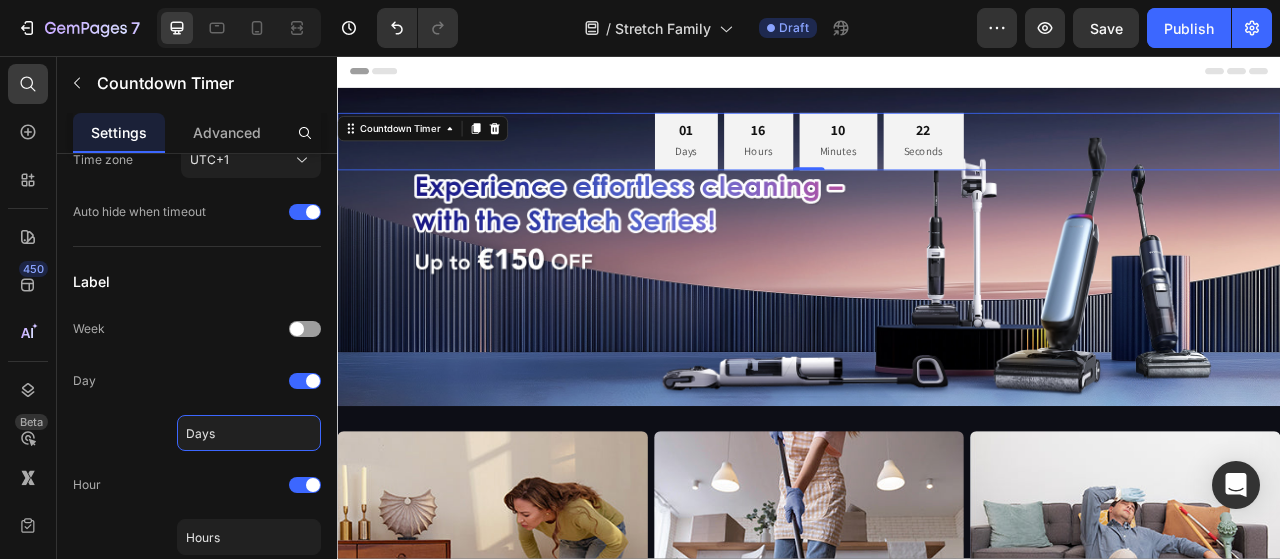 click on "Days" 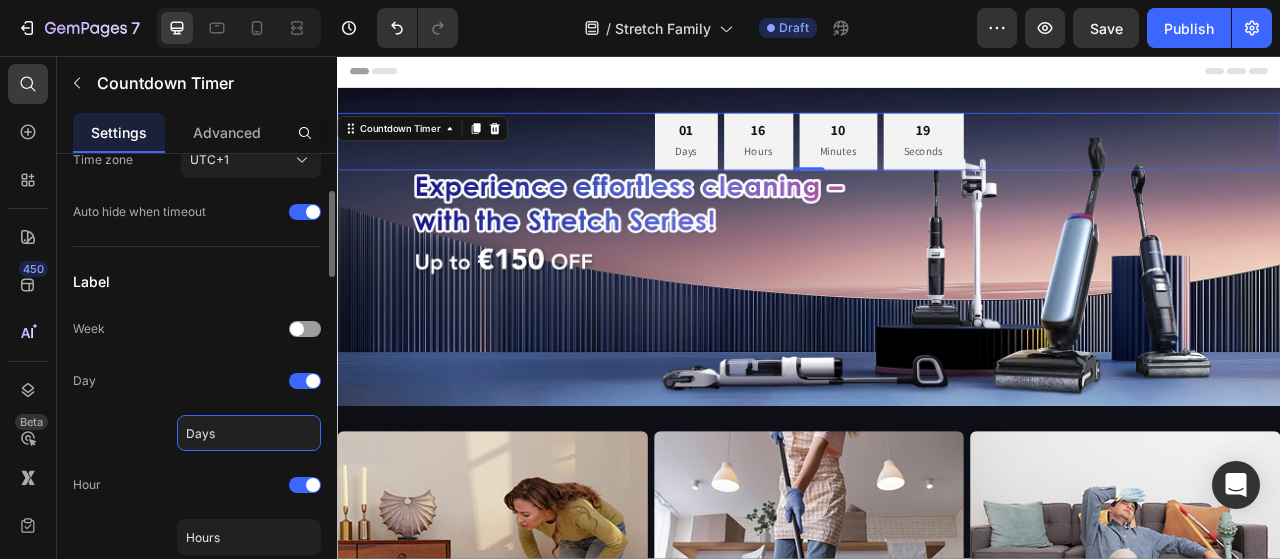 scroll, scrollTop: 0, scrollLeft: 0, axis: both 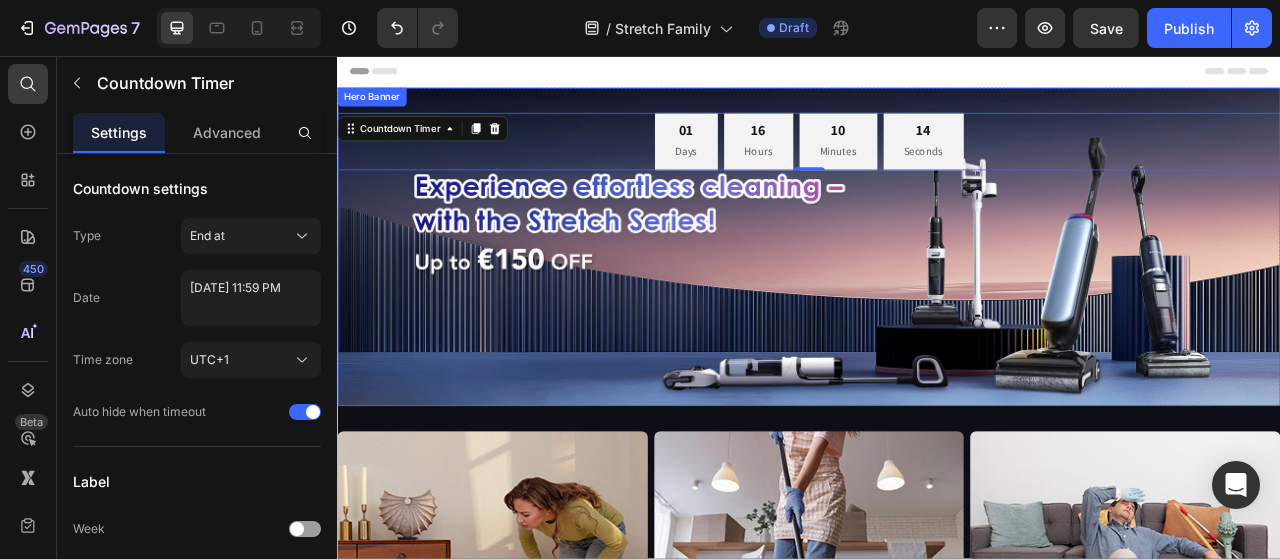 click at bounding box center [937, 299] 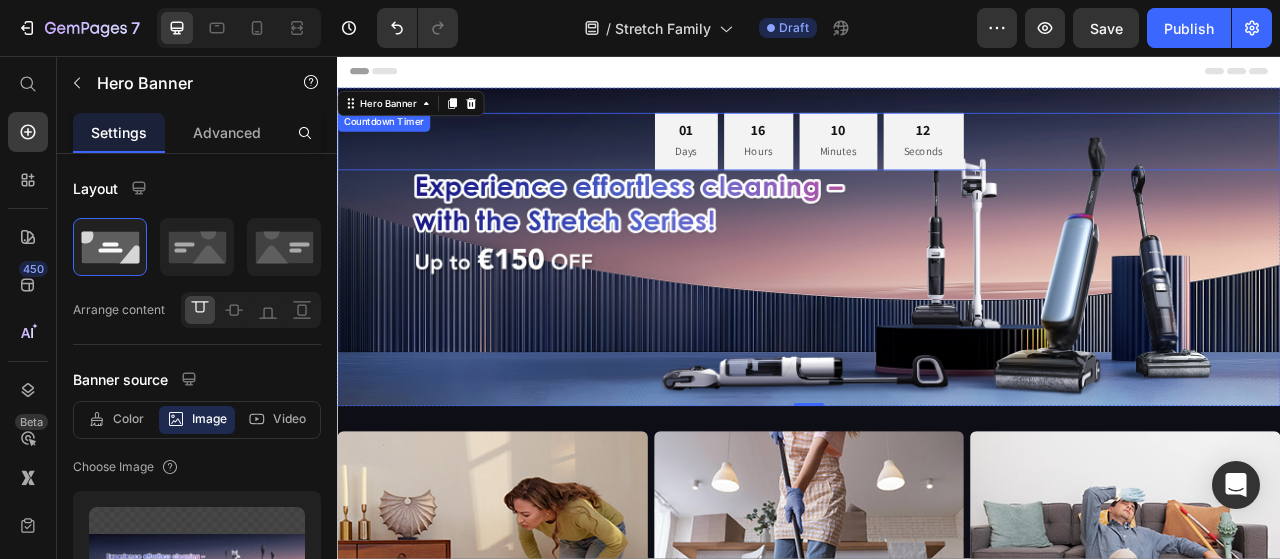 click on "12 Seconds" at bounding box center (1083, 165) 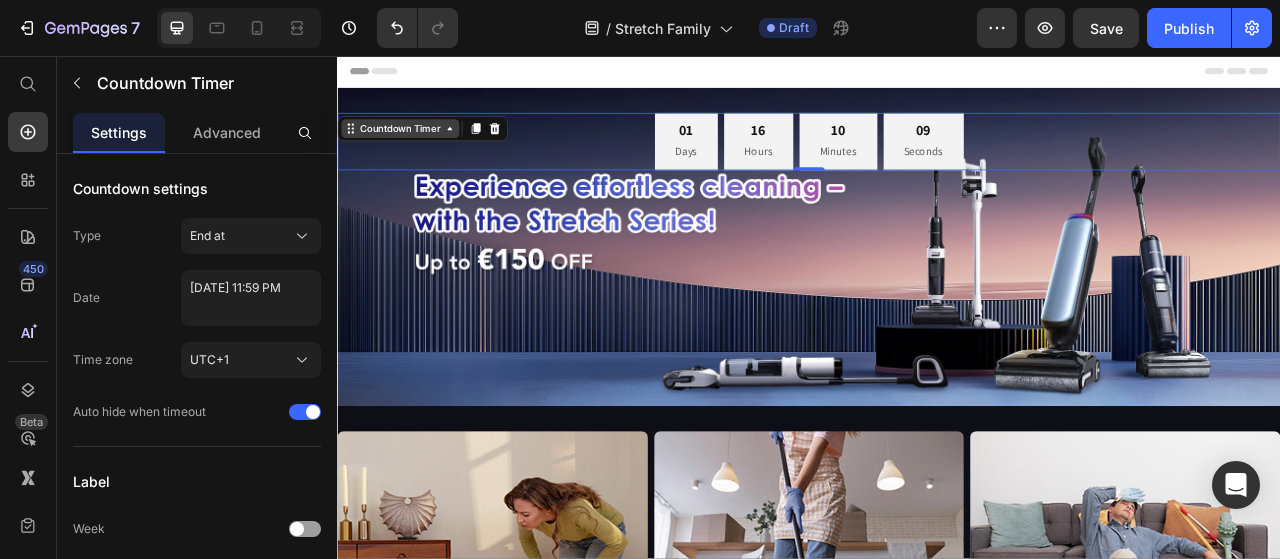 click on "Countdown Timer" at bounding box center [417, 149] 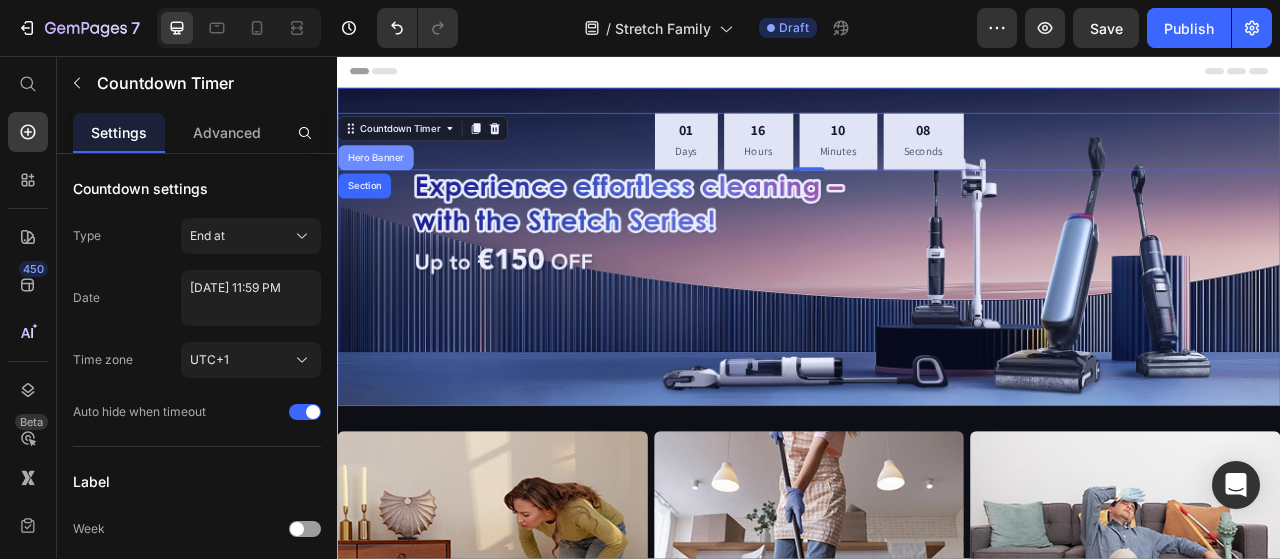 click on "Hero Banner" at bounding box center (386, 186) 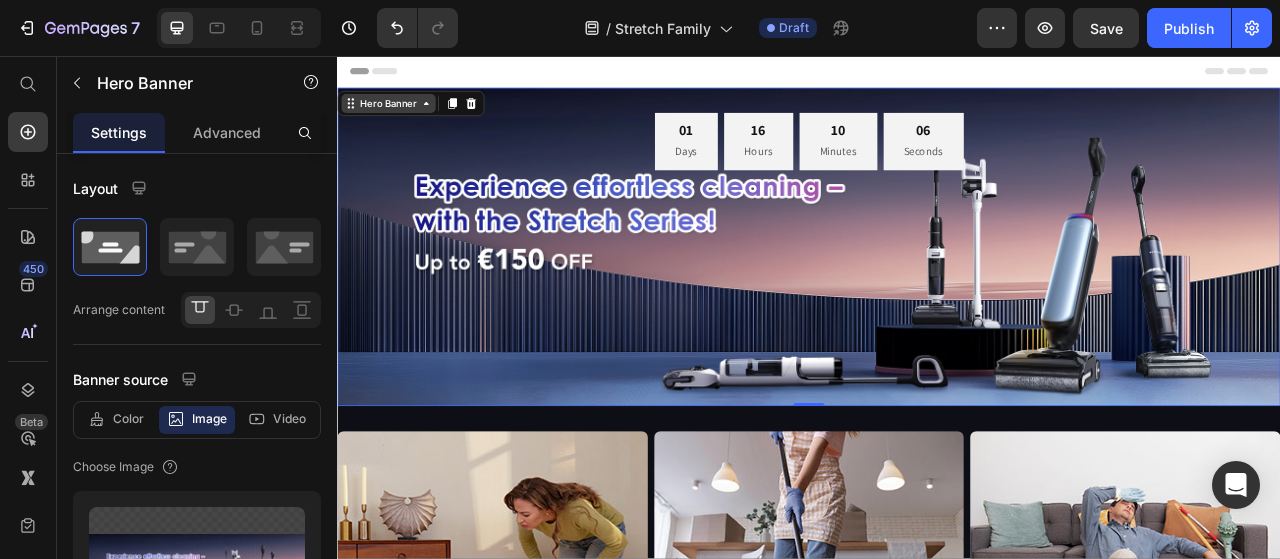 click on "Hero Banner" at bounding box center [402, 117] 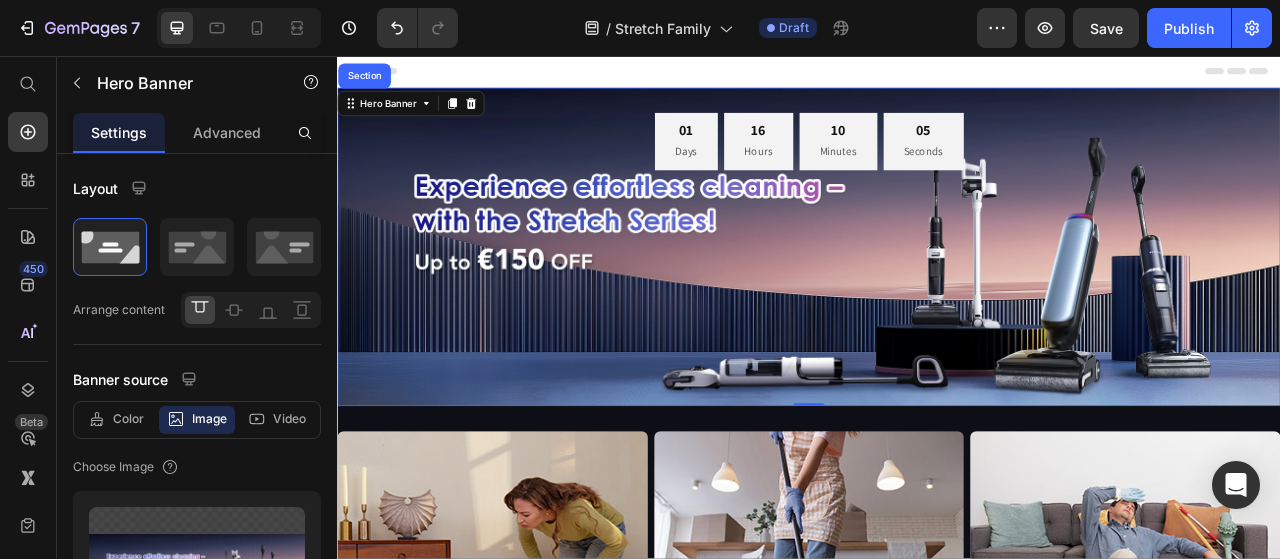 click on "01 Days 16 Hours 10 Minutes 05 Seconds Countdown Timer" at bounding box center [937, 165] 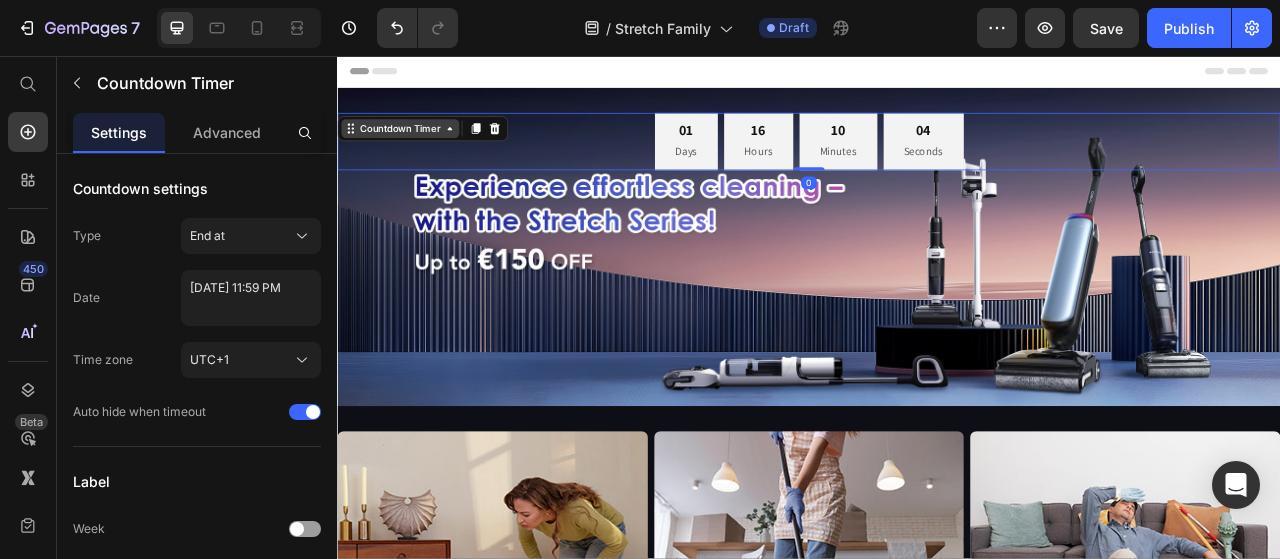 click on "Countdown Timer" at bounding box center (417, 149) 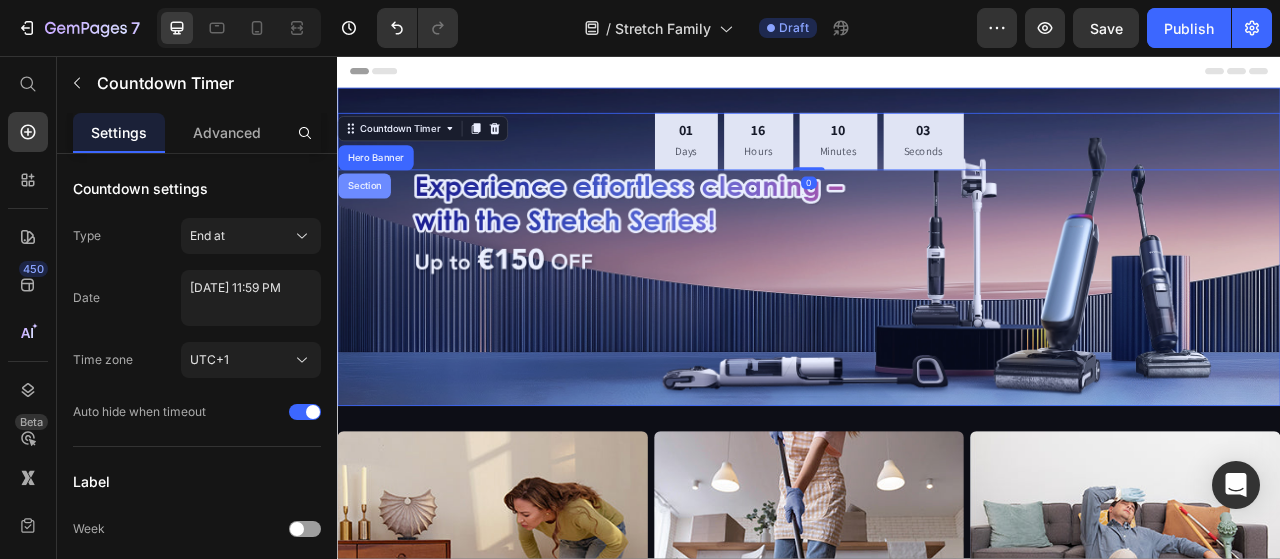 click on "Section" at bounding box center (371, 222) 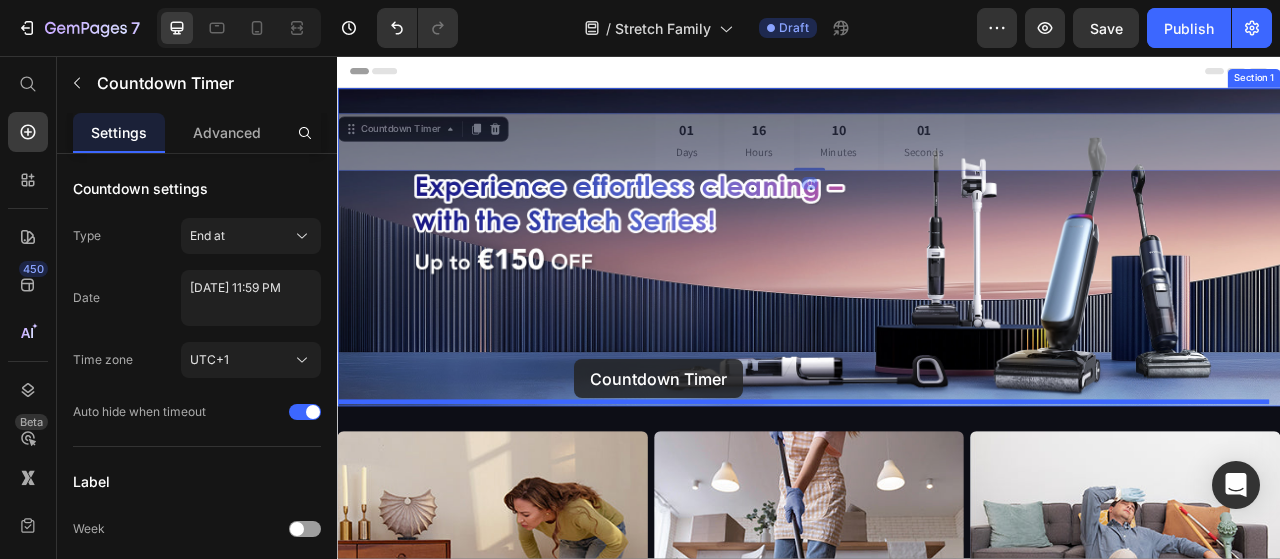 drag, startPoint x: 658, startPoint y: 229, endPoint x: 638, endPoint y: 442, distance: 213.9369 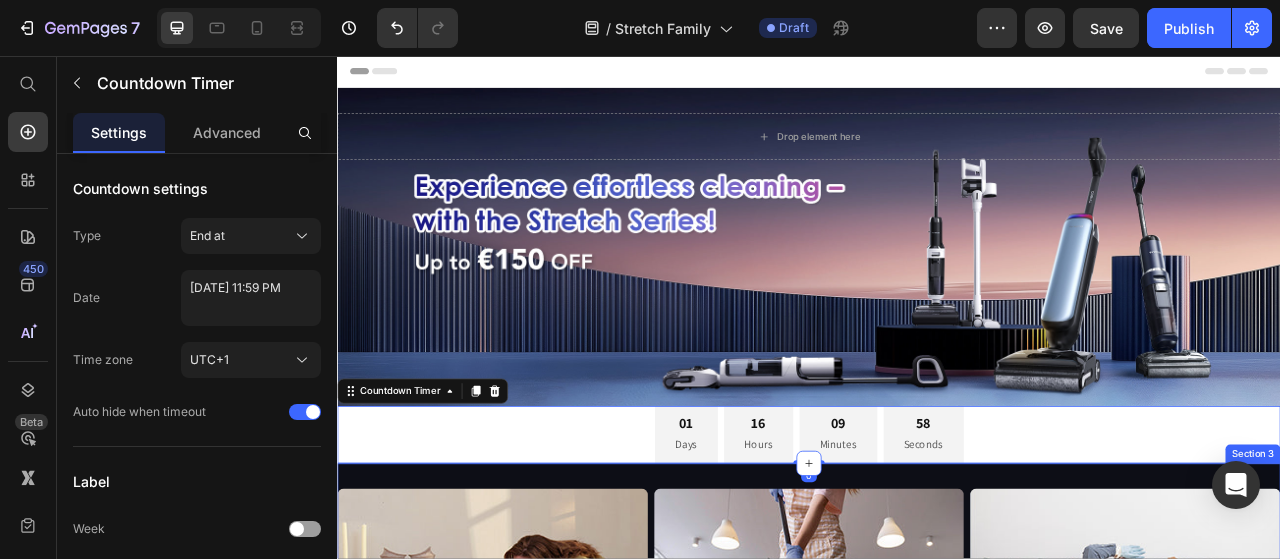 click on "Image Image Image Row Section 3" at bounding box center [937, 888] 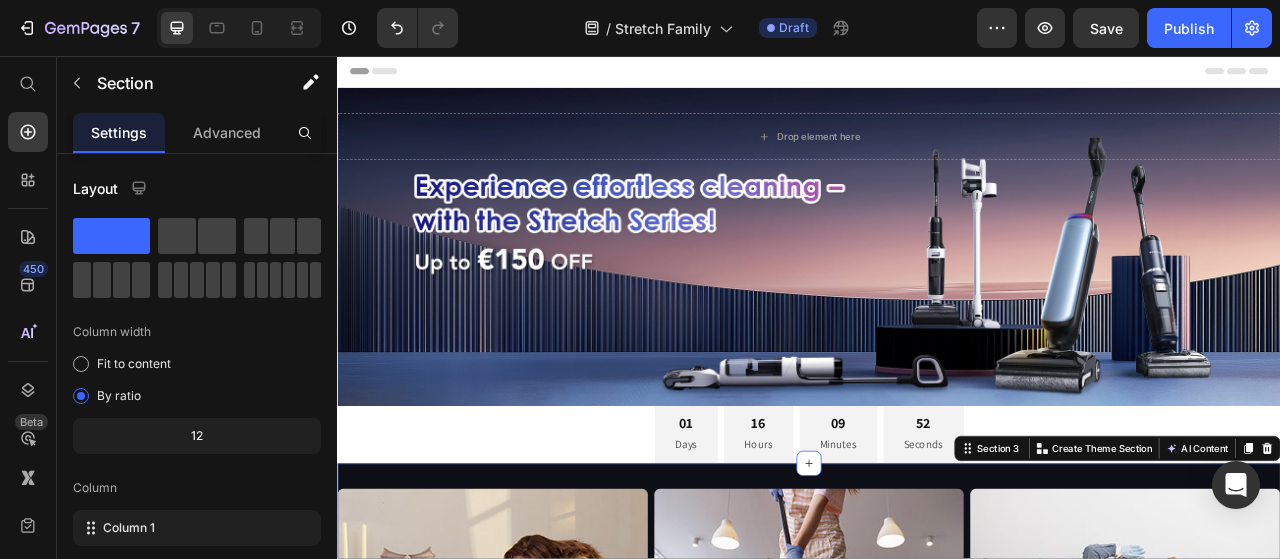 click on "12" 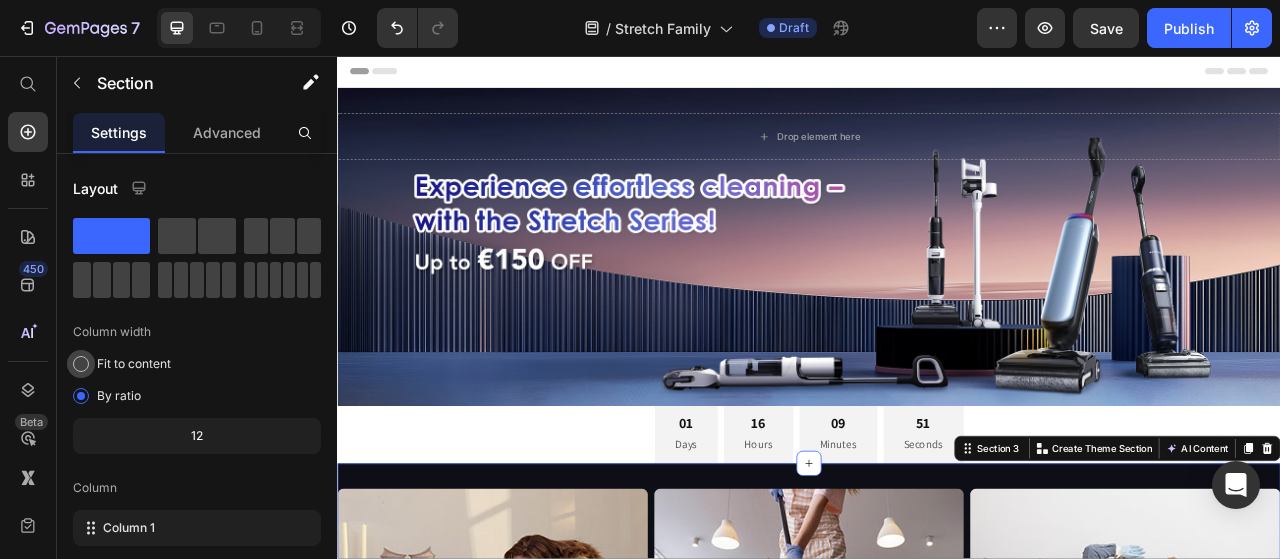 click on "Fit to content" at bounding box center [134, 364] 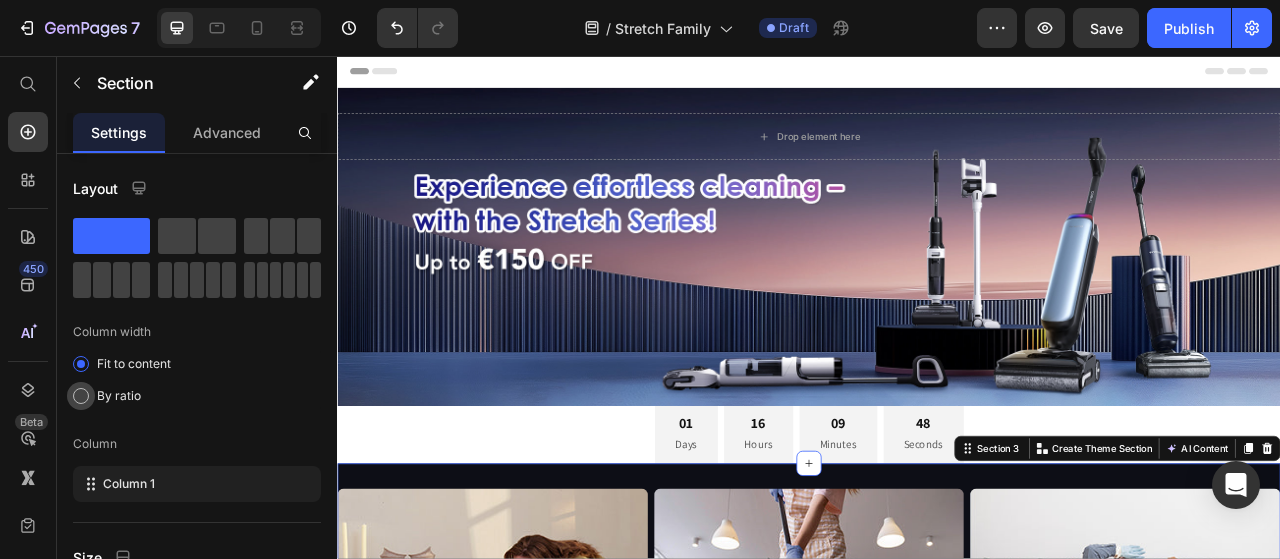 click on "By ratio" at bounding box center (119, 396) 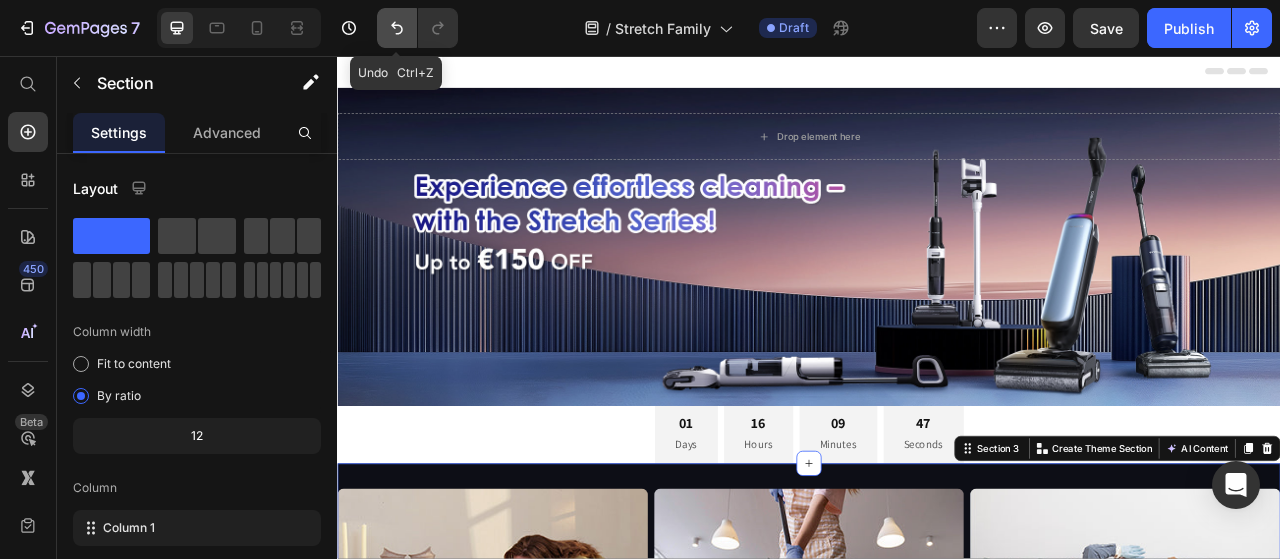 click 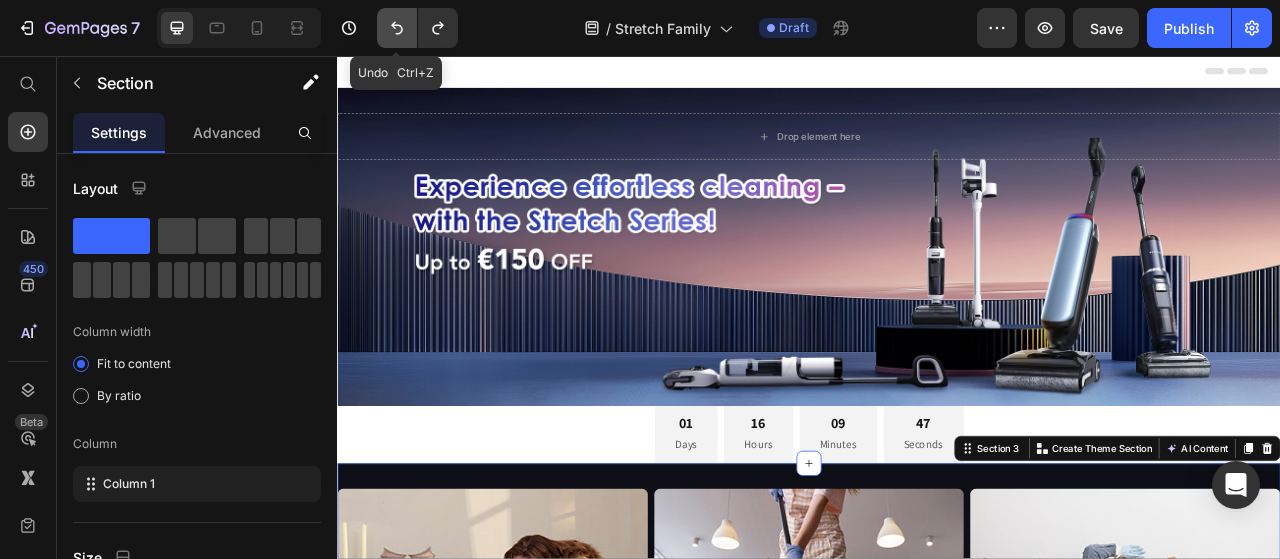 click 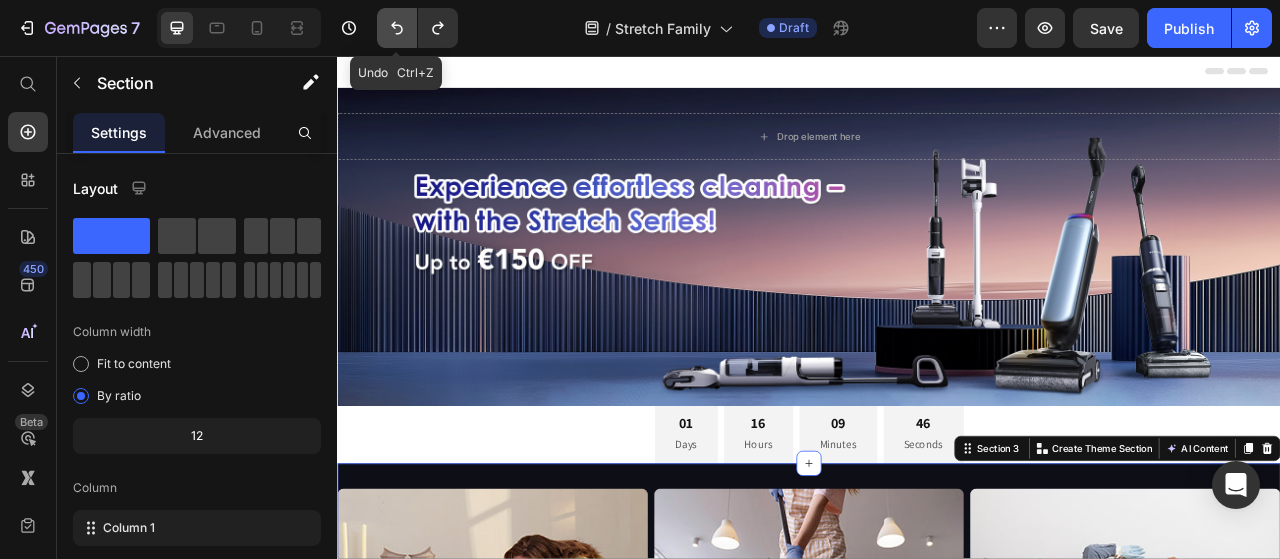 click 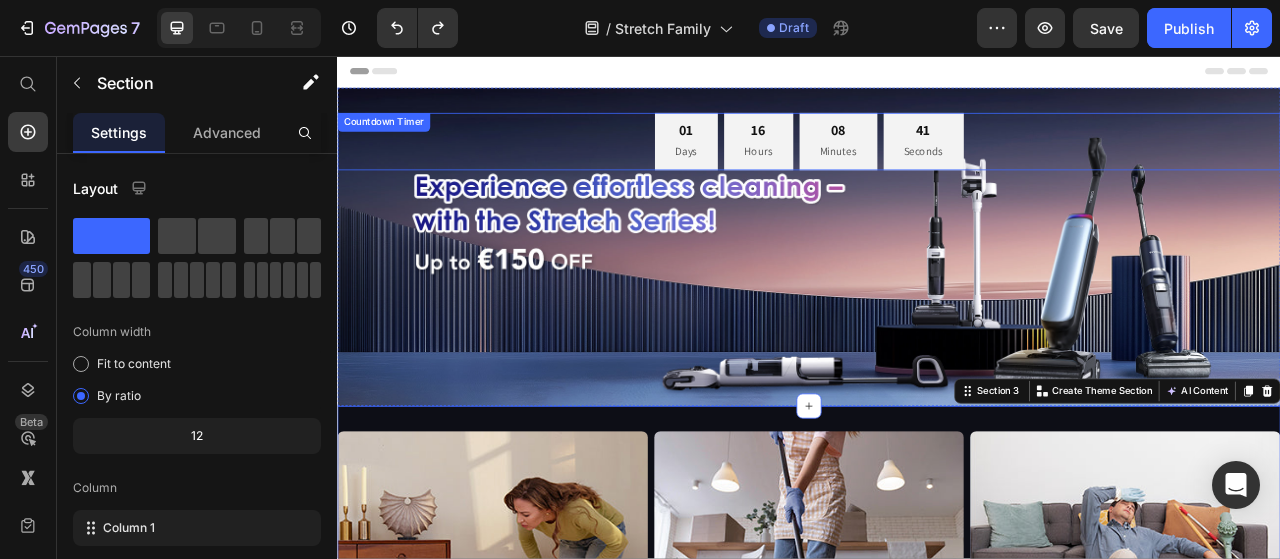 click on "Days" at bounding box center [781, 178] 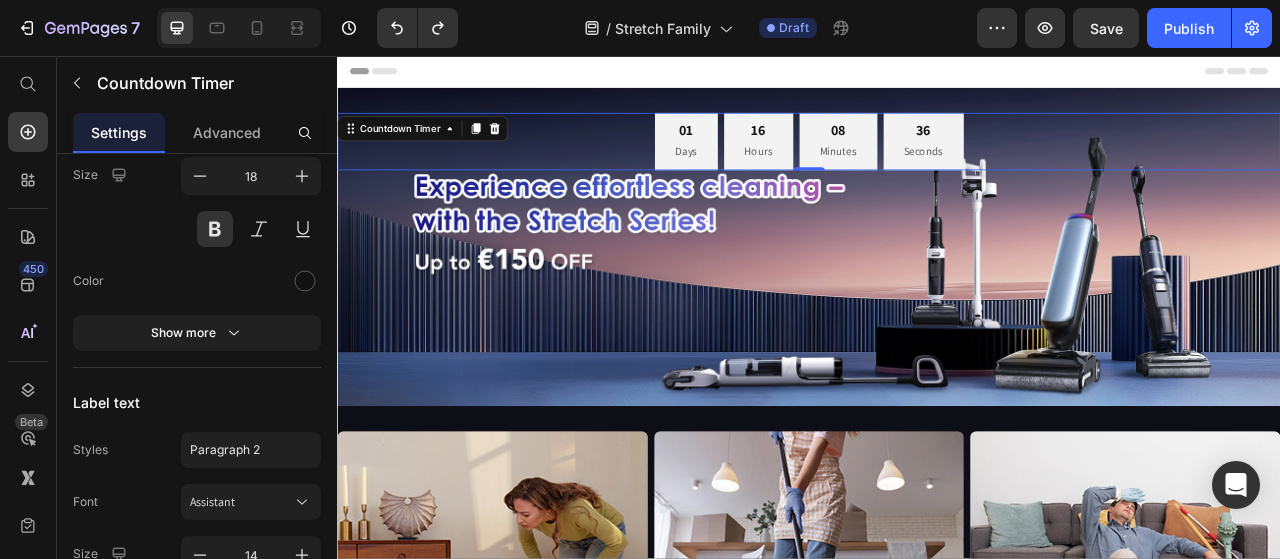 scroll, scrollTop: 2000, scrollLeft: 0, axis: vertical 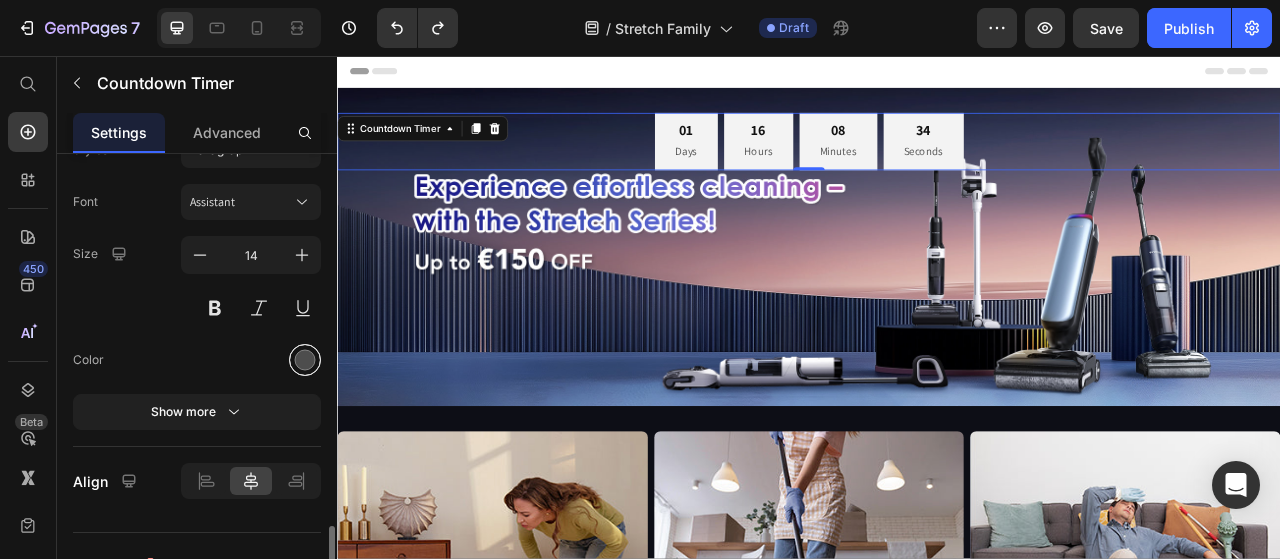 click at bounding box center [305, 360] 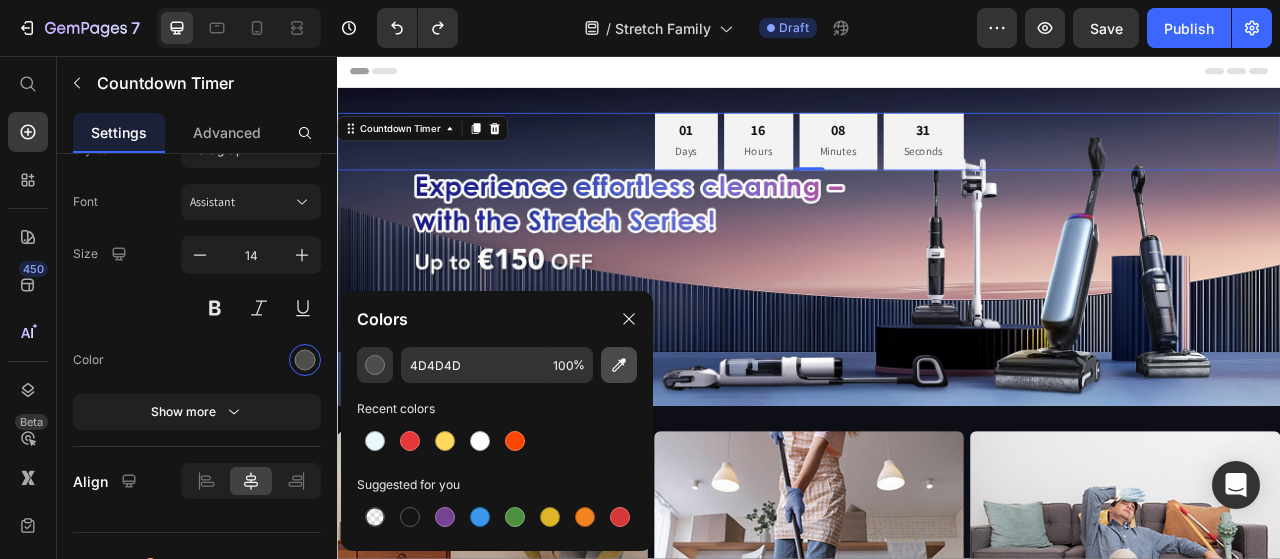 click 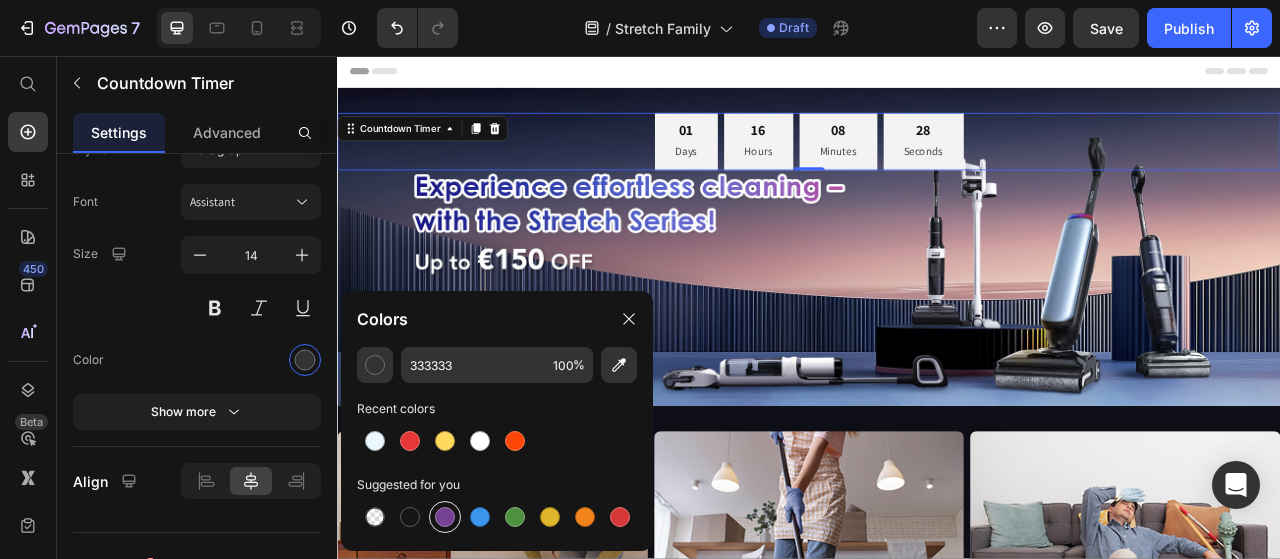 click at bounding box center (445, 517) 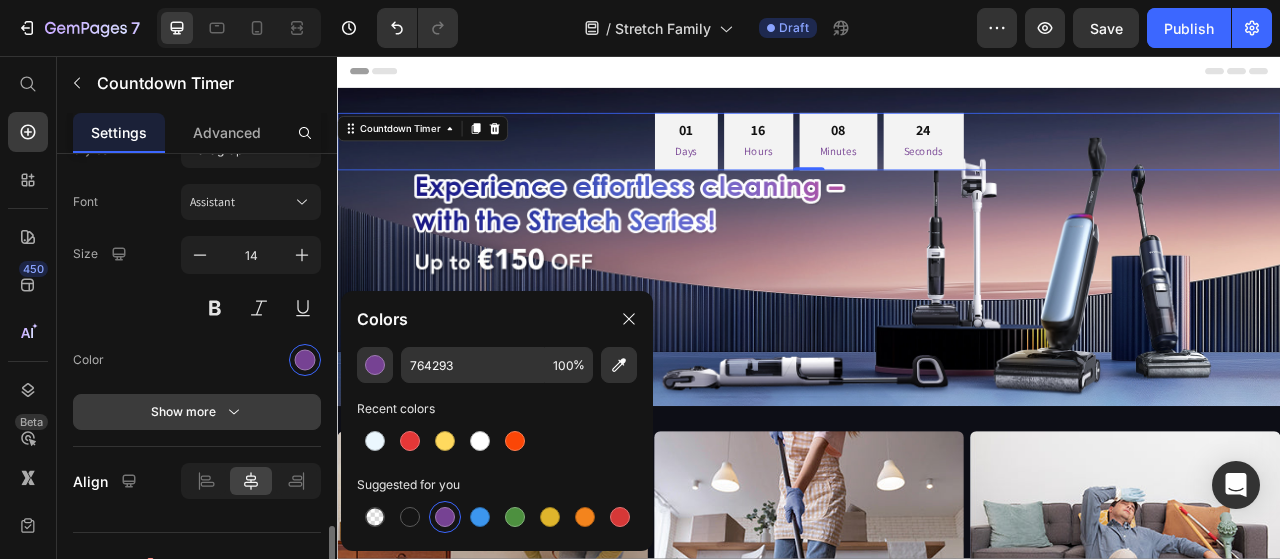 drag, startPoint x: 287, startPoint y: 403, endPoint x: 259, endPoint y: 399, distance: 28.284271 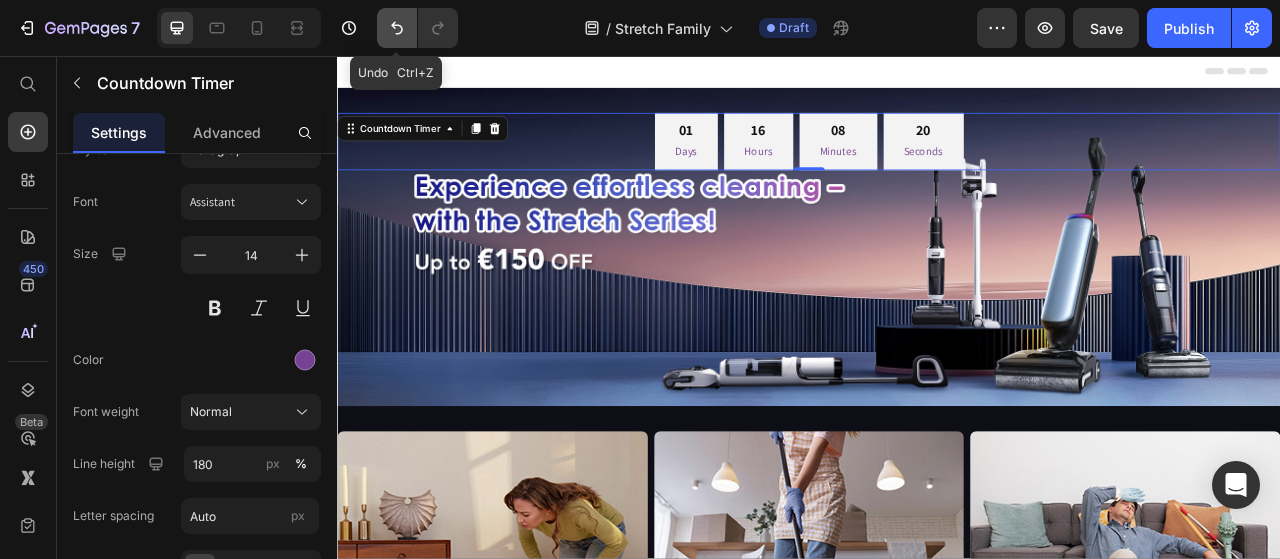 click 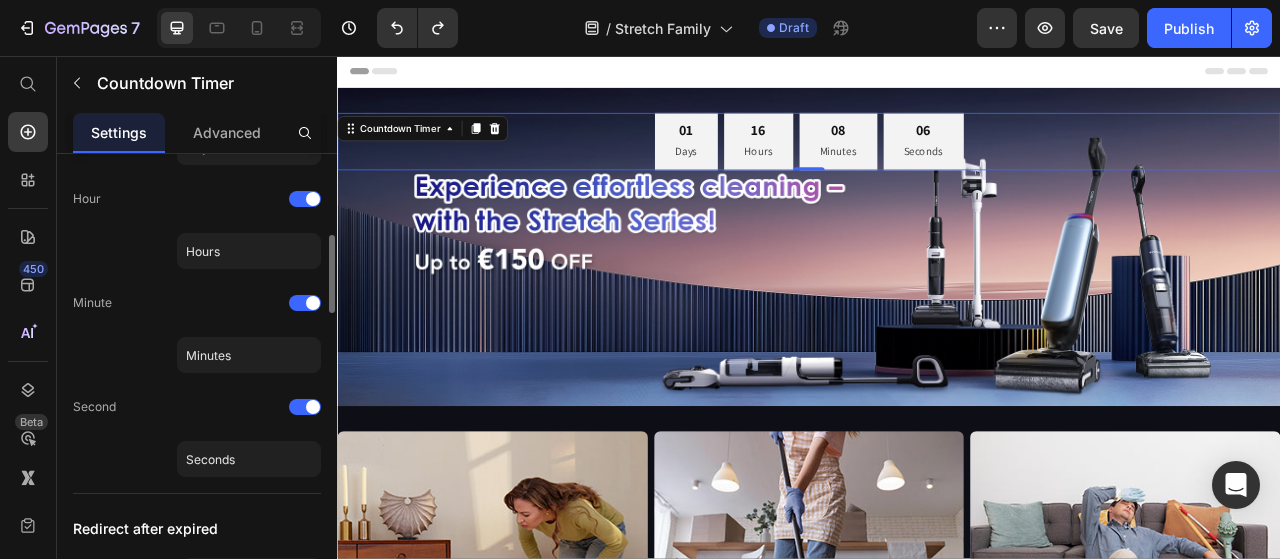 scroll, scrollTop: 0, scrollLeft: 0, axis: both 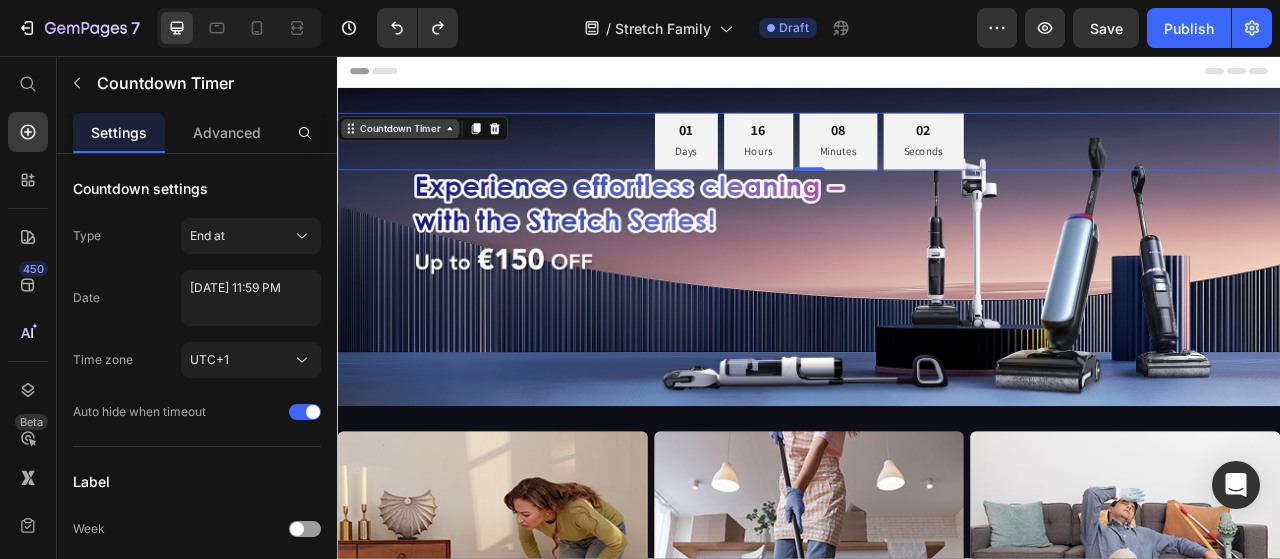 click on "Countdown Timer" at bounding box center (417, 149) 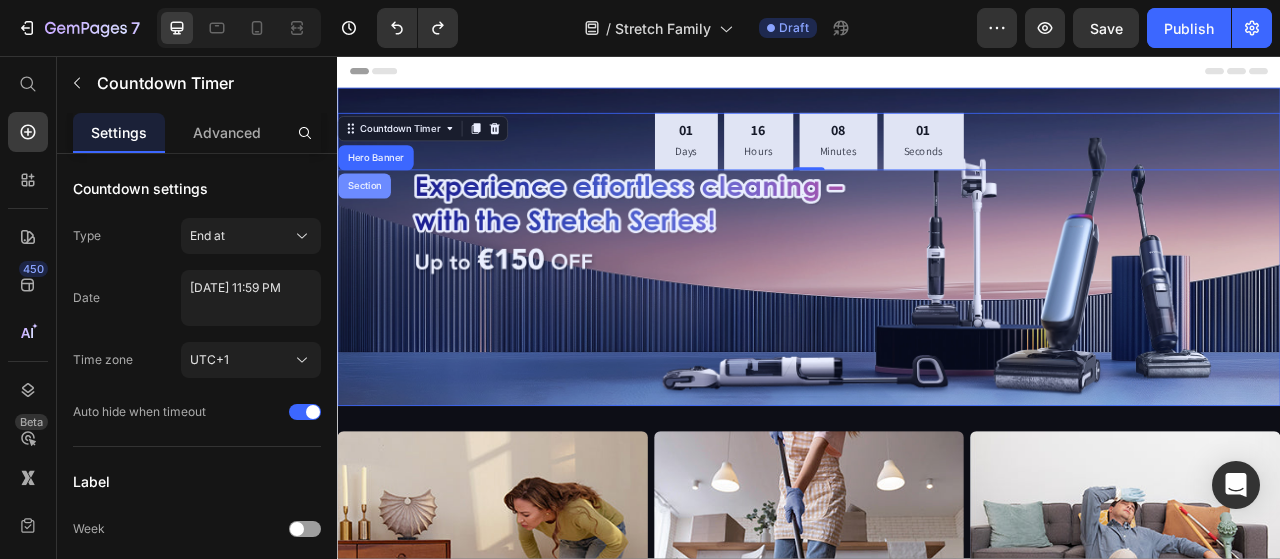 click on "Section" at bounding box center (371, 222) 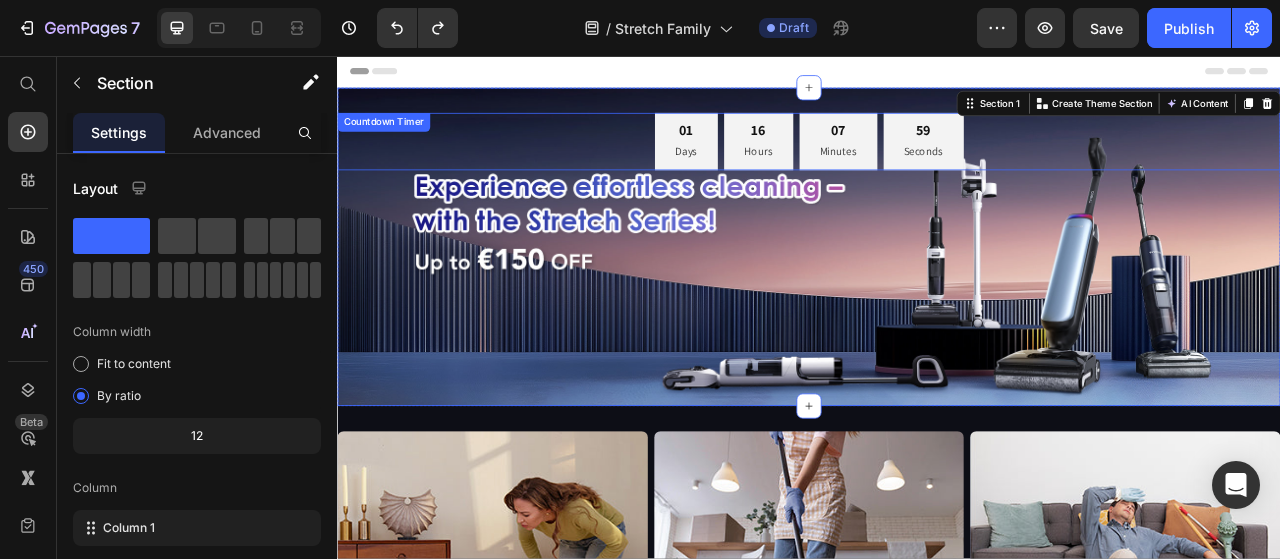 click on "Days" at bounding box center (781, 178) 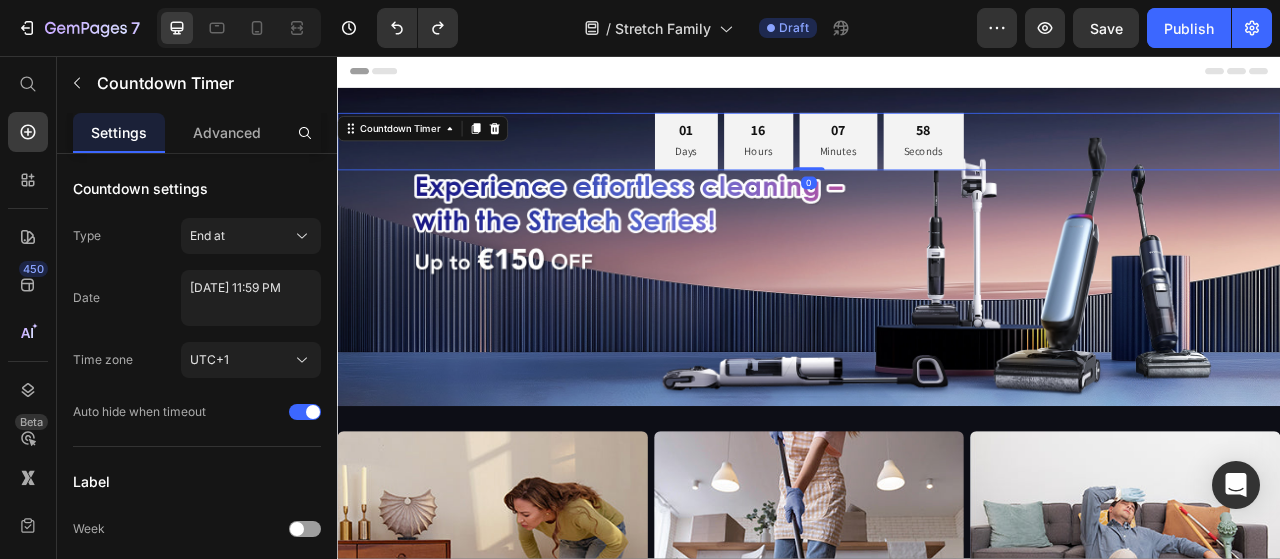 click on "01" at bounding box center (781, 150) 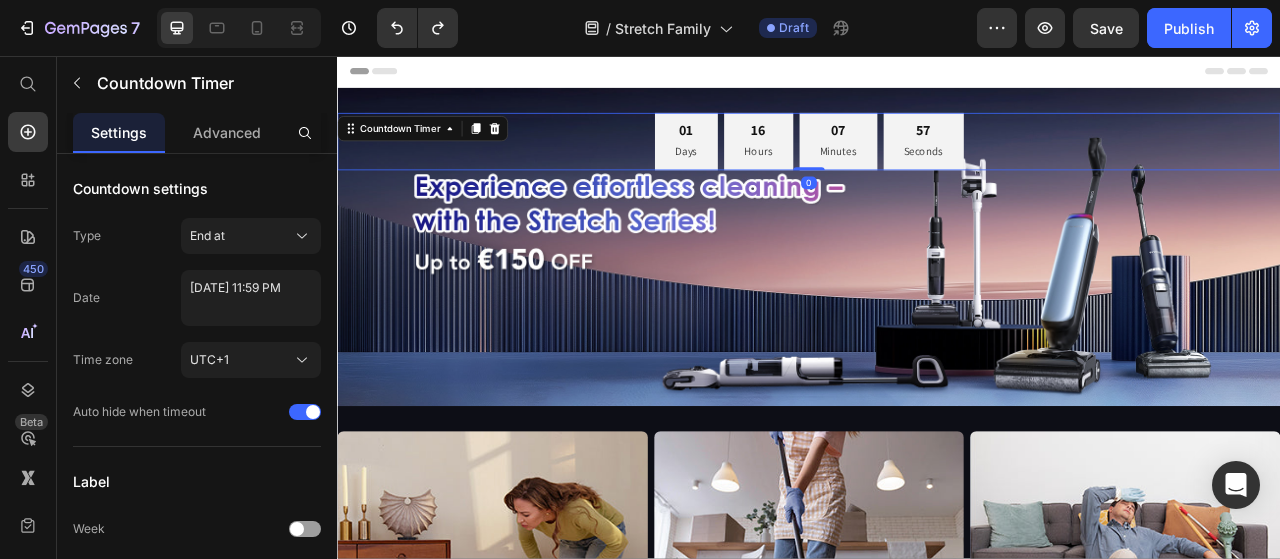 click on "01 Days" at bounding box center [781, 165] 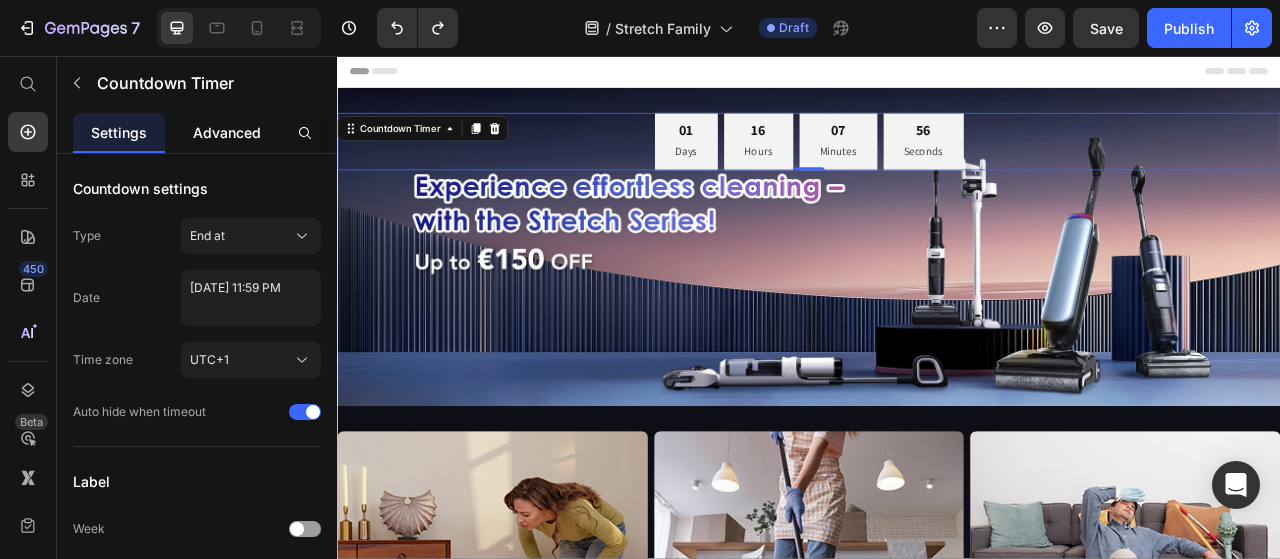 click on "Advanced" at bounding box center (227, 132) 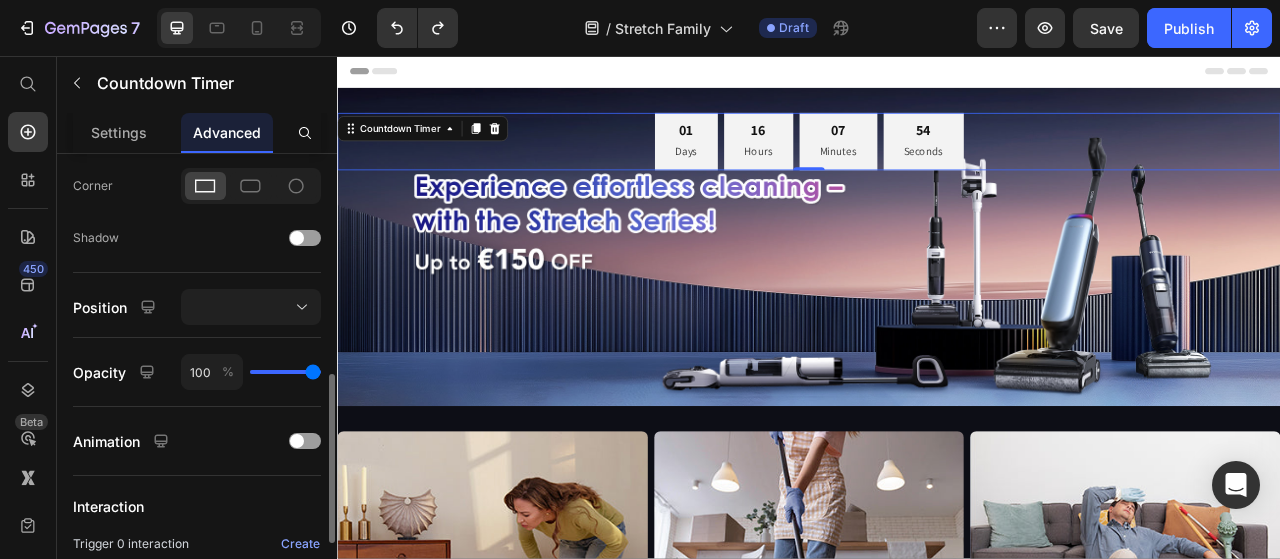 scroll, scrollTop: 799, scrollLeft: 0, axis: vertical 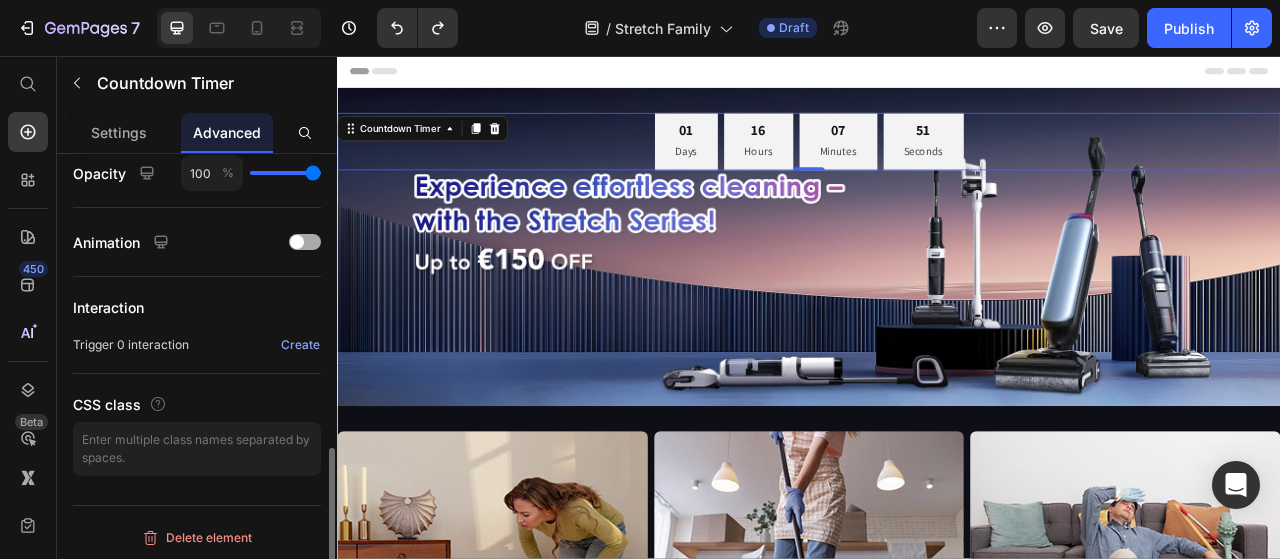 click at bounding box center [297, 242] 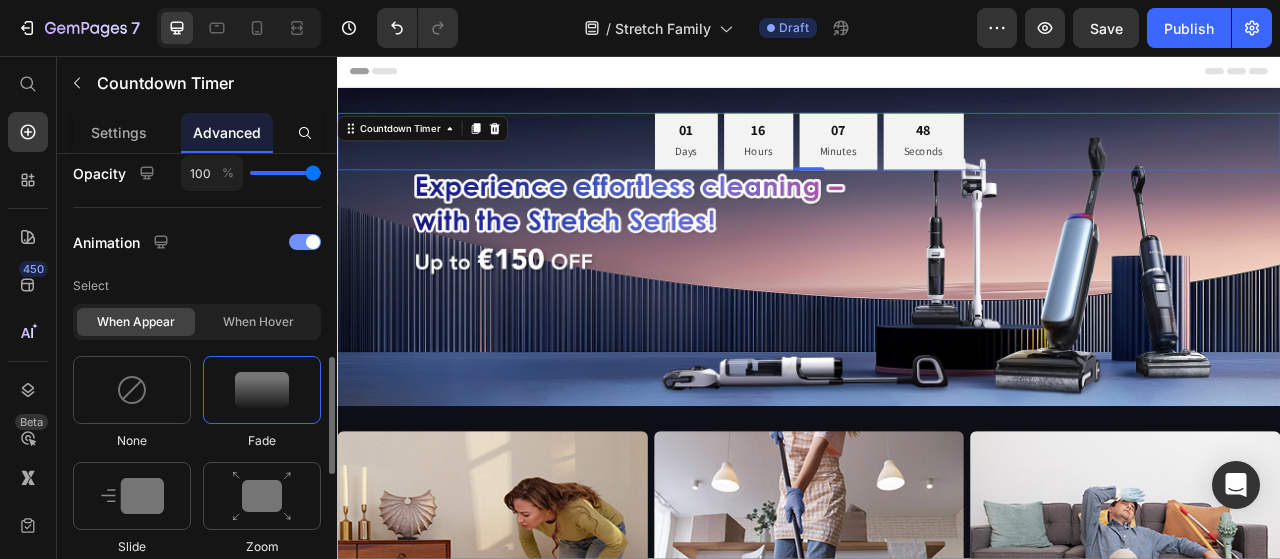 click at bounding box center [305, 242] 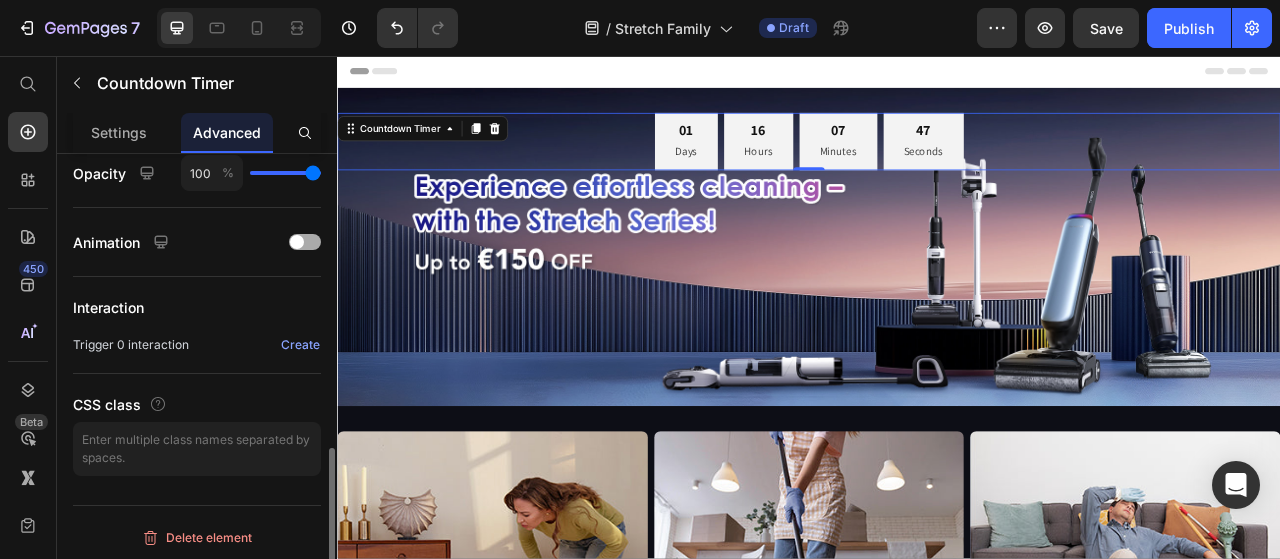 click at bounding box center [297, 242] 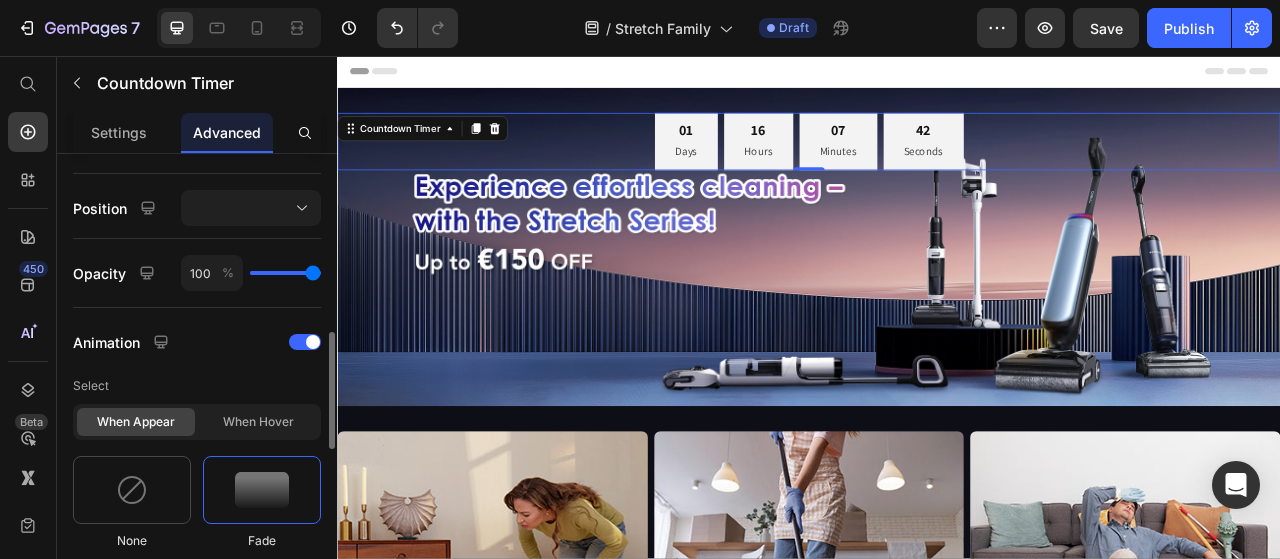 scroll, scrollTop: 799, scrollLeft: 0, axis: vertical 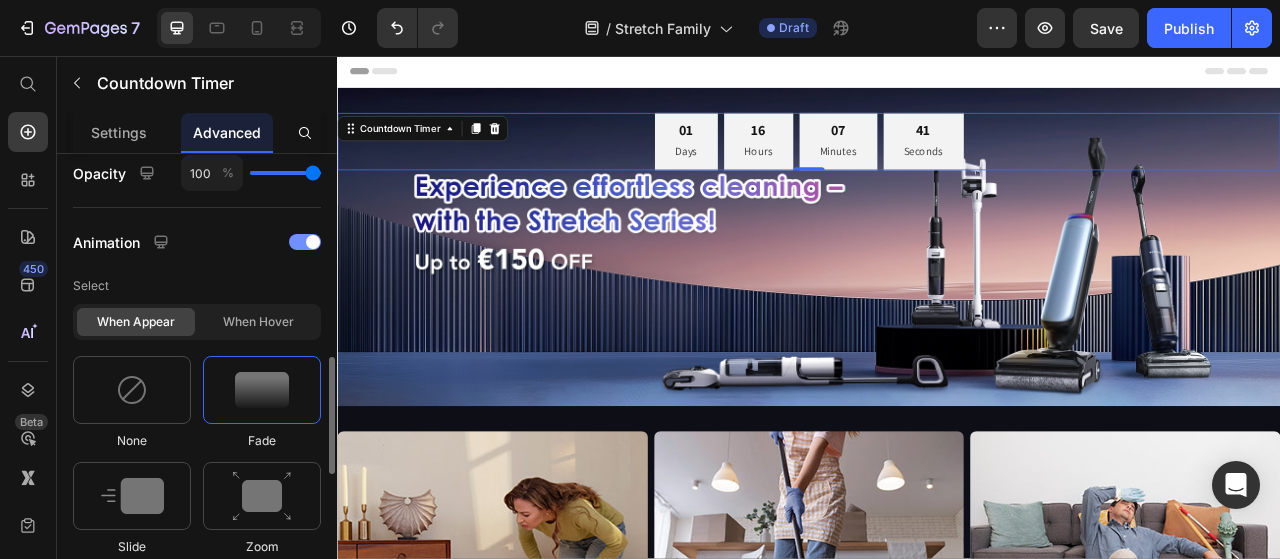 click at bounding box center [305, 242] 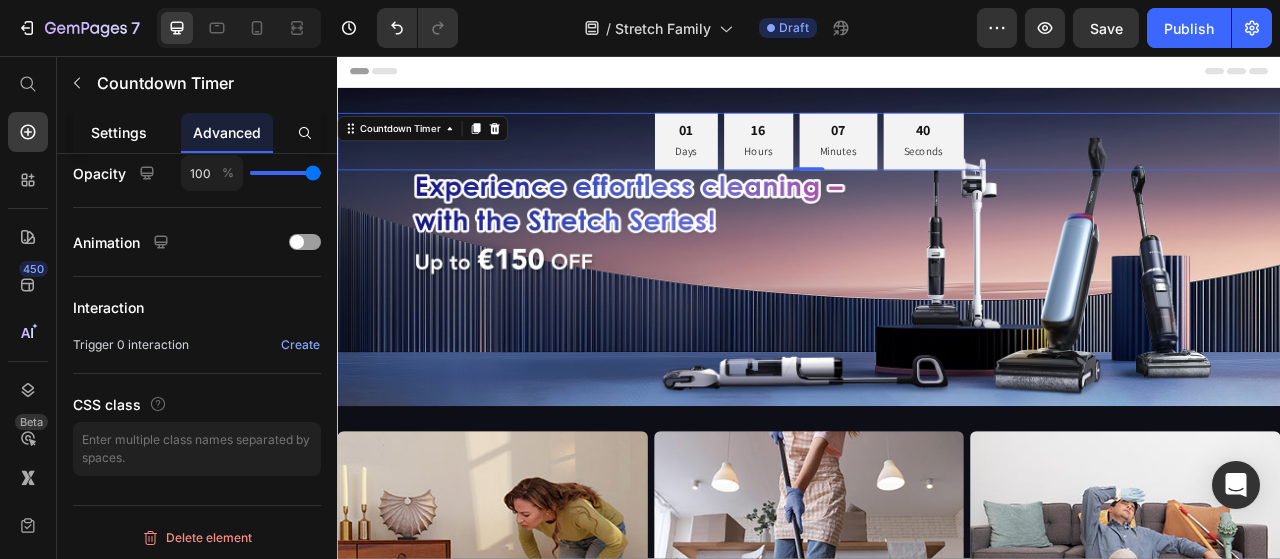 click on "Settings" 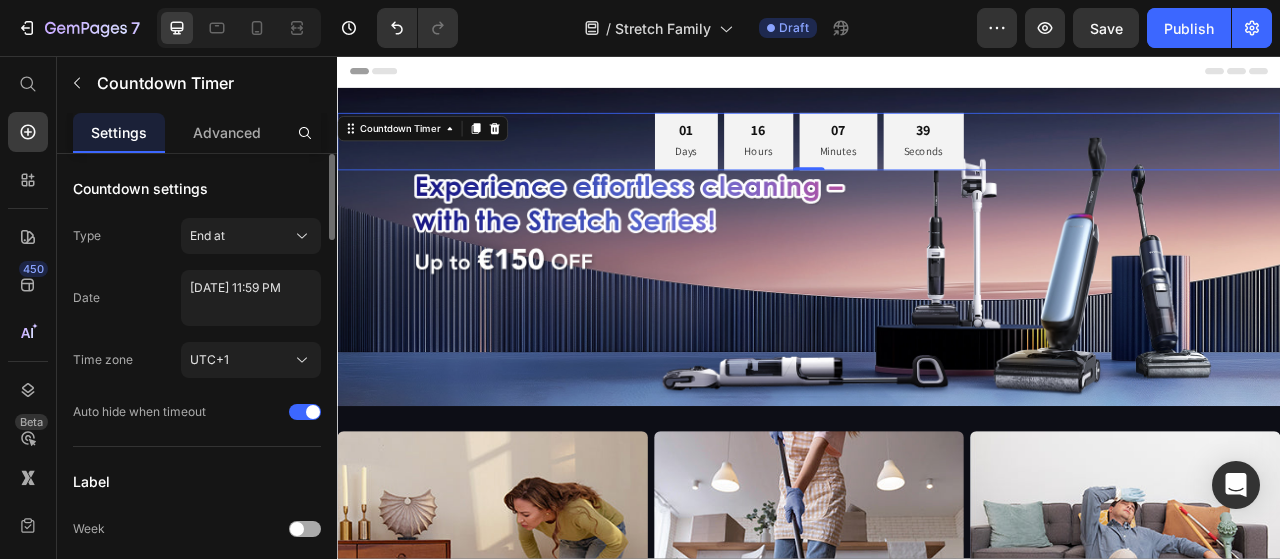 scroll, scrollTop: 300, scrollLeft: 0, axis: vertical 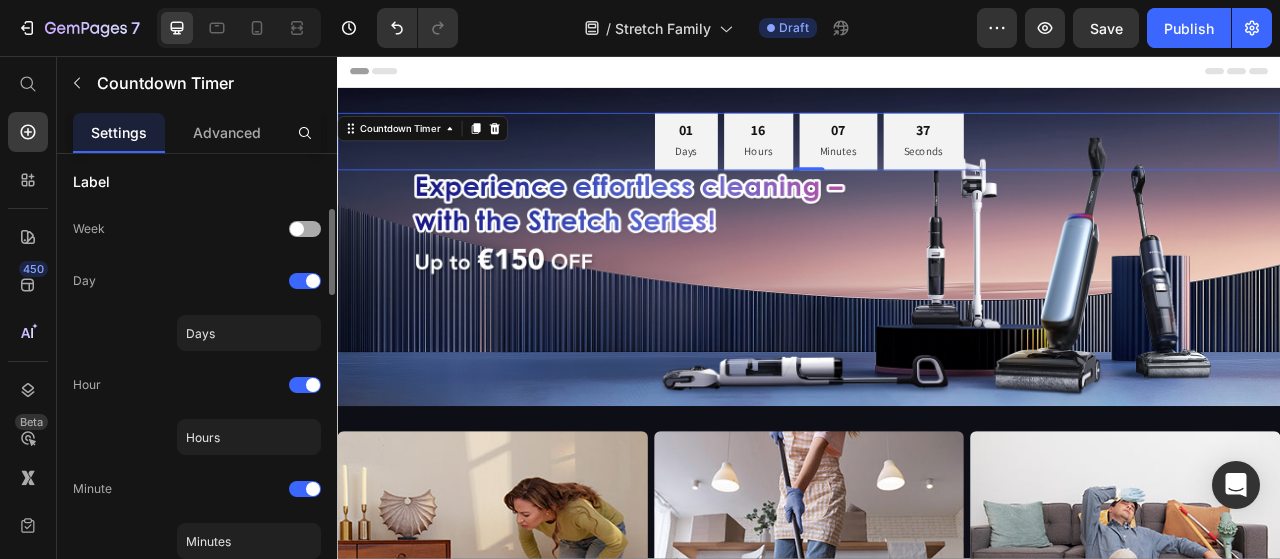 click at bounding box center (305, 229) 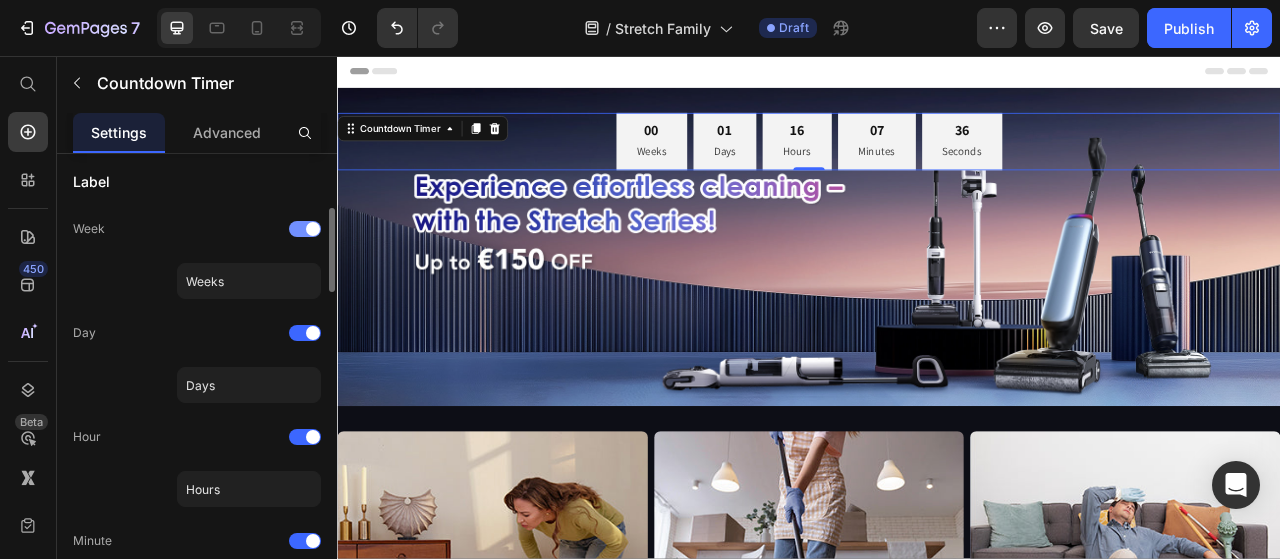 click at bounding box center [313, 229] 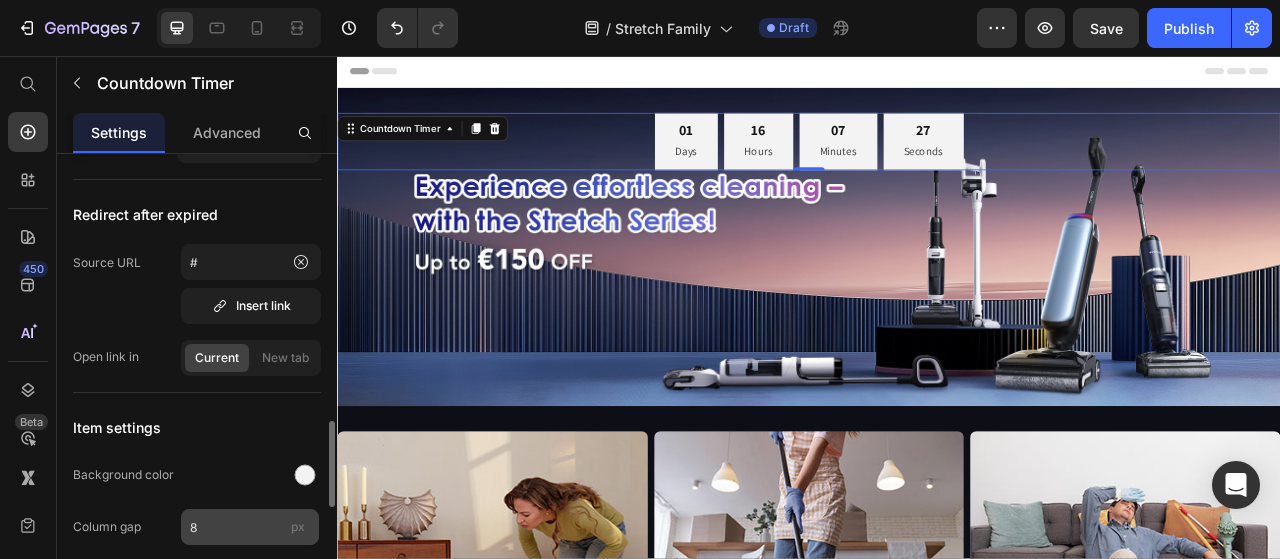 scroll, scrollTop: 900, scrollLeft: 0, axis: vertical 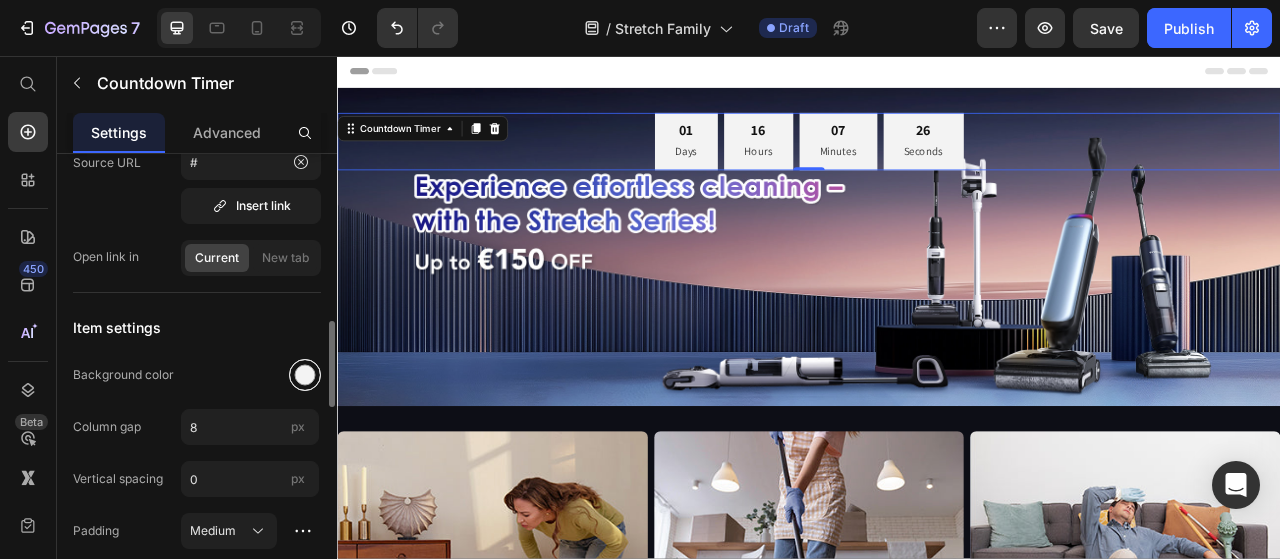 click at bounding box center (305, 375) 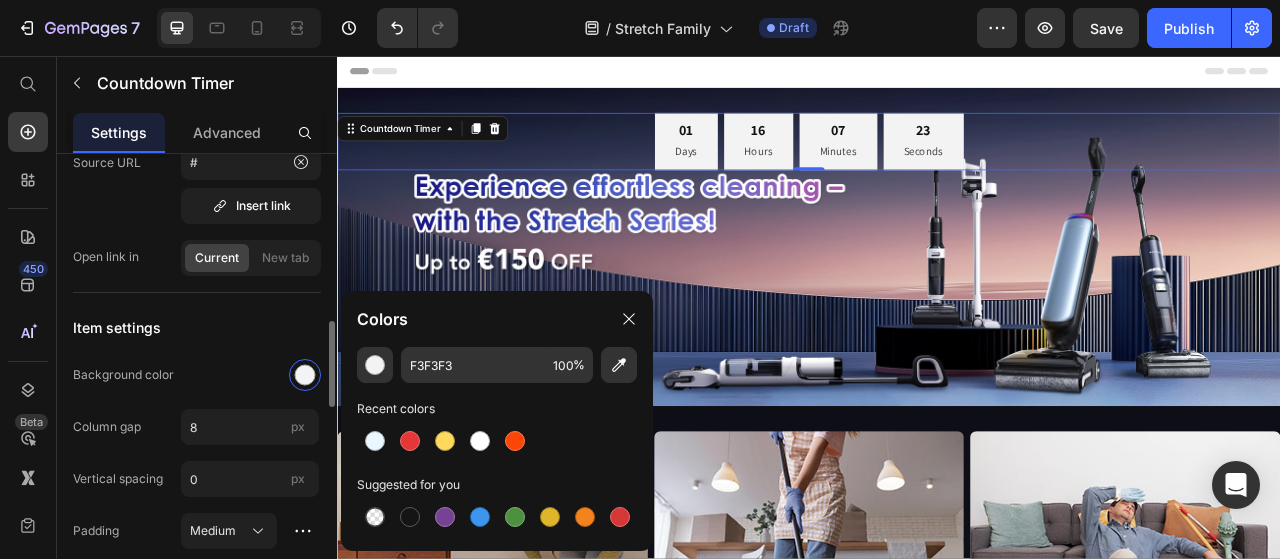 scroll, scrollTop: 1100, scrollLeft: 0, axis: vertical 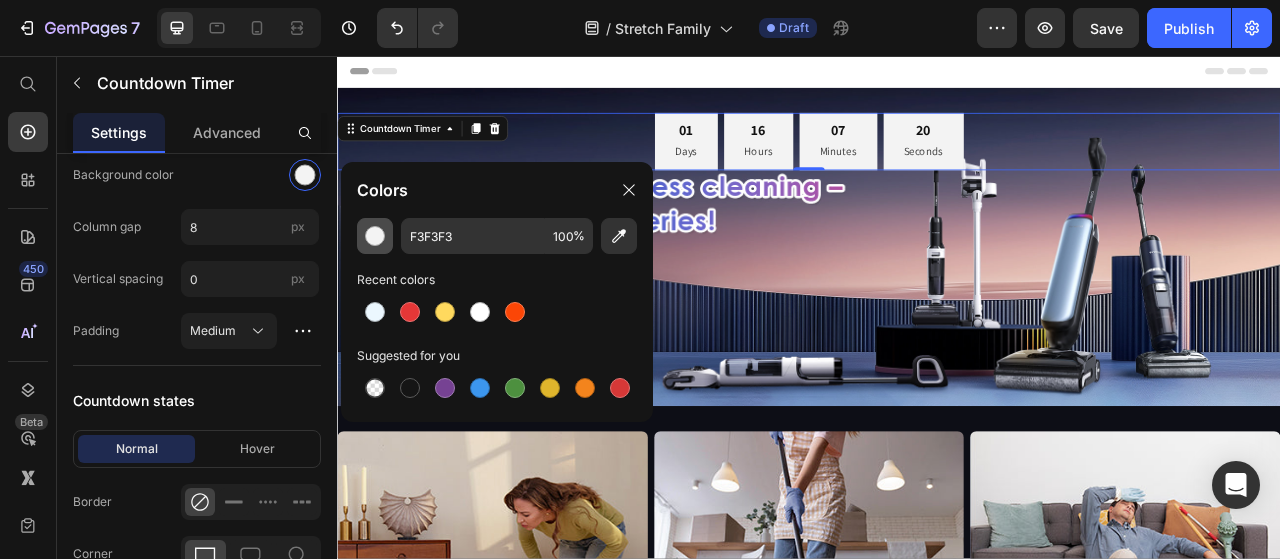 click at bounding box center [375, 236] 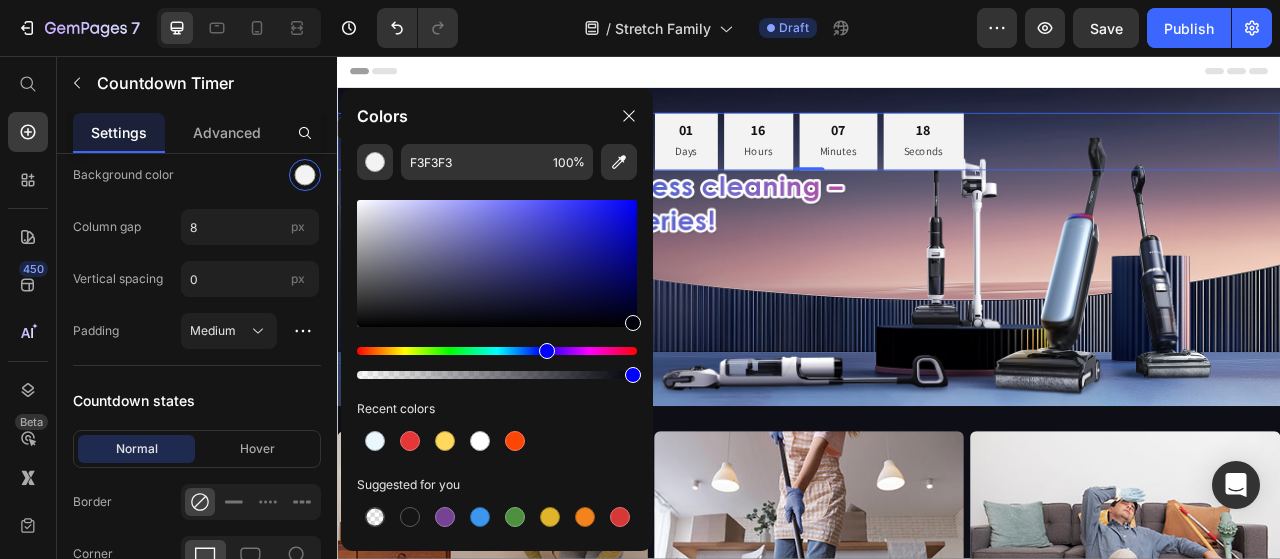 click at bounding box center [497, 263] 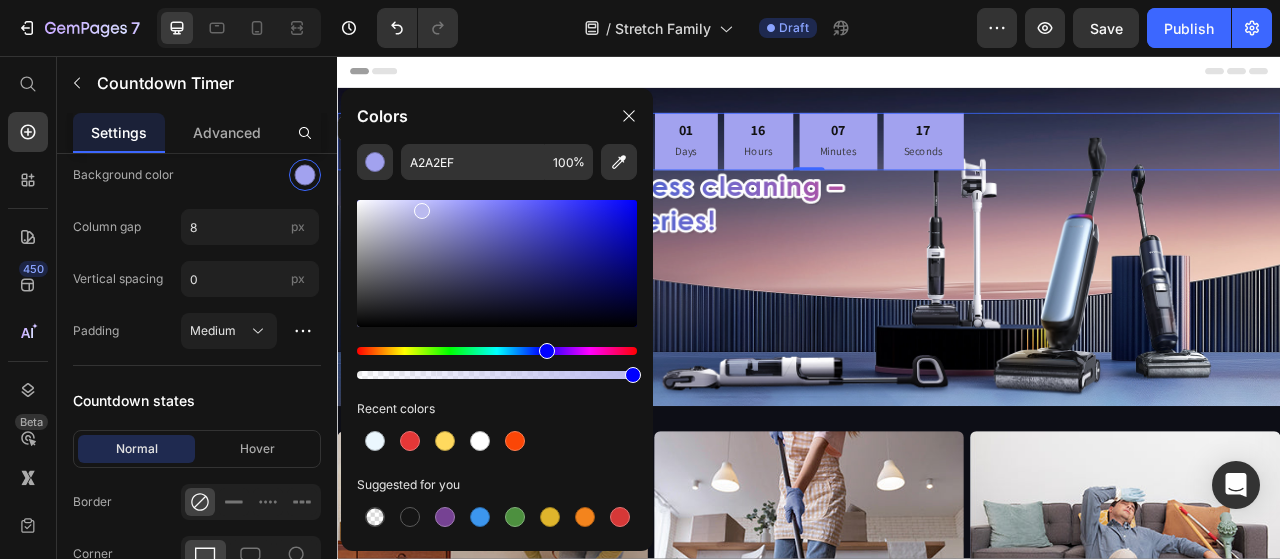 click at bounding box center (497, 263) 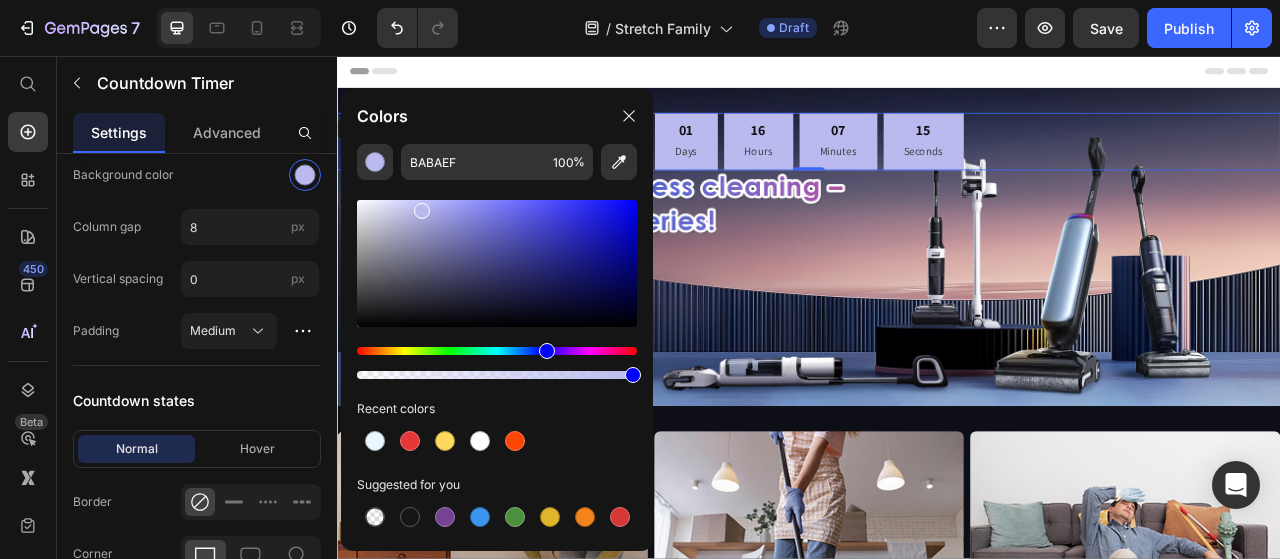 click at bounding box center (497, 263) 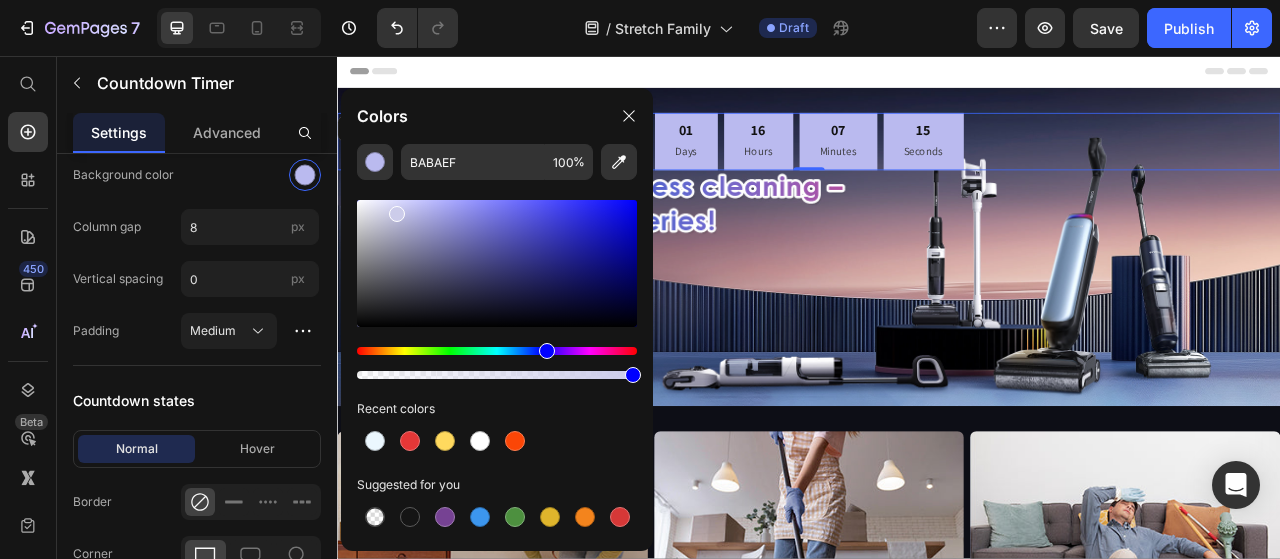 type on "CCCCEA" 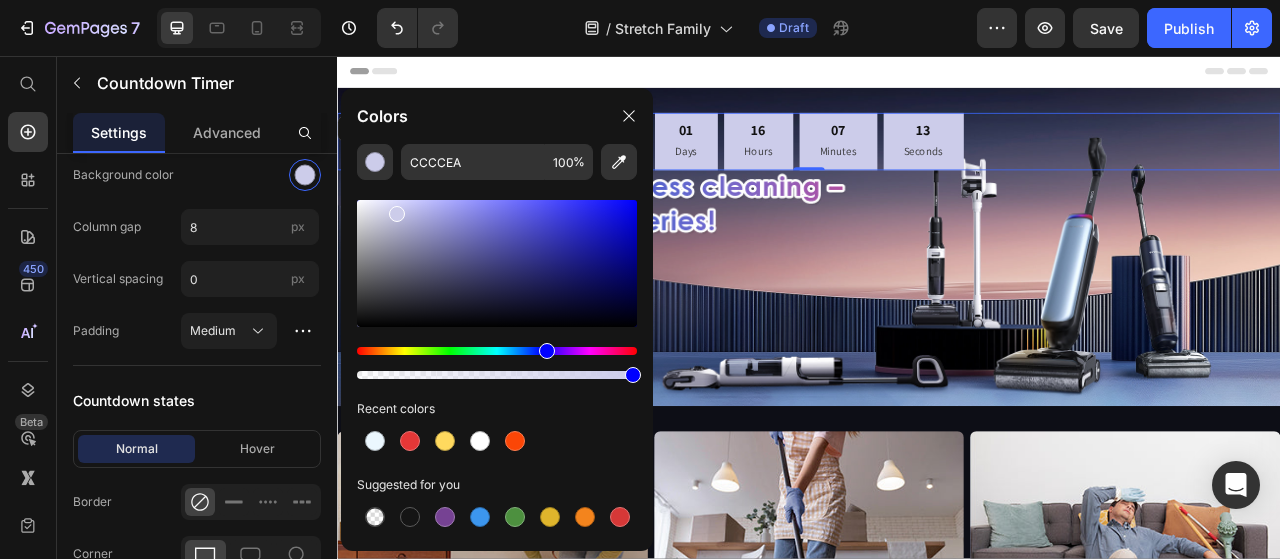 click on "Header" at bounding box center (937, 76) 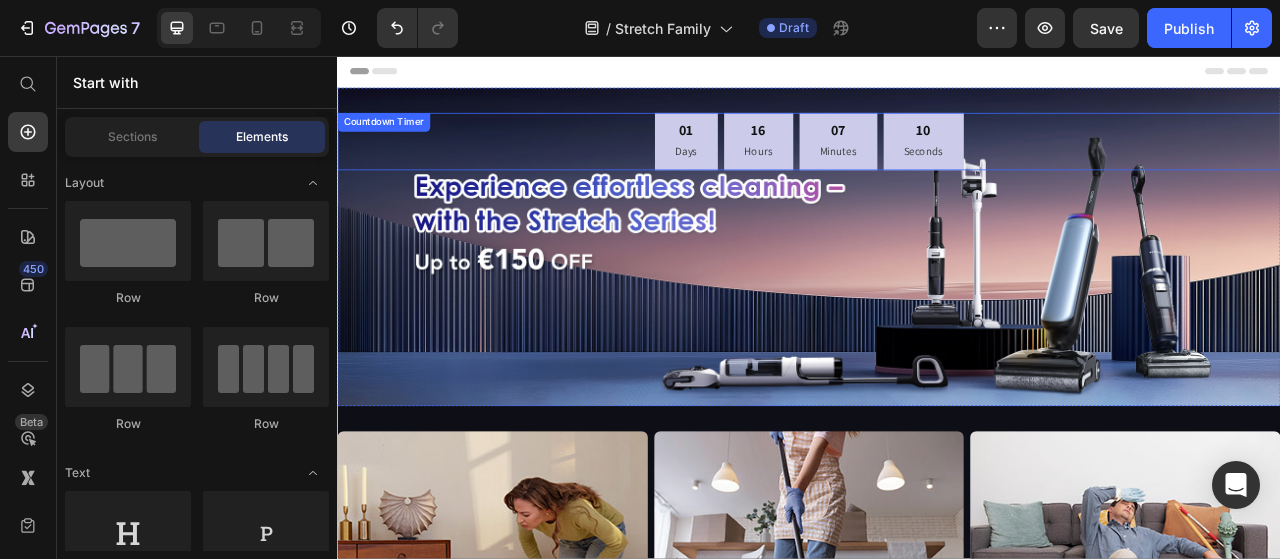 click on "01 Days 16 Hours 07 Minutes 10 Seconds" at bounding box center [937, 165] 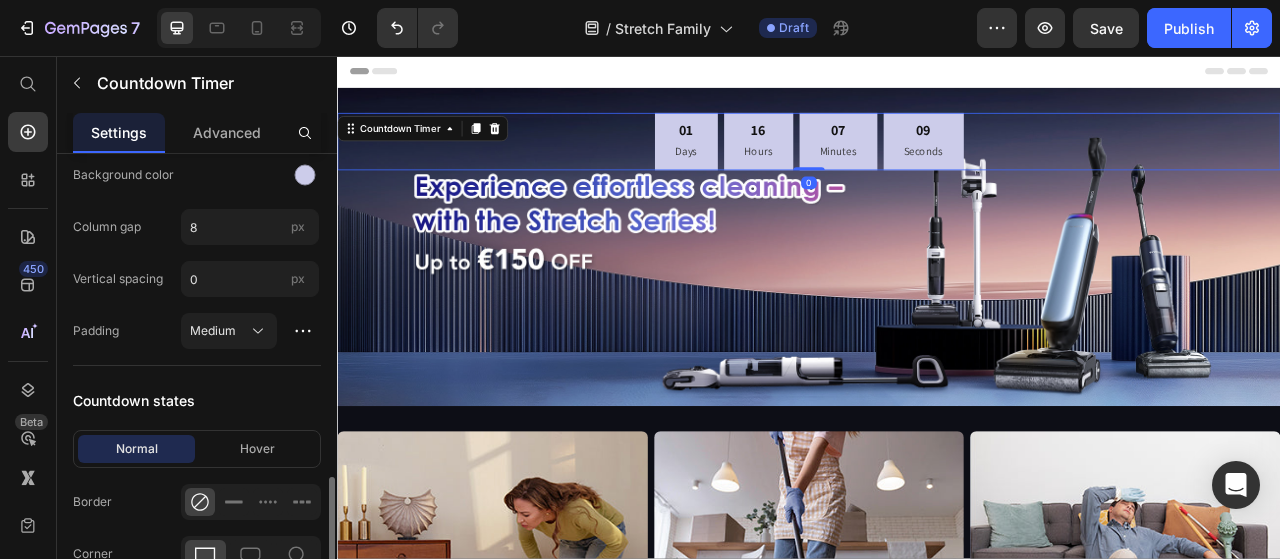 scroll, scrollTop: 1200, scrollLeft: 0, axis: vertical 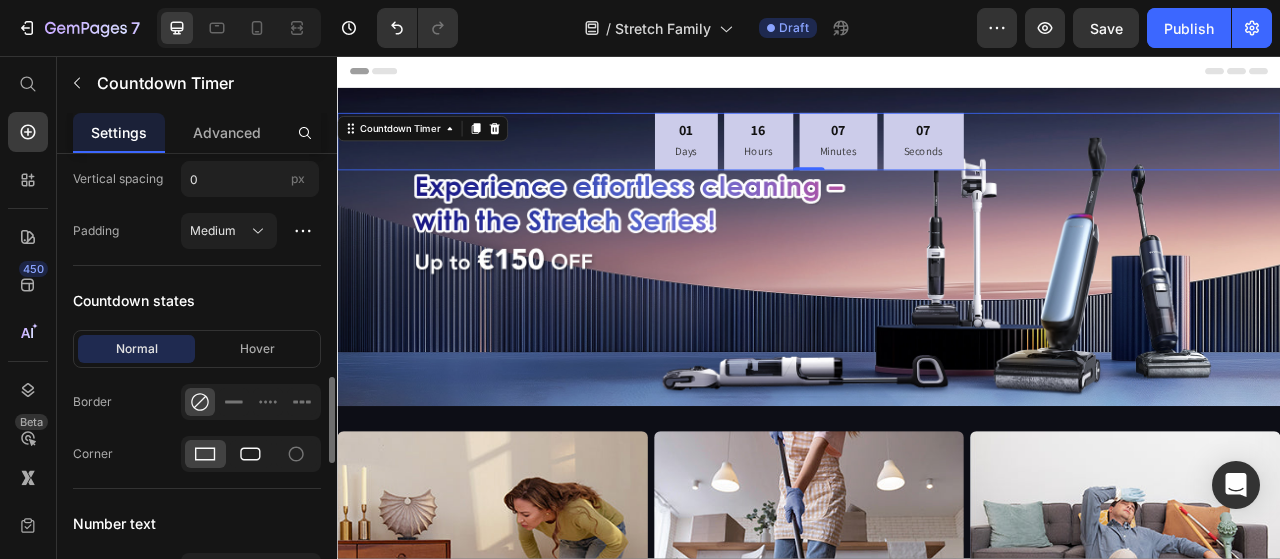 click 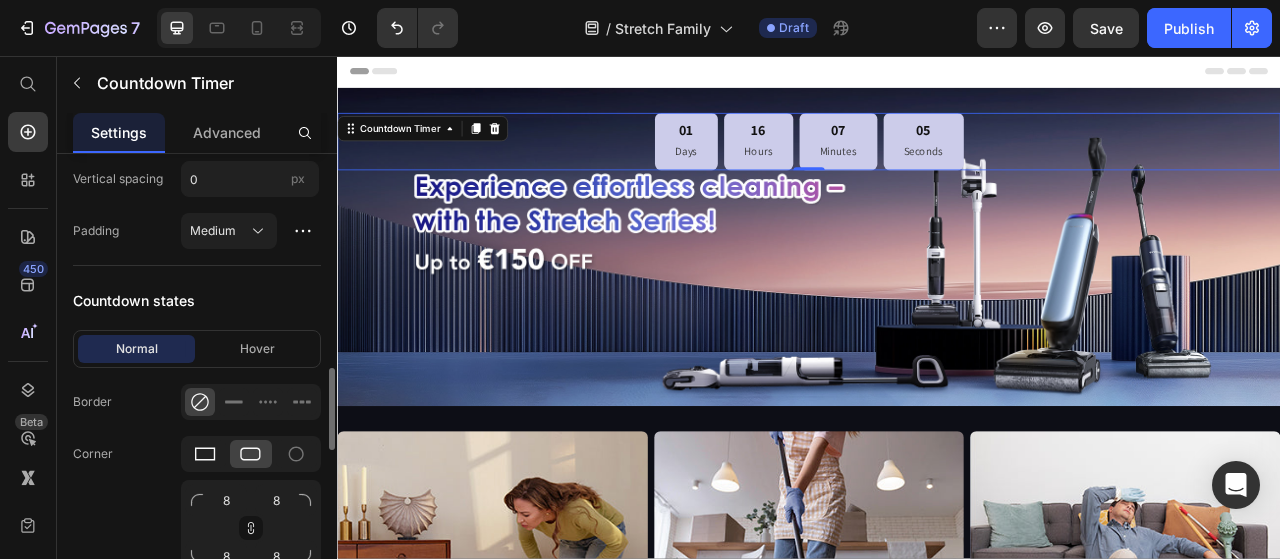 click 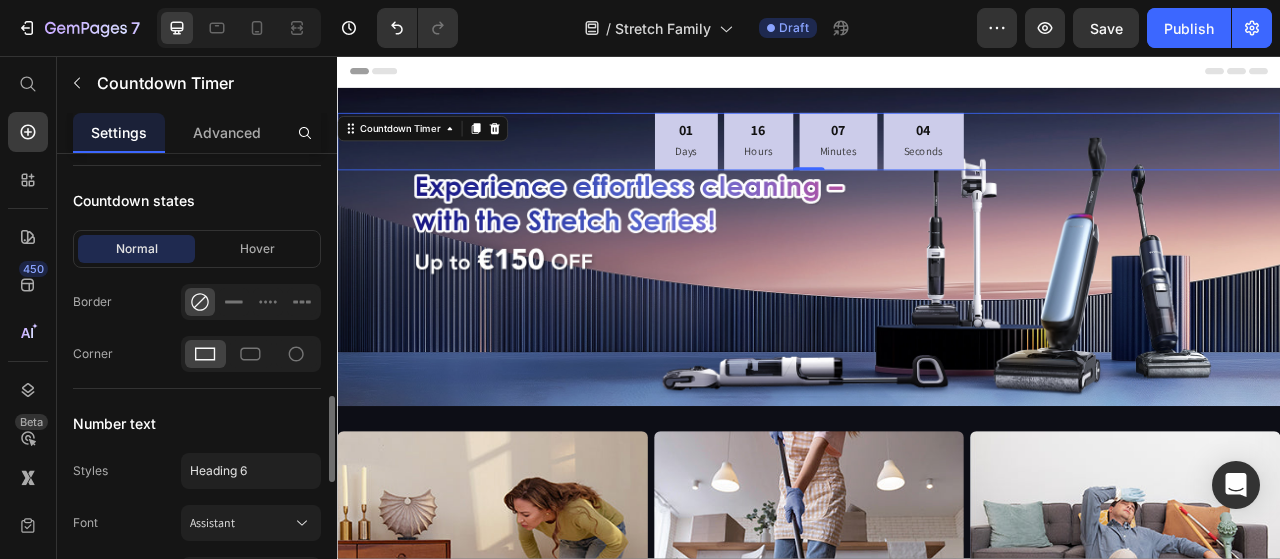 scroll, scrollTop: 1400, scrollLeft: 0, axis: vertical 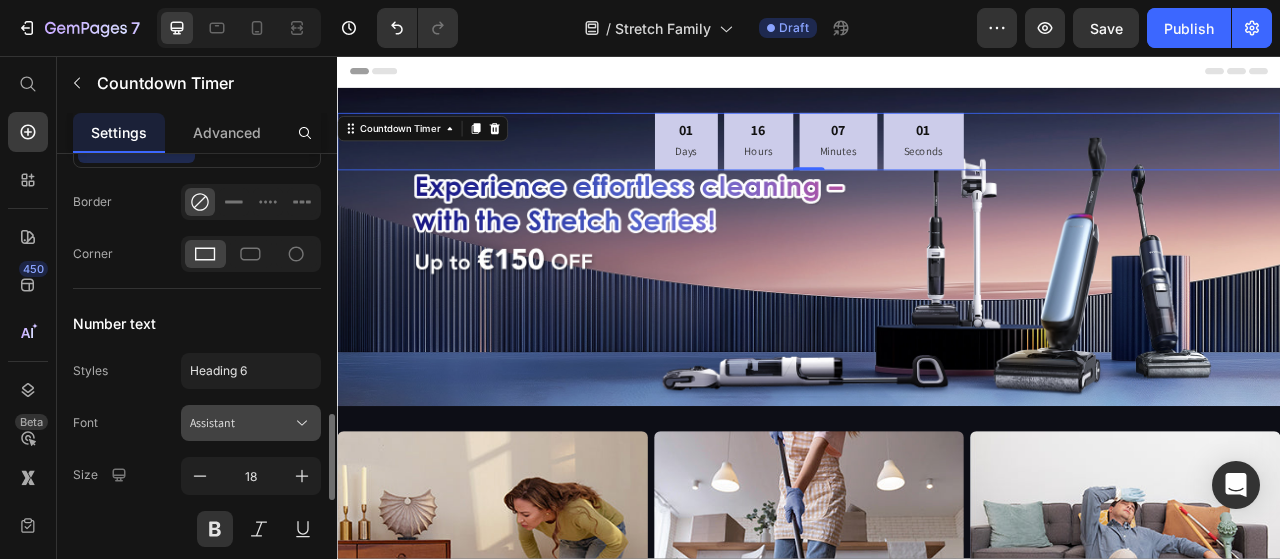 click on "Assistant" at bounding box center (241, 423) 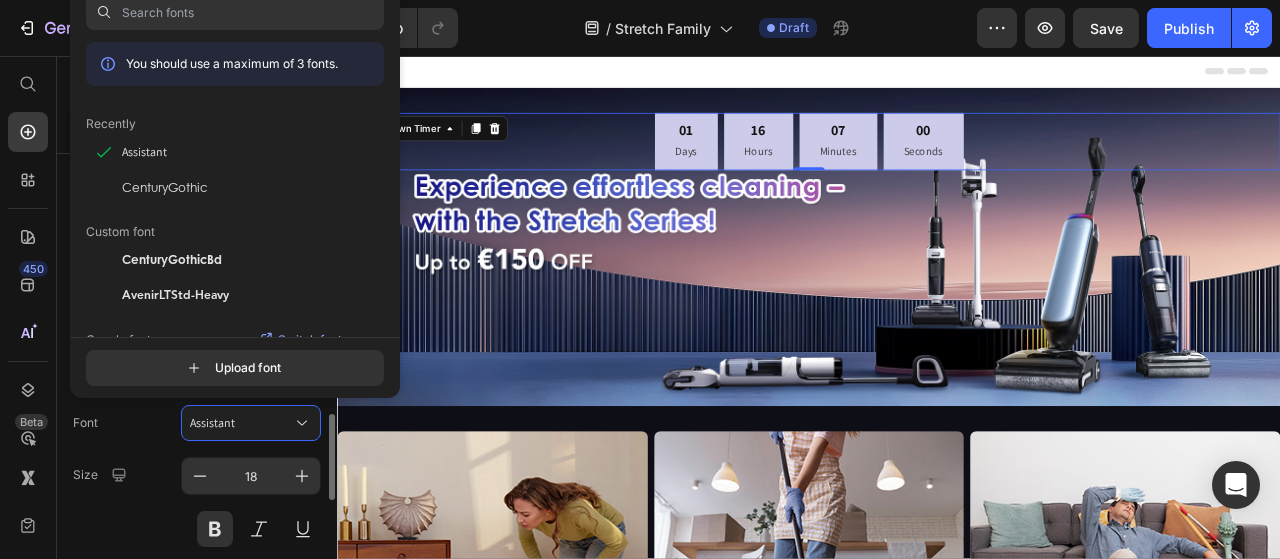 click on "18" at bounding box center (251, 476) 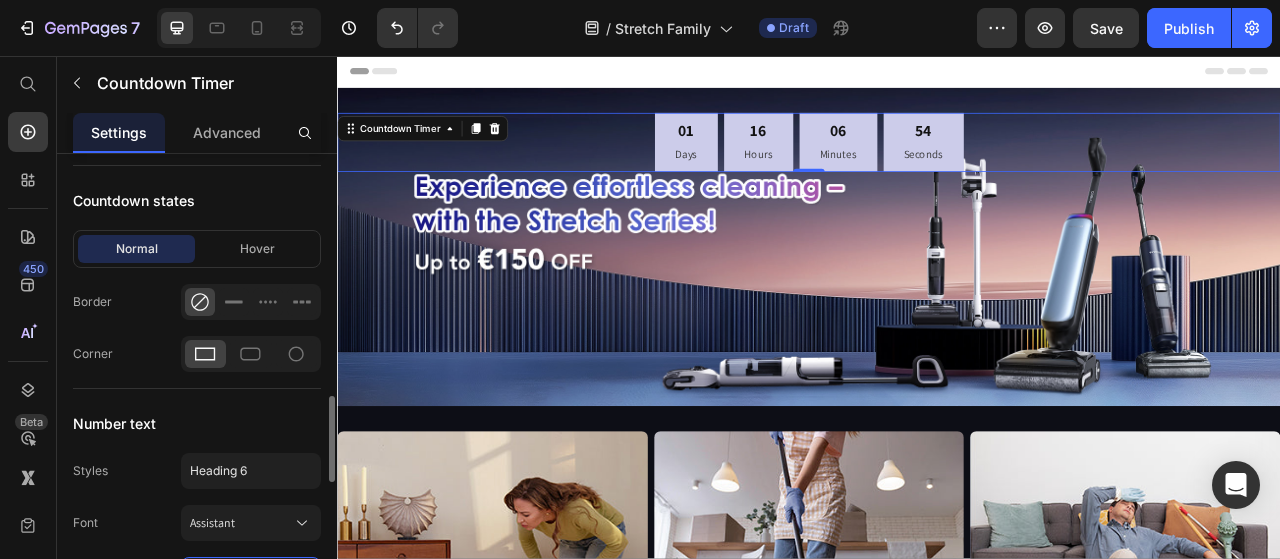 scroll, scrollTop: 1500, scrollLeft: 0, axis: vertical 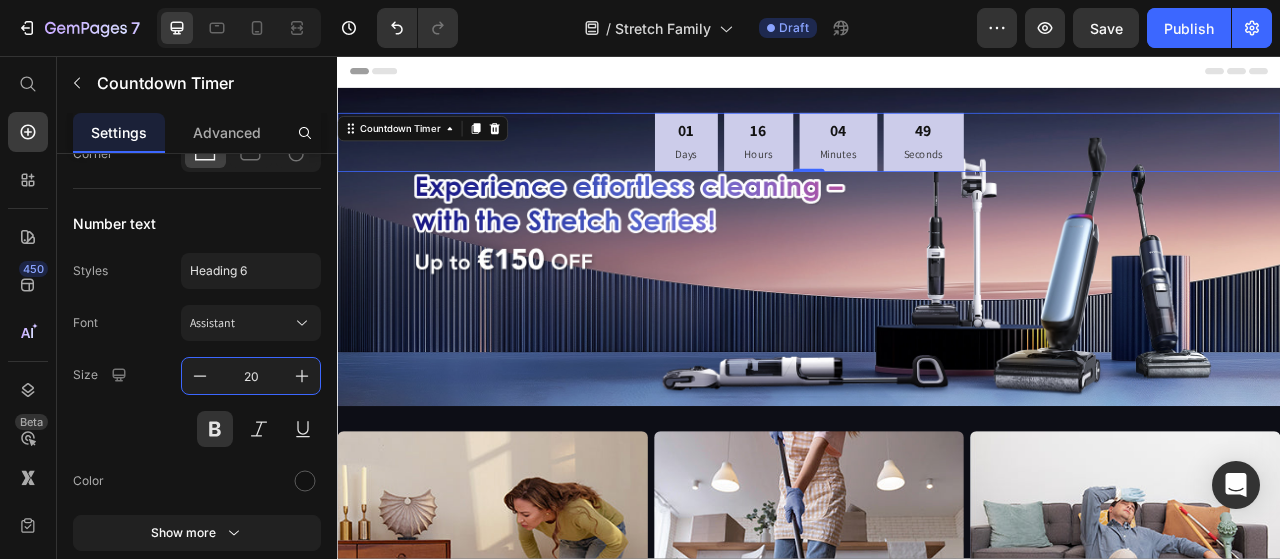 type on "20" 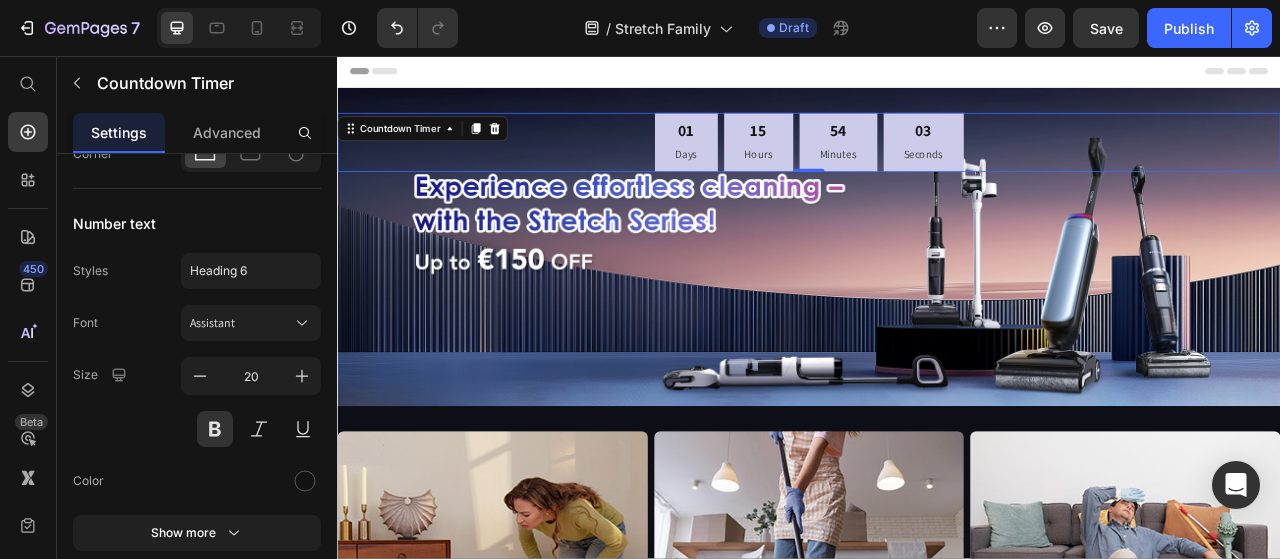 click on "01 Days 15 Hours 54 Minutes 03 Seconds" at bounding box center (937, 166) 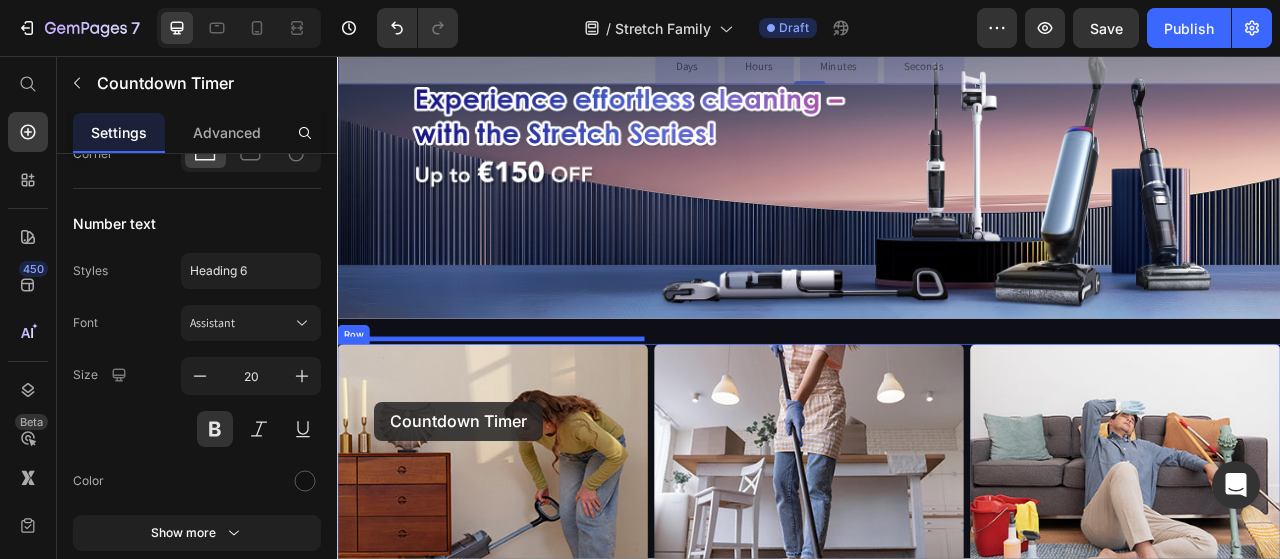 scroll, scrollTop: 133, scrollLeft: 0, axis: vertical 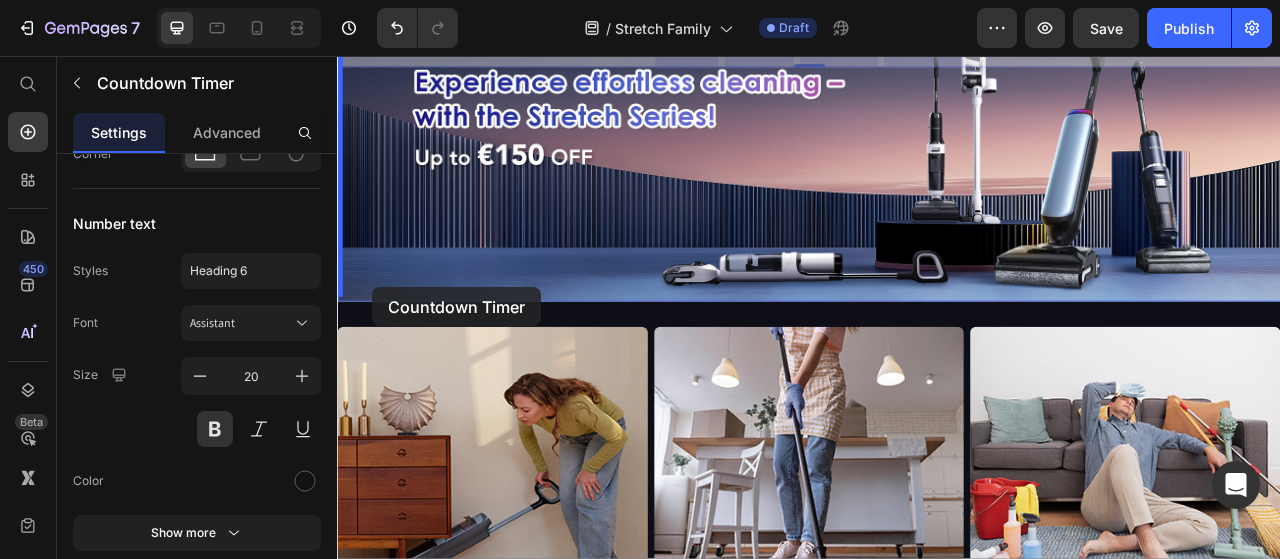 drag, startPoint x: 402, startPoint y: 153, endPoint x: 382, endPoint y: 350, distance: 198.01262 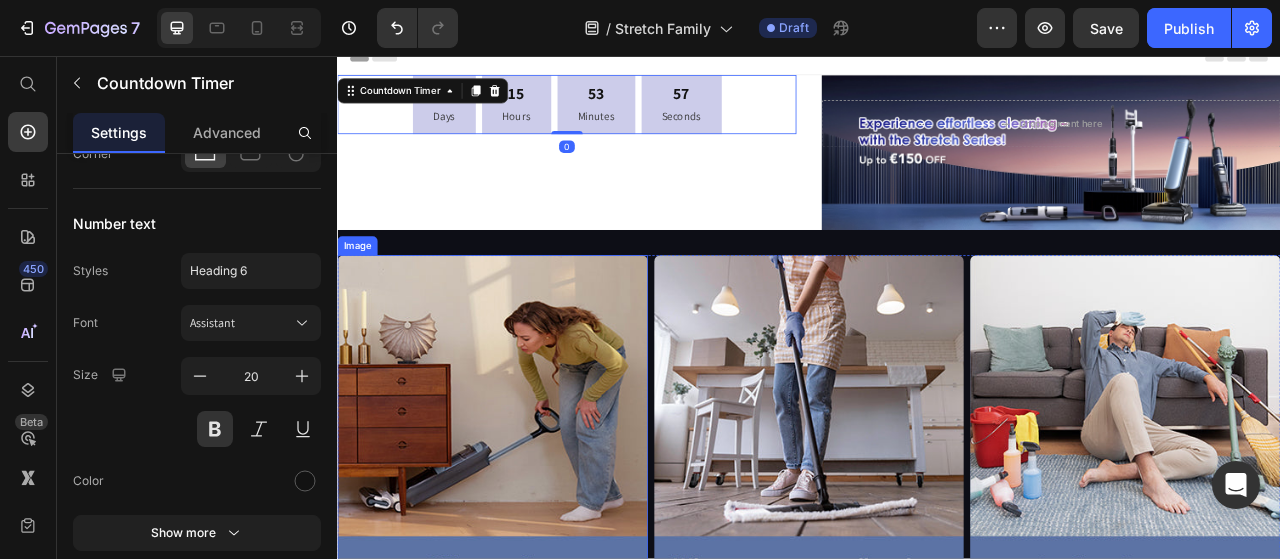 scroll, scrollTop: 0, scrollLeft: 0, axis: both 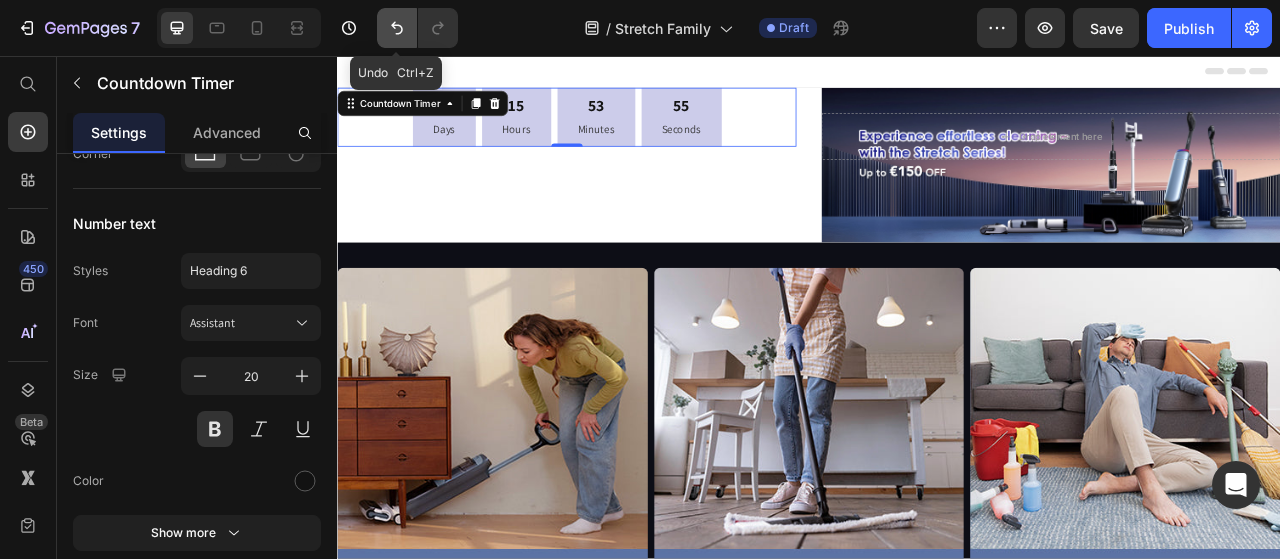 click 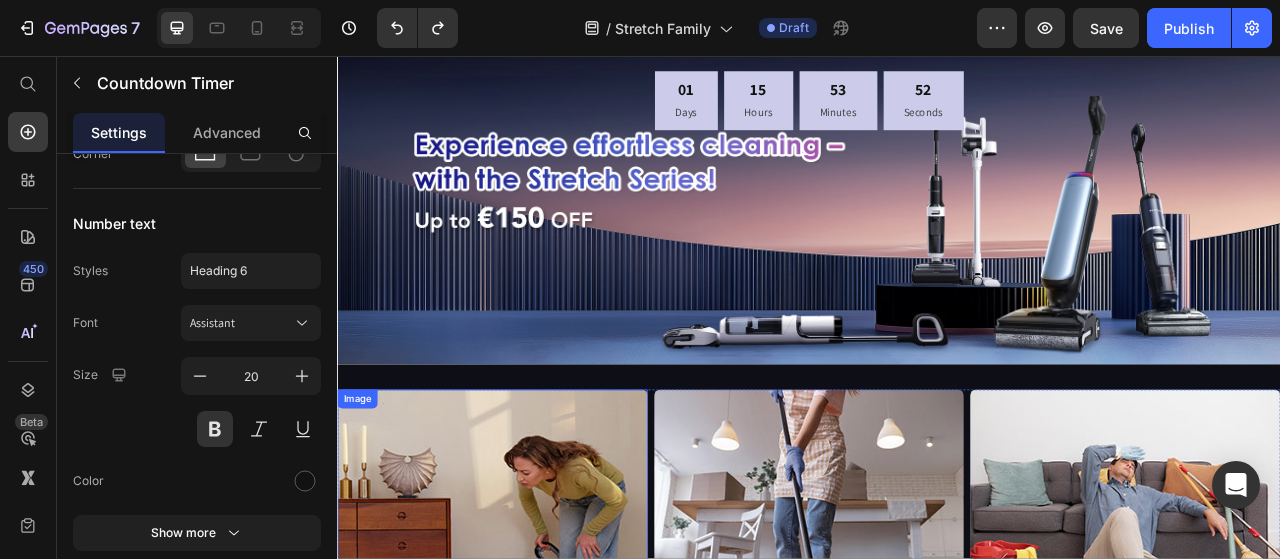scroll, scrollTop: 0, scrollLeft: 0, axis: both 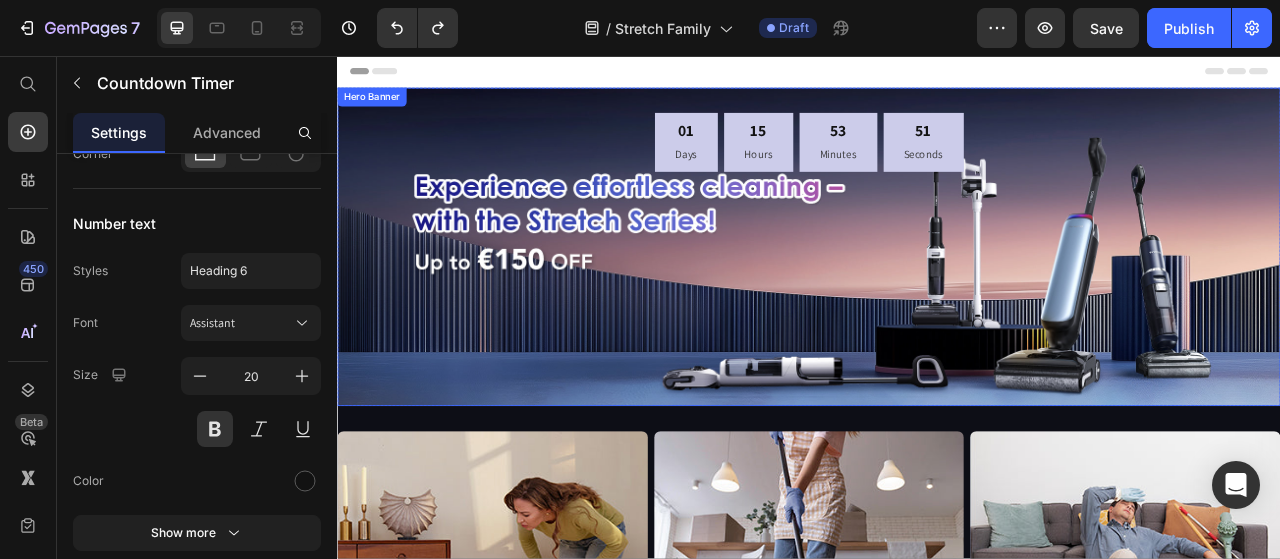 click on "01 Days 15 Hours 53 Minutes 51 Seconds Countdown Timer" at bounding box center (937, 166) 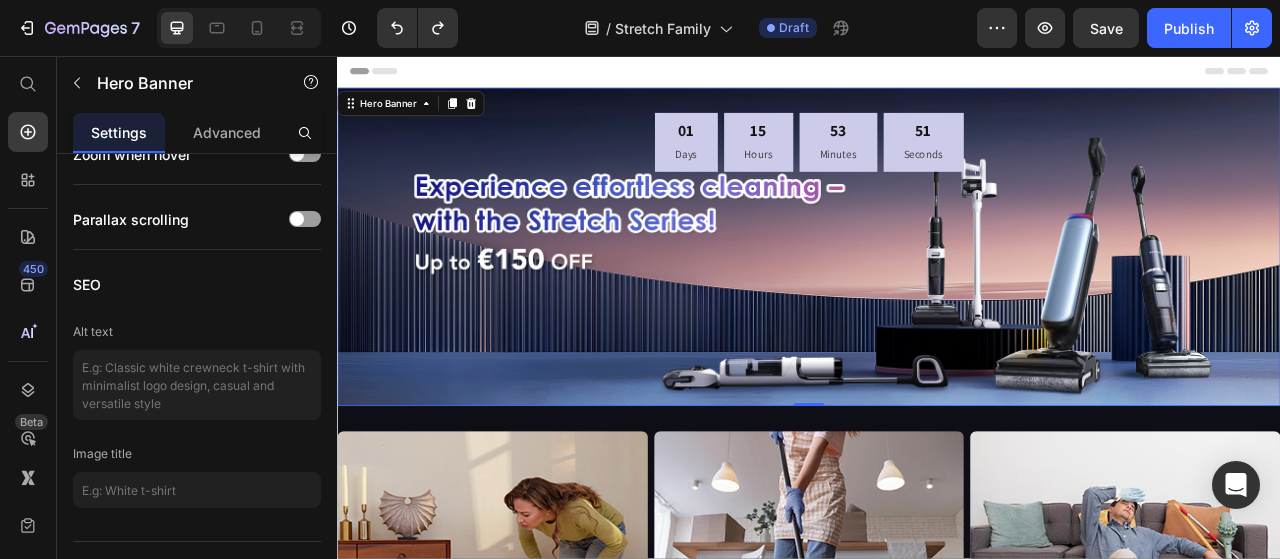 scroll, scrollTop: 0, scrollLeft: 0, axis: both 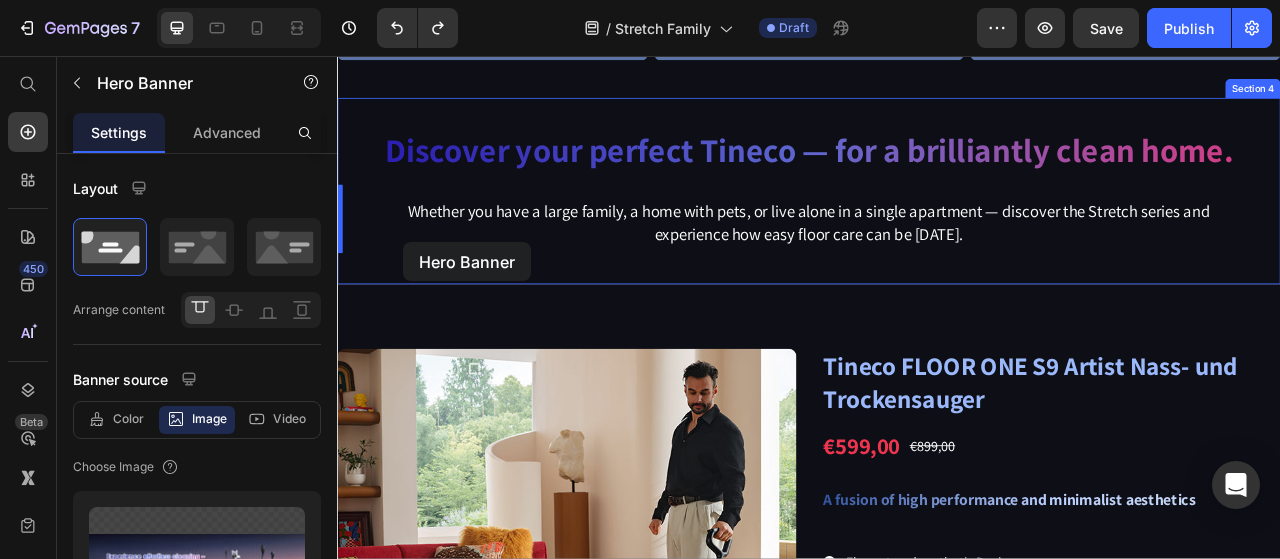 drag, startPoint x: 375, startPoint y: 118, endPoint x: 421, endPoint y: 293, distance: 180.94475 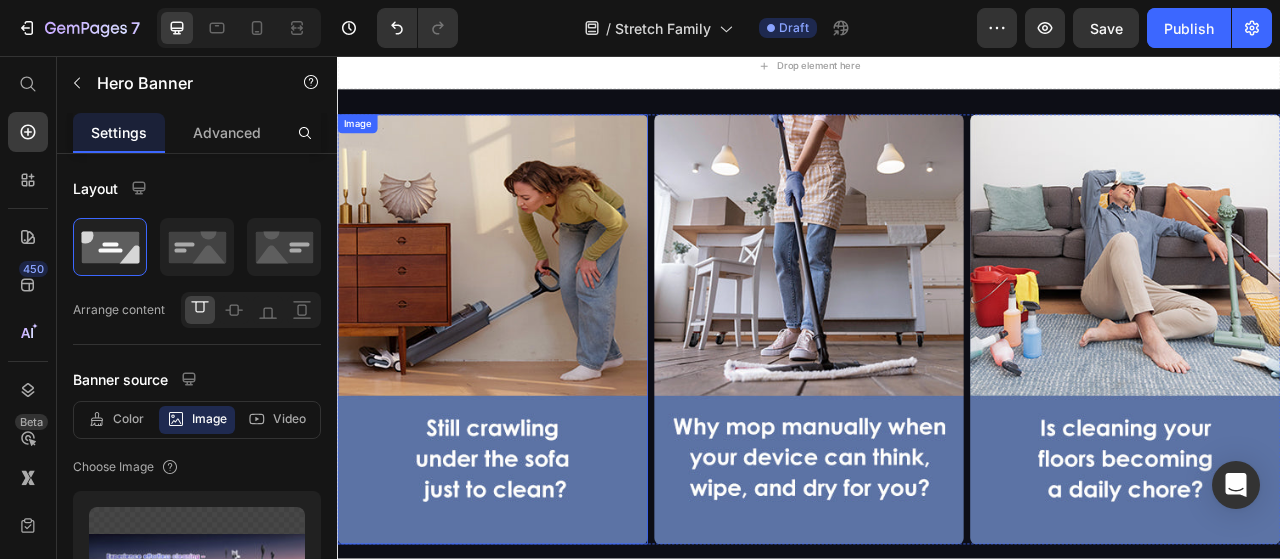 scroll, scrollTop: 0, scrollLeft: 0, axis: both 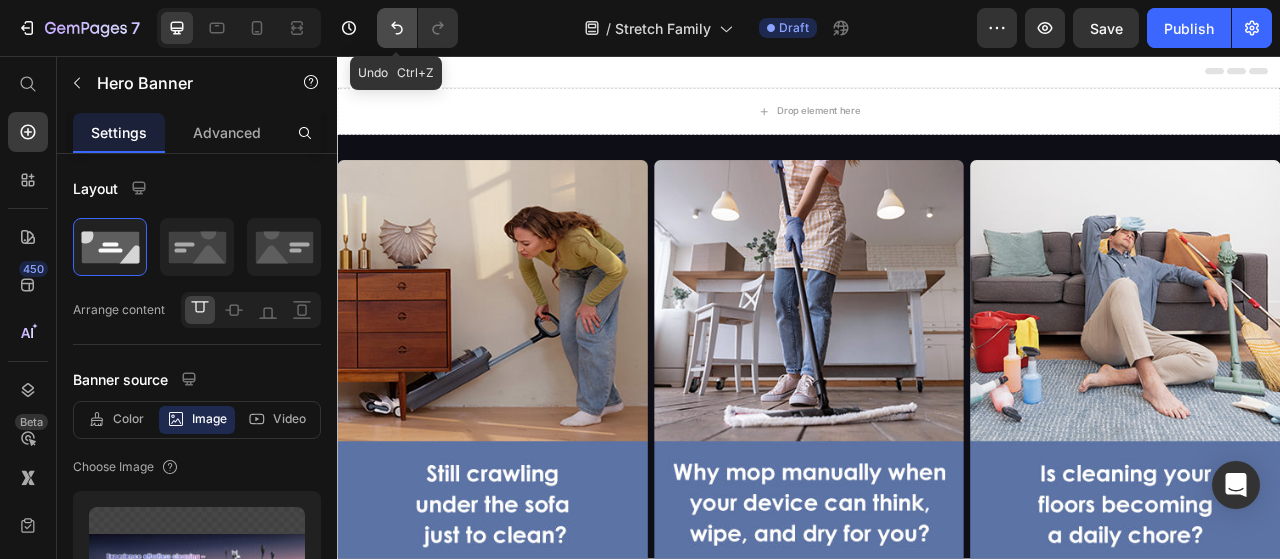 click 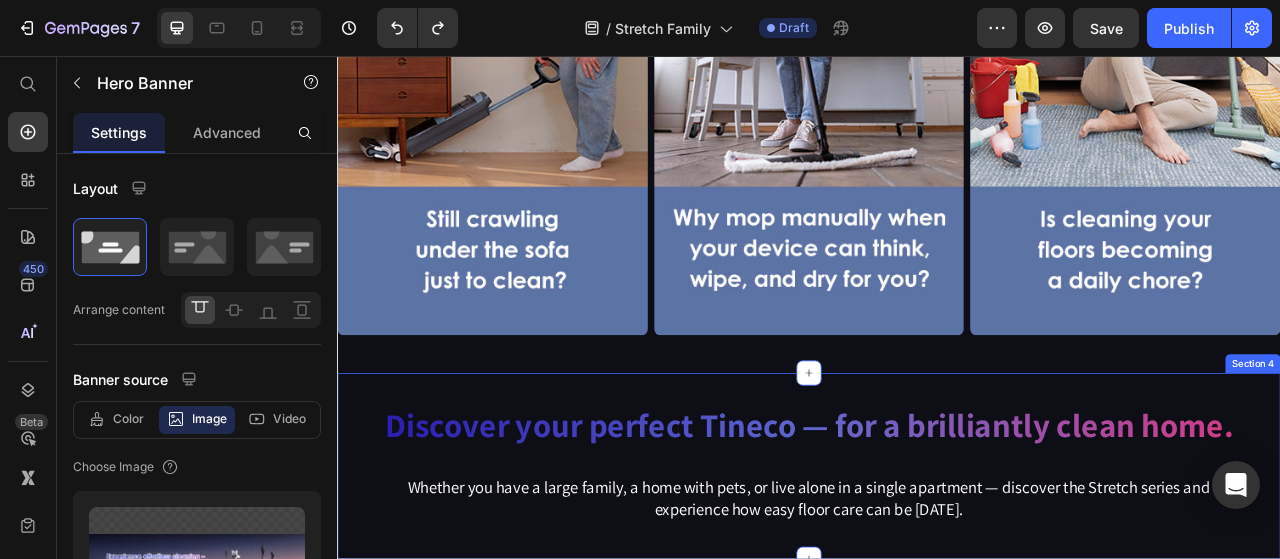 scroll, scrollTop: 700, scrollLeft: 0, axis: vertical 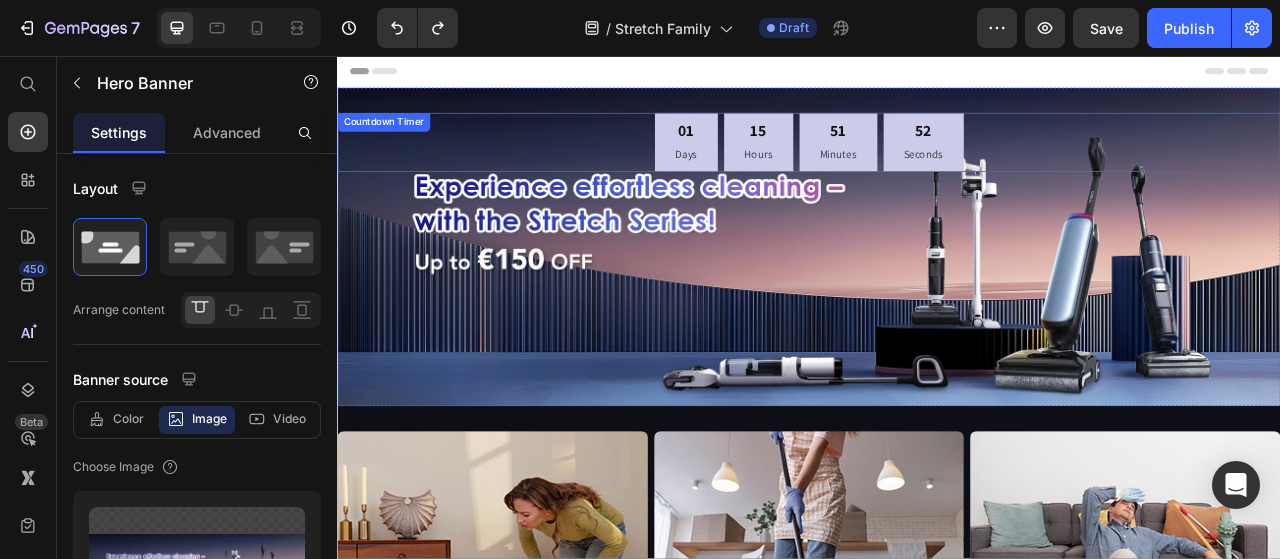 drag, startPoint x: 680, startPoint y: 164, endPoint x: 604, endPoint y: 156, distance: 76.41989 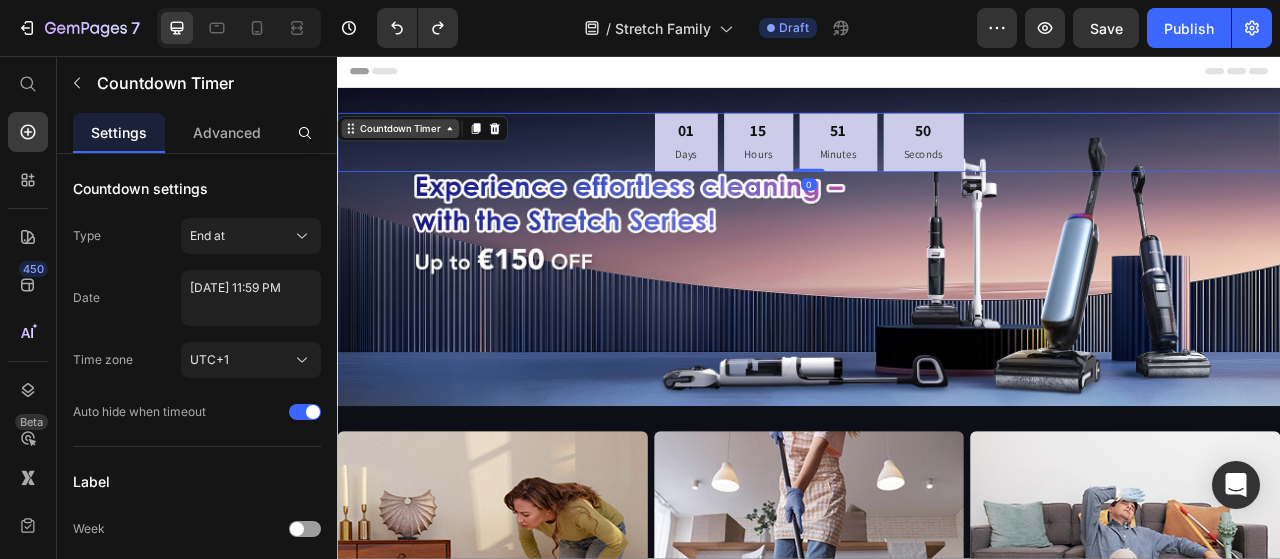 click on "Countdown Timer" at bounding box center [417, 149] 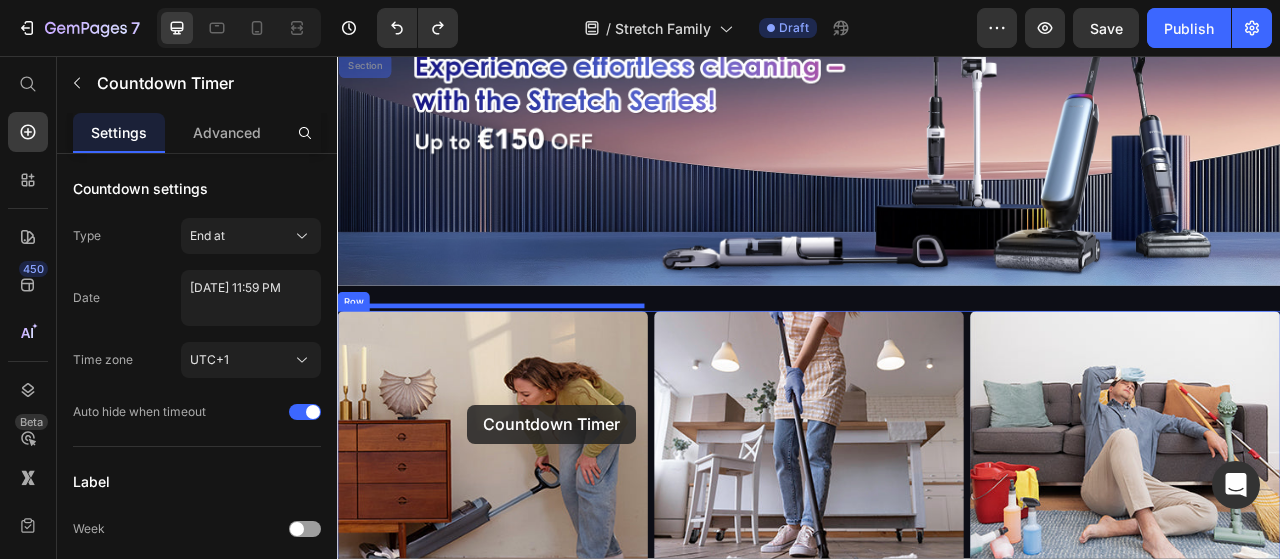 scroll, scrollTop: 204, scrollLeft: 0, axis: vertical 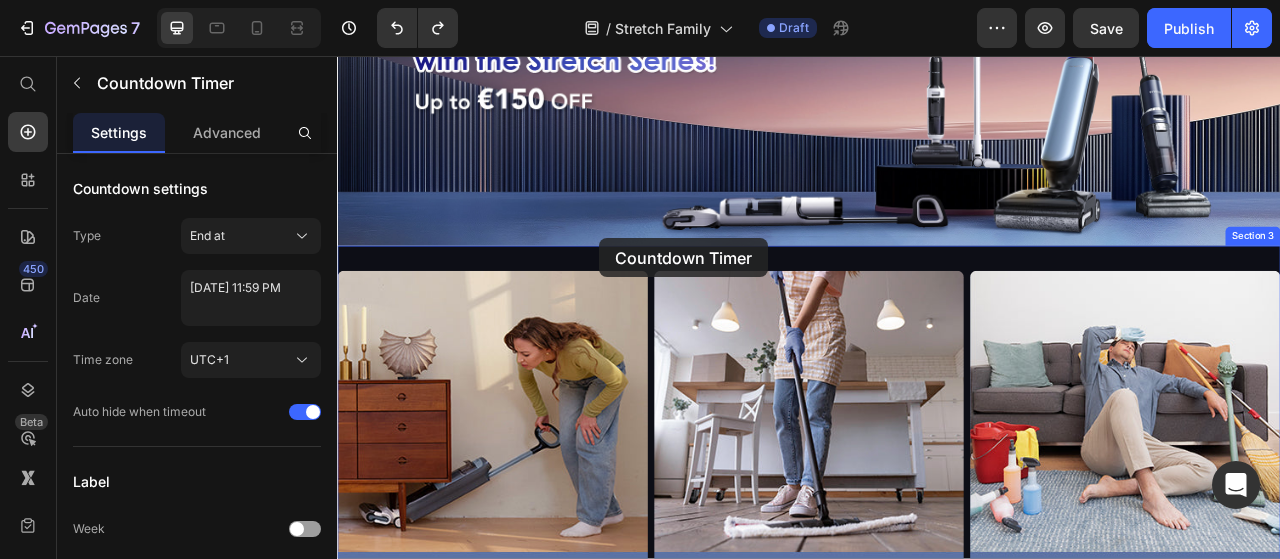 drag, startPoint x: 378, startPoint y: 148, endPoint x: 671, endPoint y: 288, distance: 324.72913 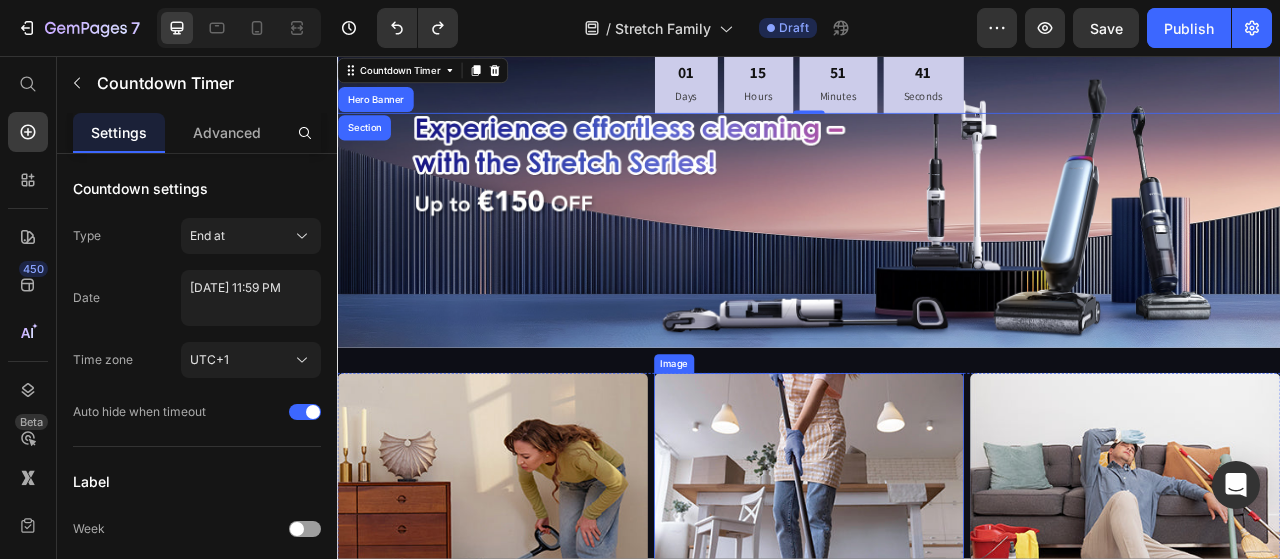 scroll, scrollTop: 0, scrollLeft: 0, axis: both 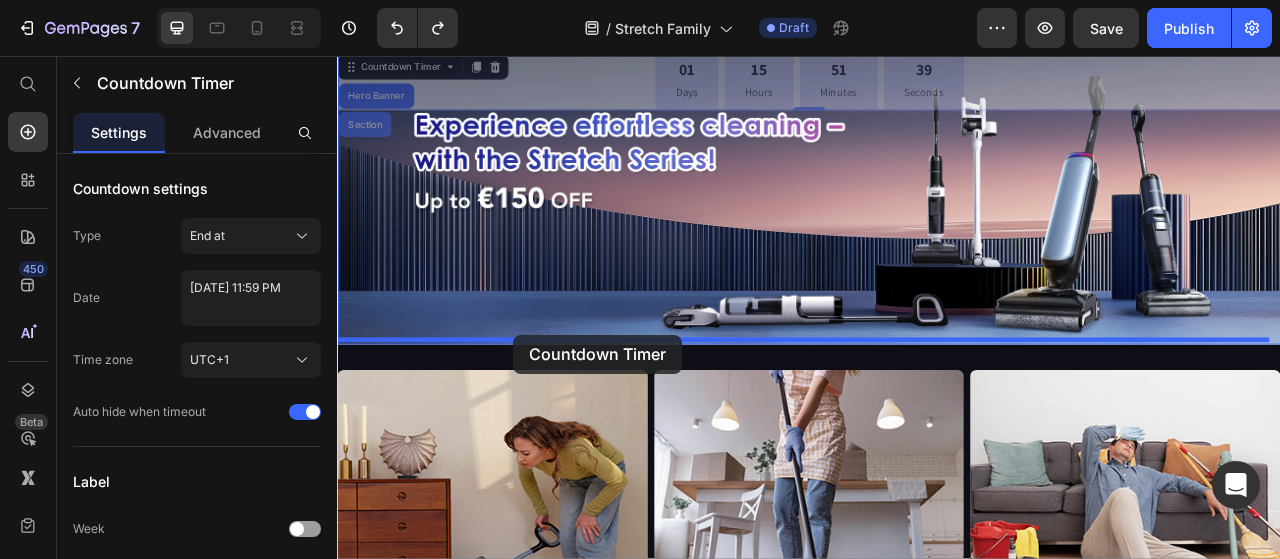 drag, startPoint x: 418, startPoint y: 147, endPoint x: 561, endPoint y: 411, distance: 300.24158 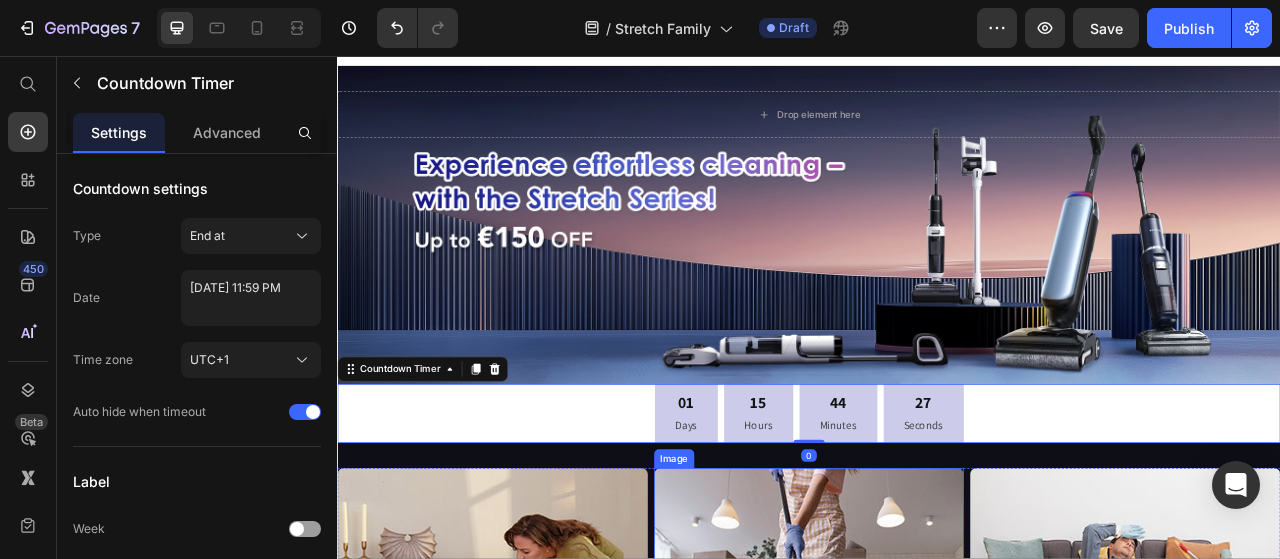 scroll, scrollTop: 0, scrollLeft: 0, axis: both 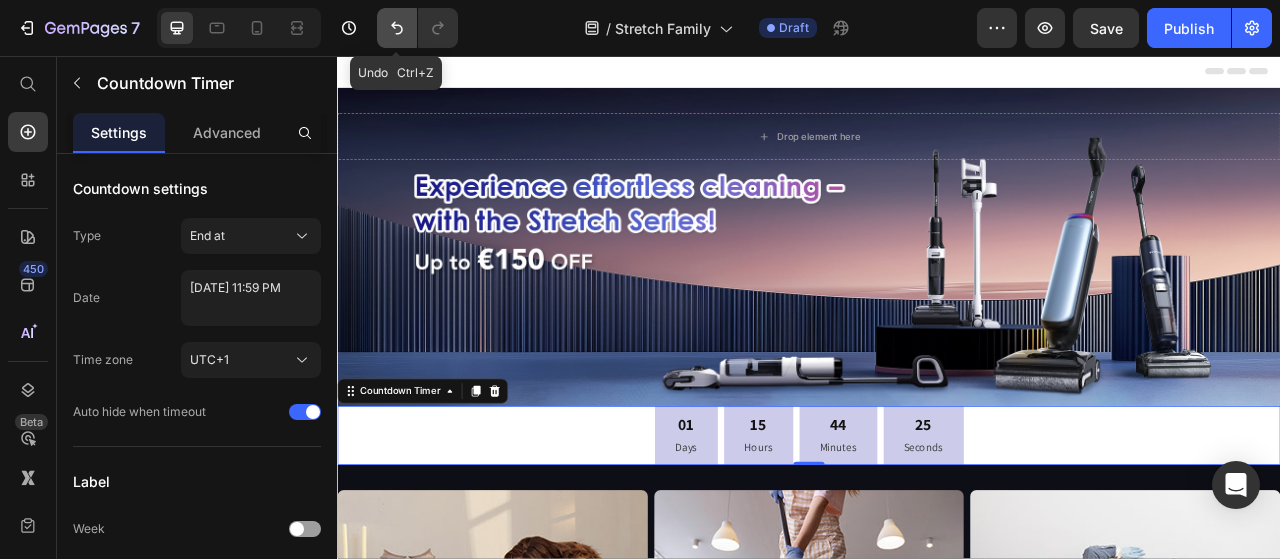 click 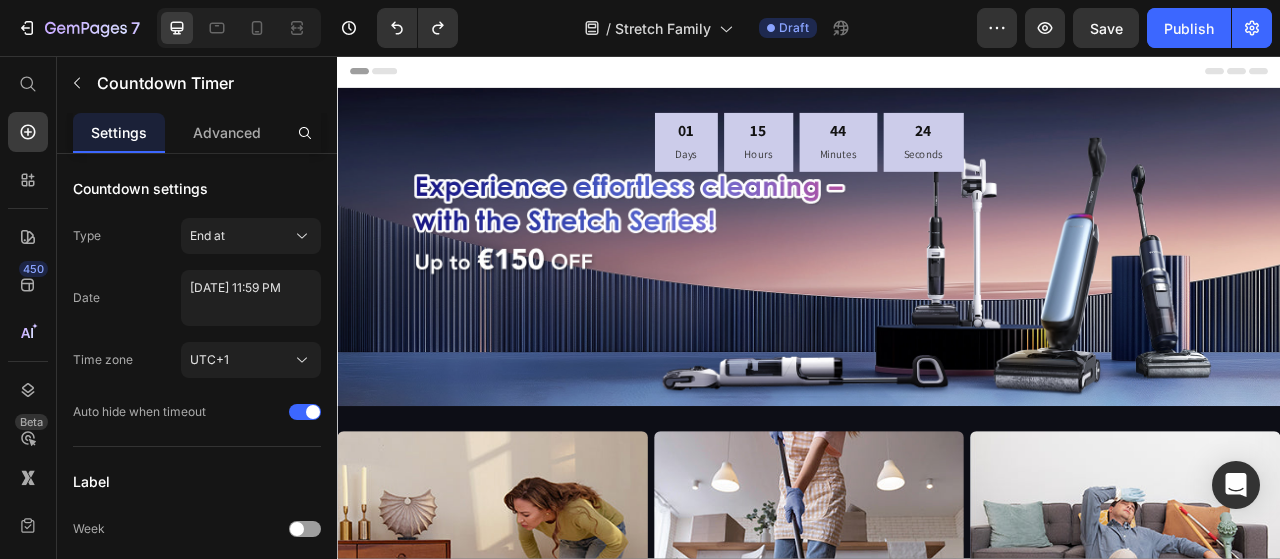click on "01 Days 15 Hours 44 Minutes 24 Seconds" at bounding box center [937, 166] 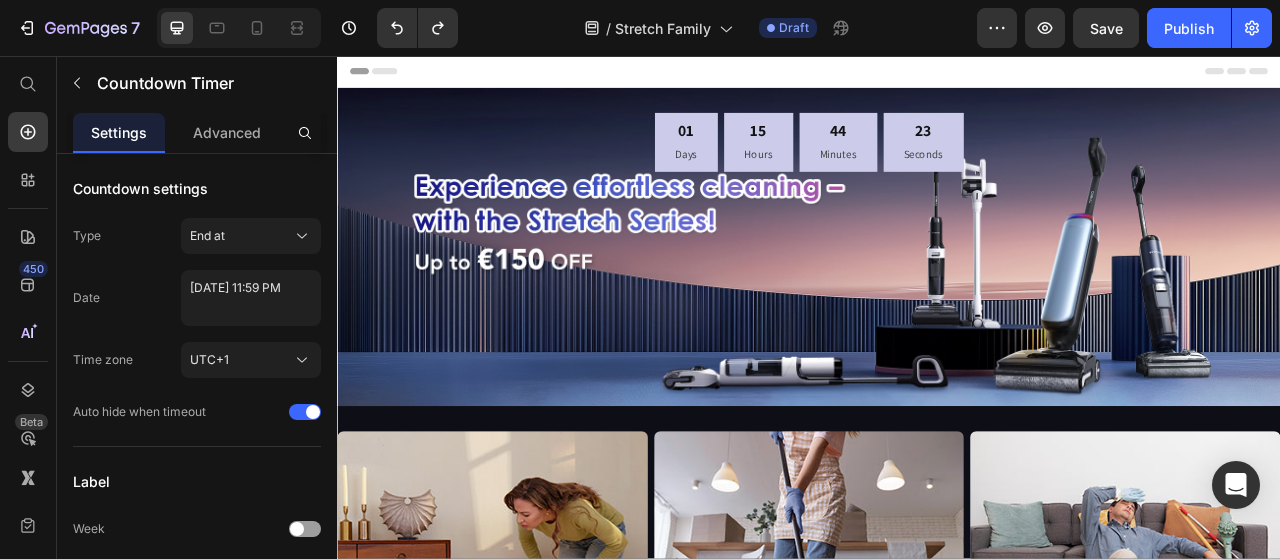 click on "01 Days 15 Hours 44 Minutes 23 Seconds" at bounding box center (937, 166) 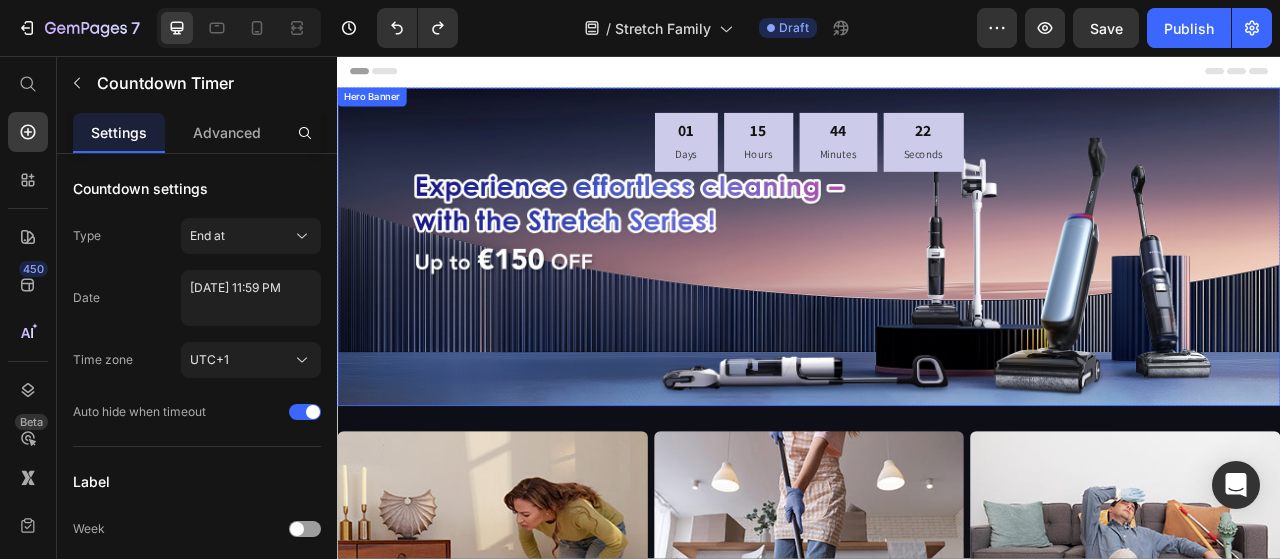 click at bounding box center (937, 299) 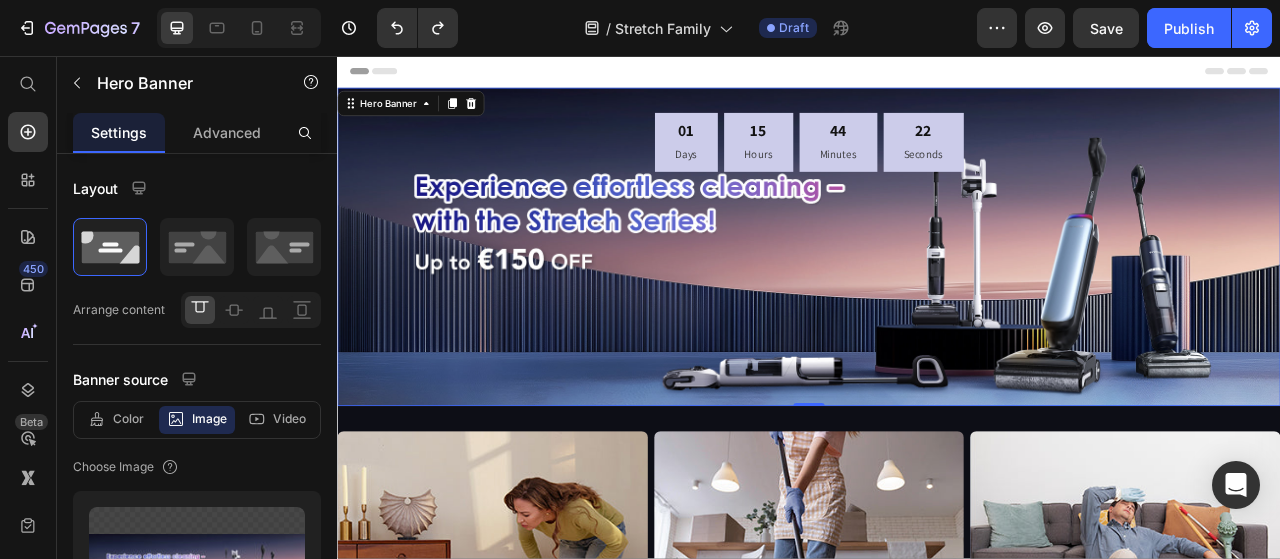 click on "01 Days 15 Hours 44 Minutes 22 Seconds" at bounding box center [937, 166] 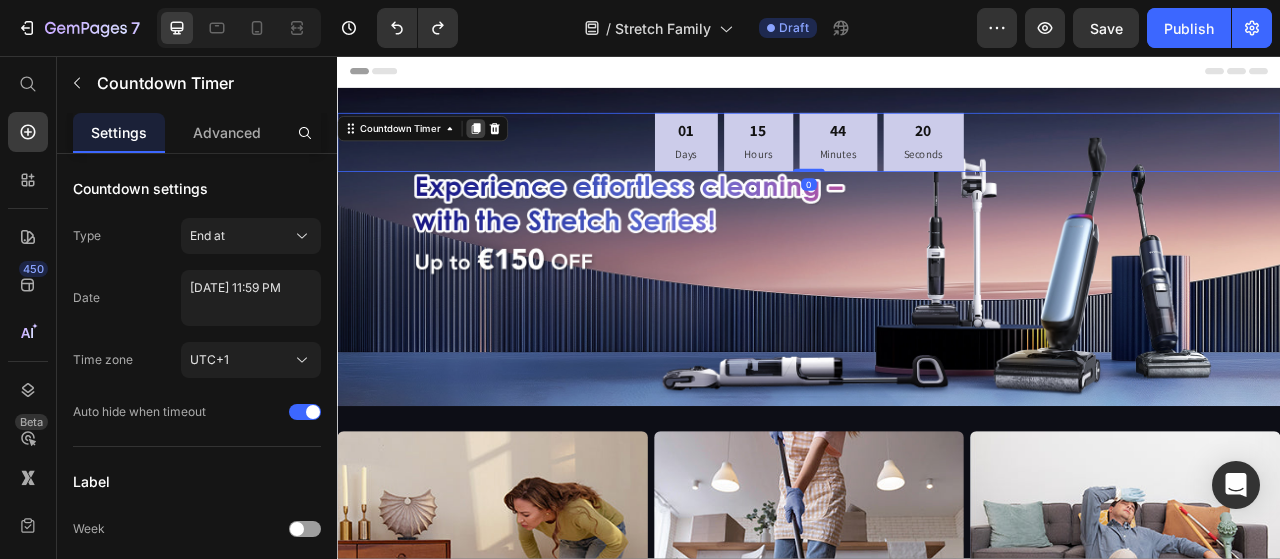 click at bounding box center (513, 149) 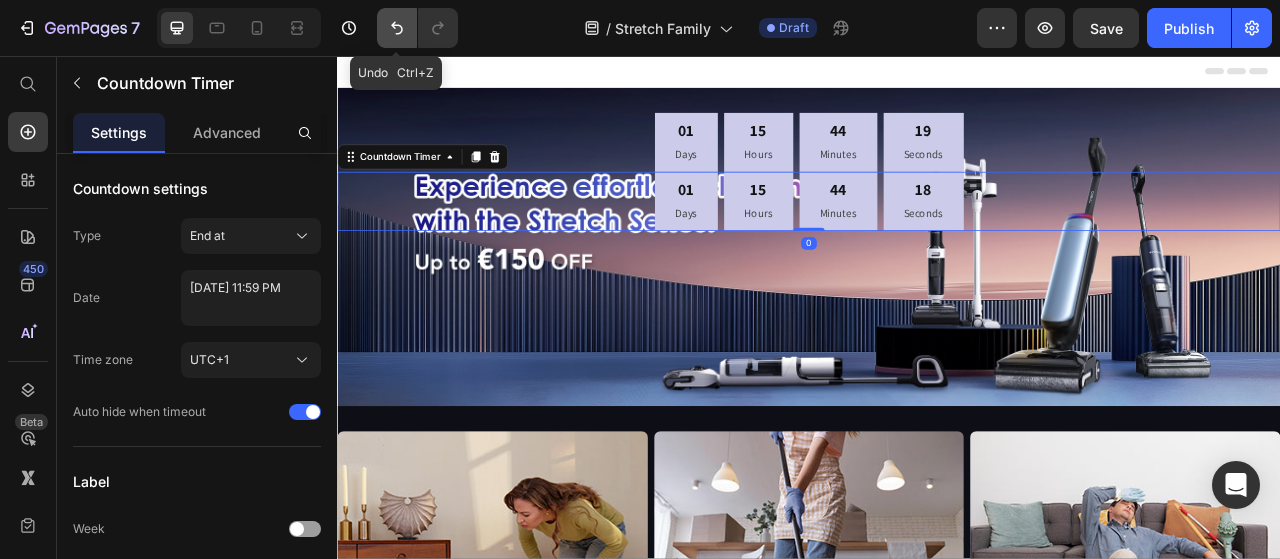 click 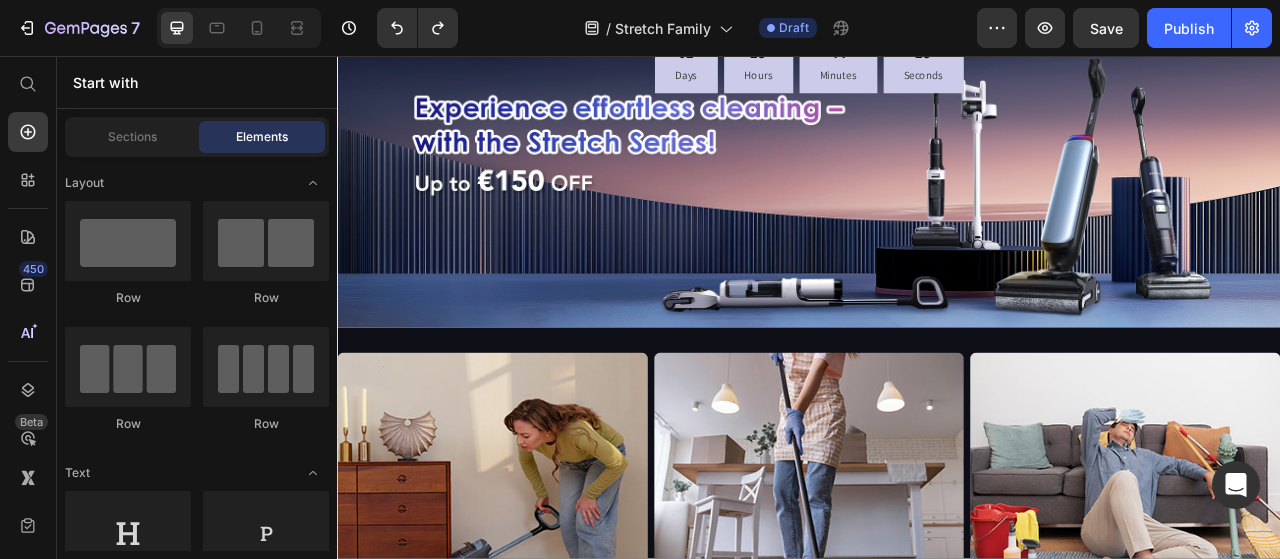 scroll, scrollTop: 0, scrollLeft: 0, axis: both 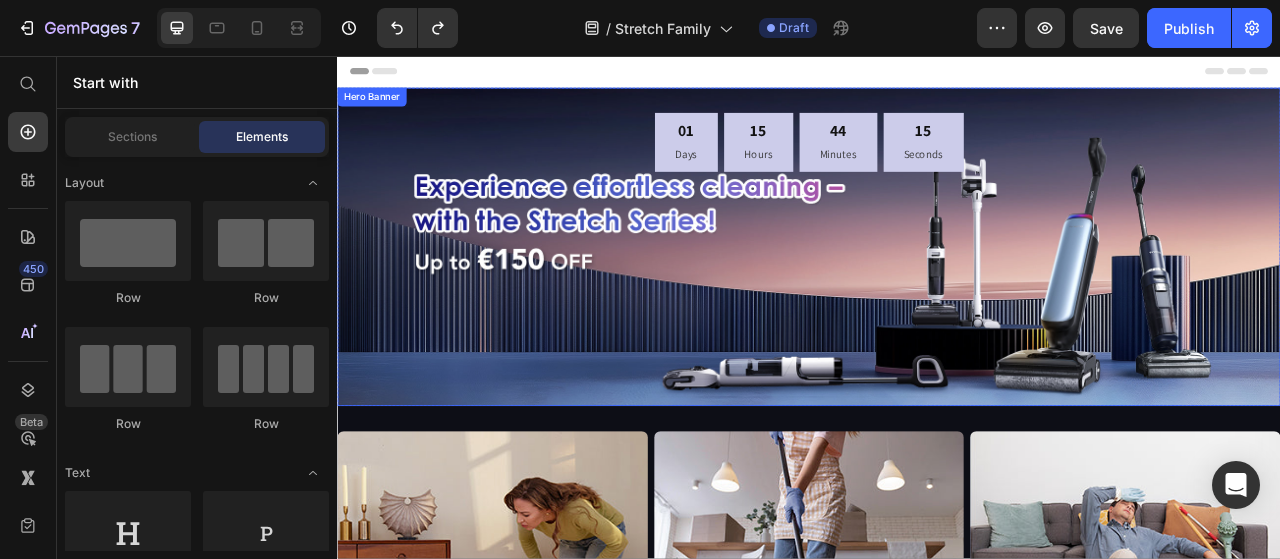 click on "01 Days 15 Hours 44 Minutes 15 Seconds" at bounding box center [937, 166] 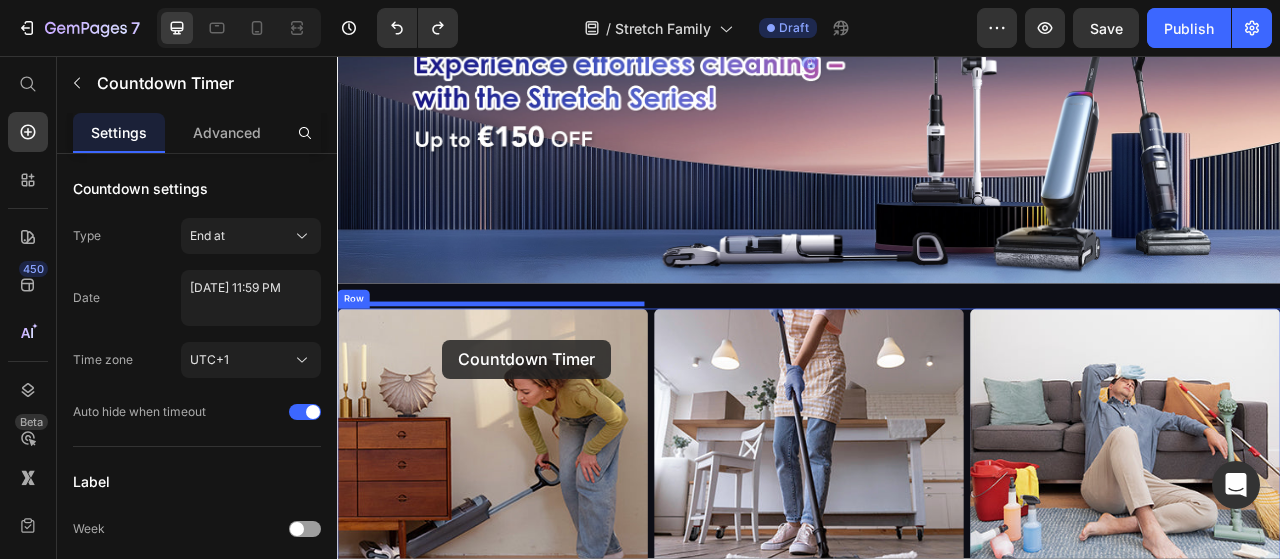 scroll, scrollTop: 212, scrollLeft: 0, axis: vertical 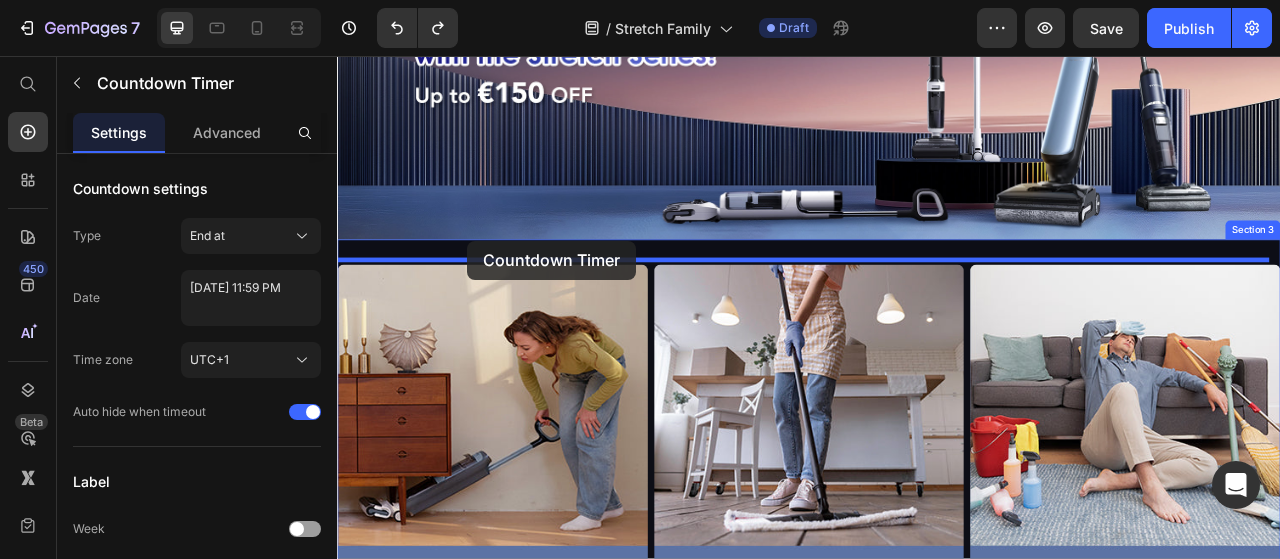 drag, startPoint x: 407, startPoint y: 150, endPoint x: 503, endPoint y: 291, distance: 170.57843 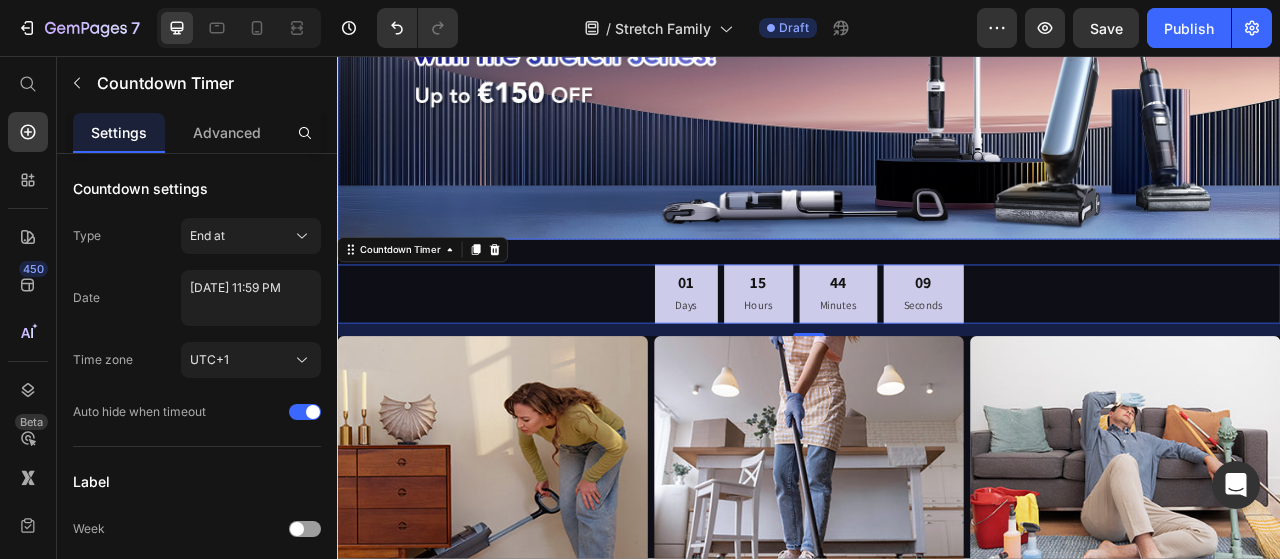 click at bounding box center (937, 87) 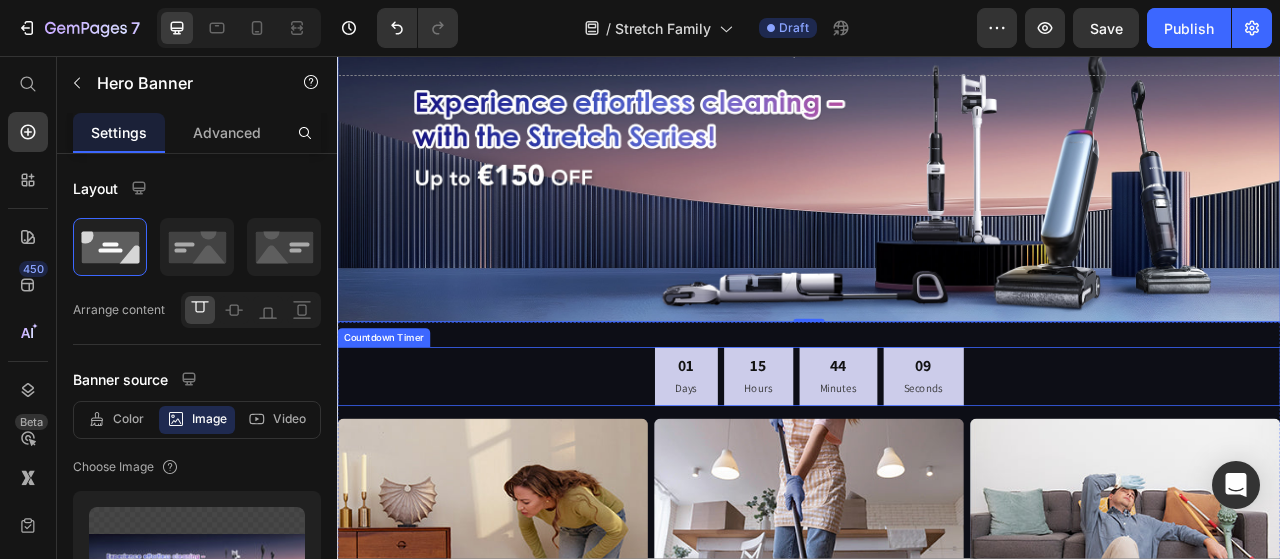 scroll, scrollTop: 0, scrollLeft: 0, axis: both 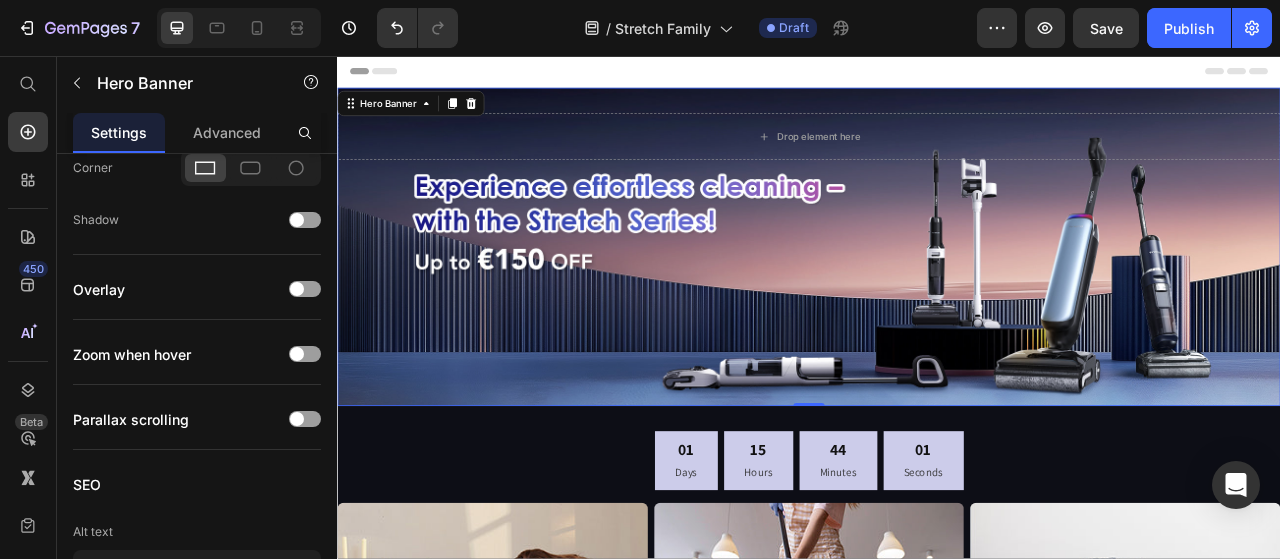 click on "7" 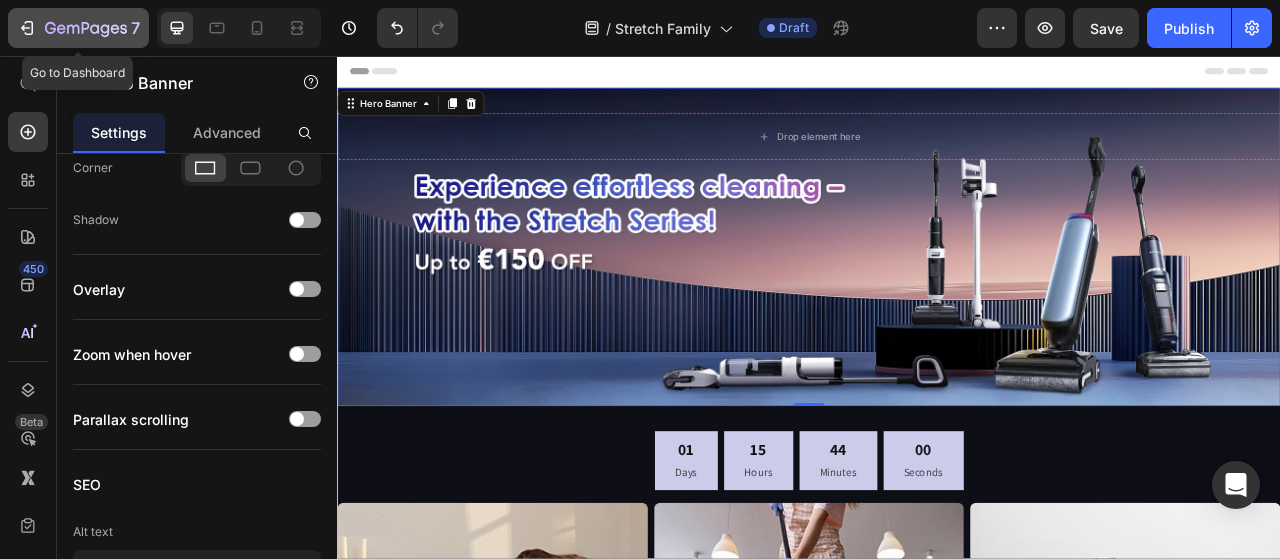click on "7" 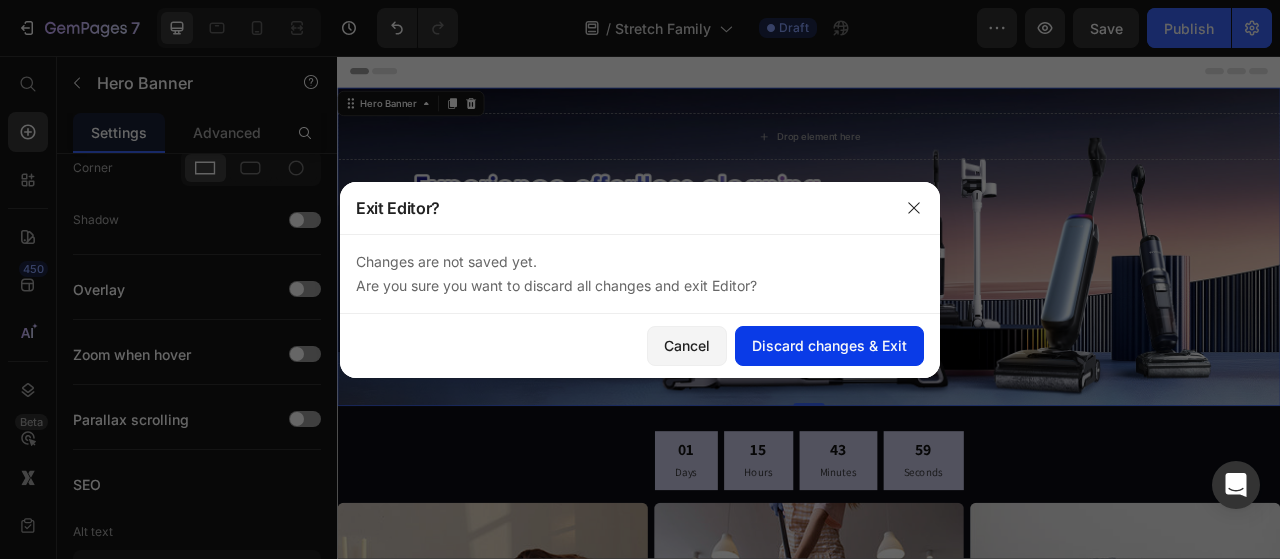 click on "Discard changes & Exit" 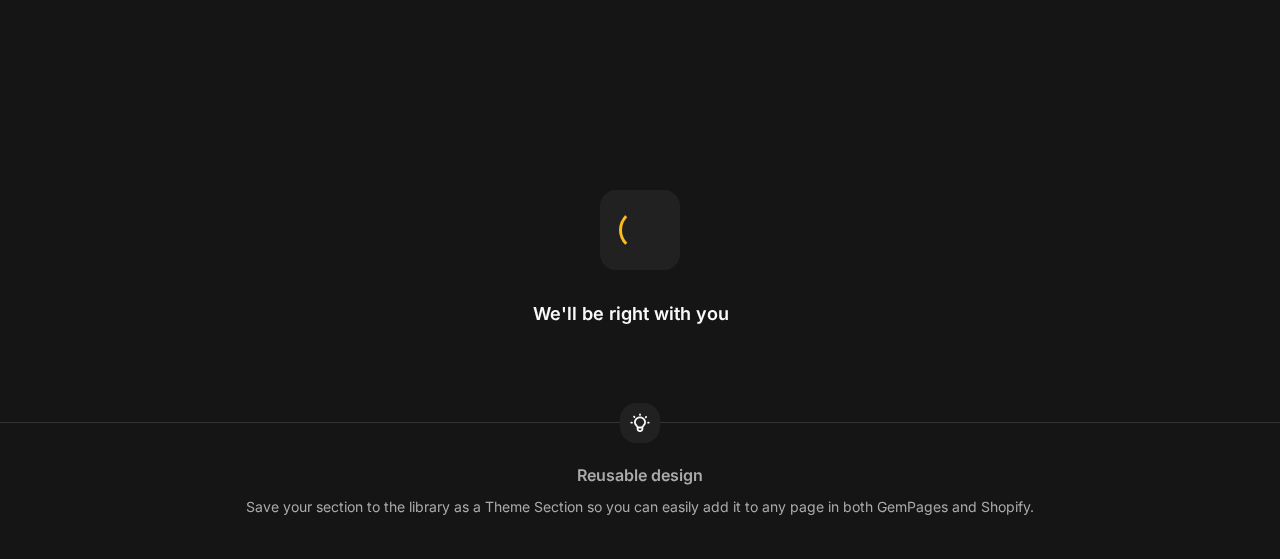 scroll, scrollTop: 0, scrollLeft: 0, axis: both 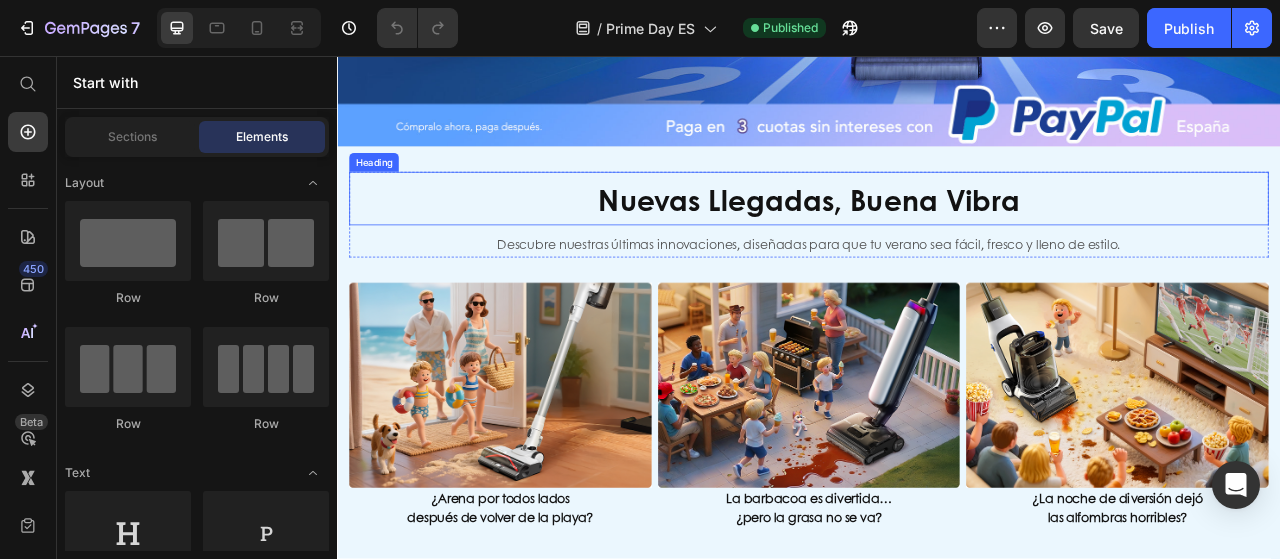 click on "Nuevas Llegadas, Buena Vibra" at bounding box center (937, 239) 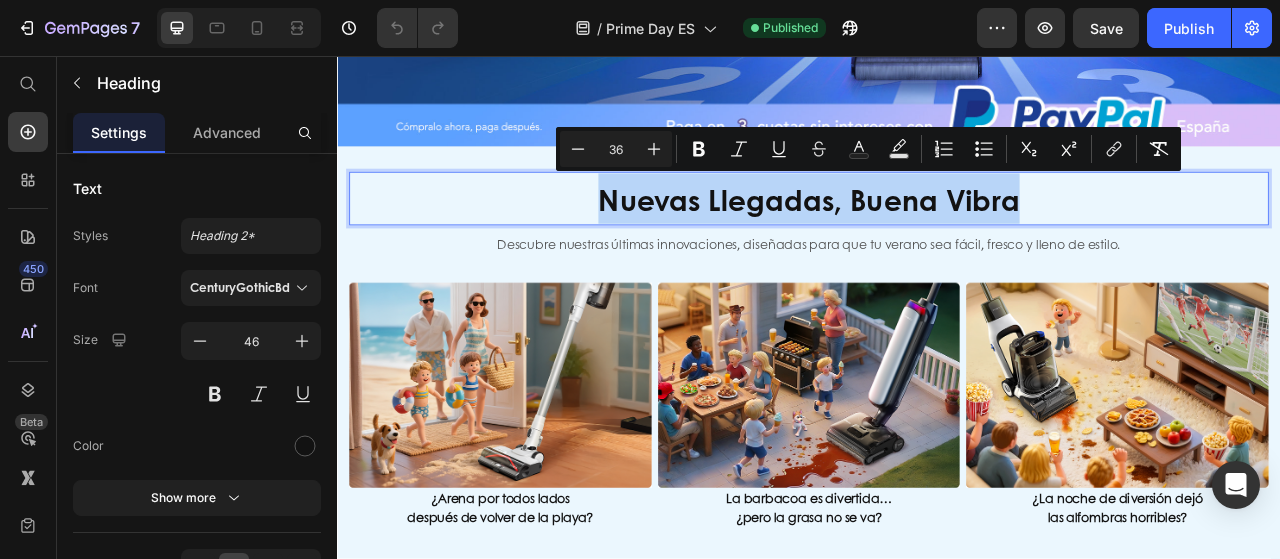 drag, startPoint x: 672, startPoint y: 226, endPoint x: 1191, endPoint y: 237, distance: 519.1166 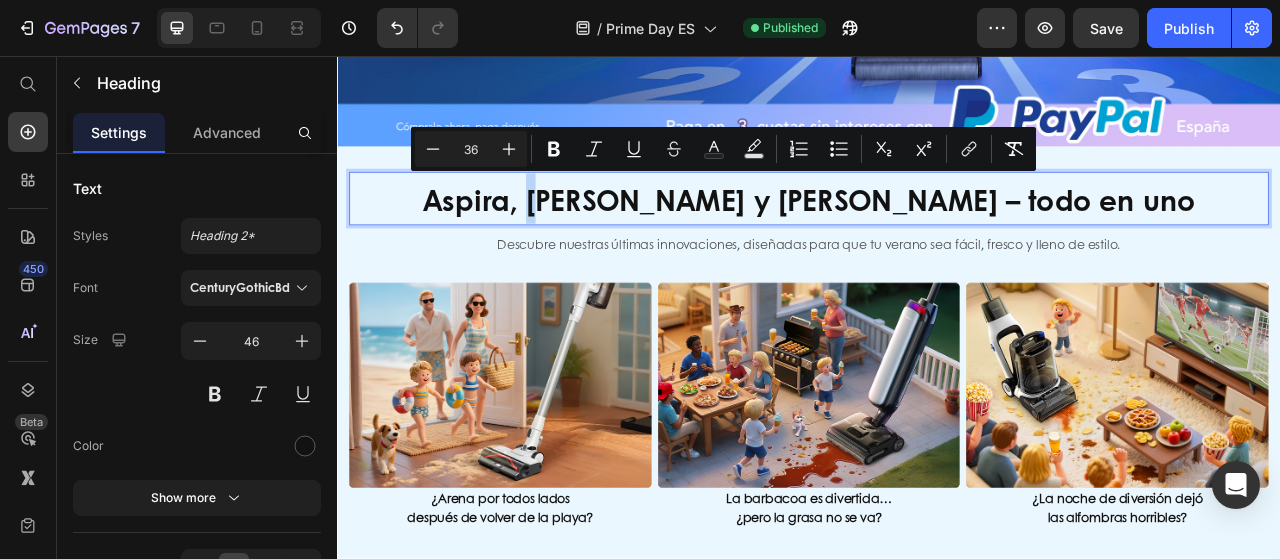 drag, startPoint x: 751, startPoint y: 224, endPoint x: 739, endPoint y: 224, distance: 12 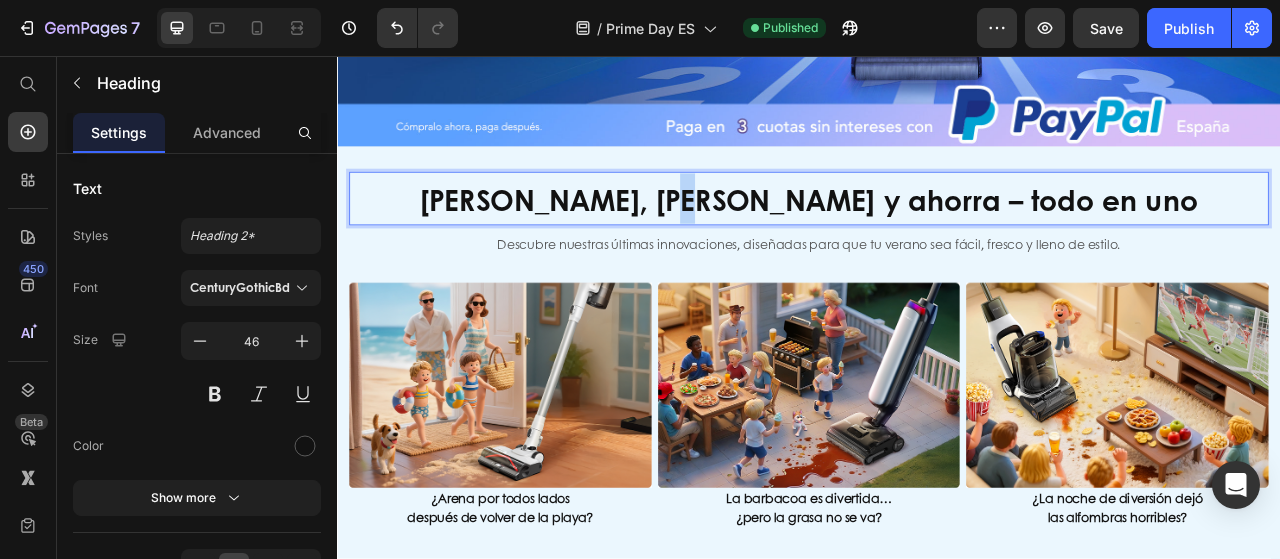 click on "Aspira, Friega y ahorra – todo en uno" at bounding box center (937, 239) 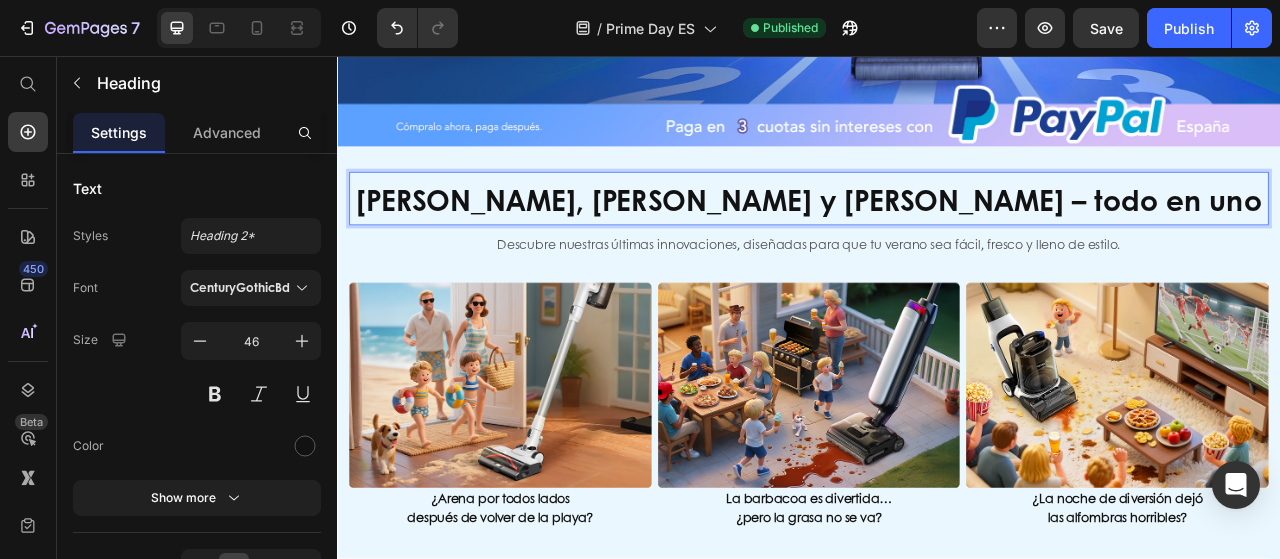 click on "Aspira, Friega y Ahorra – todo en uno" at bounding box center (937, 238) 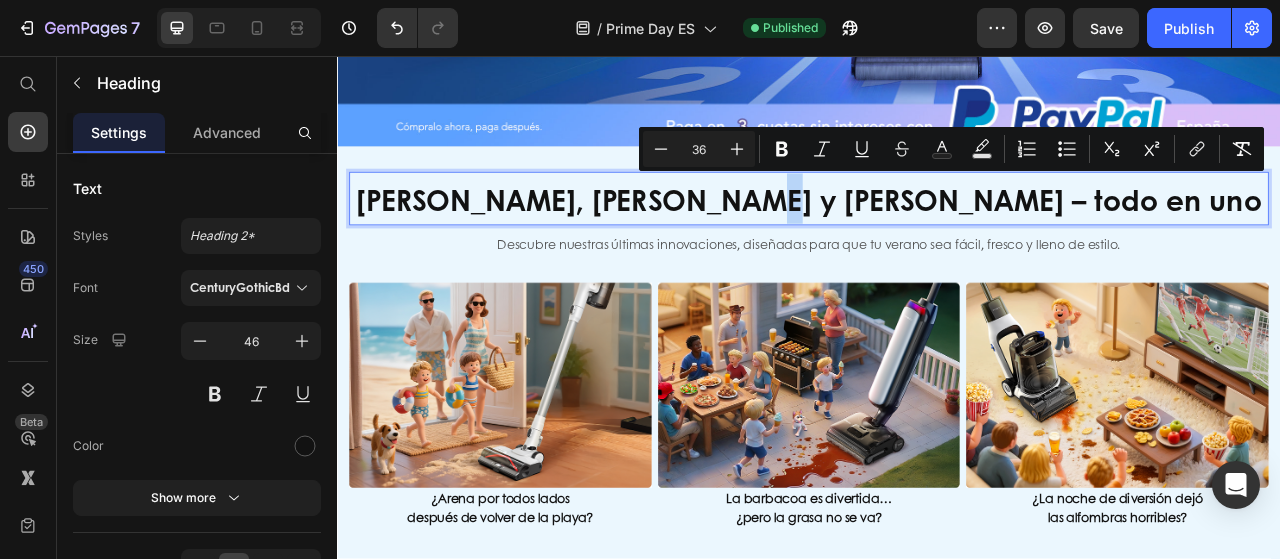drag, startPoint x: 1051, startPoint y: 228, endPoint x: 1040, endPoint y: 228, distance: 11 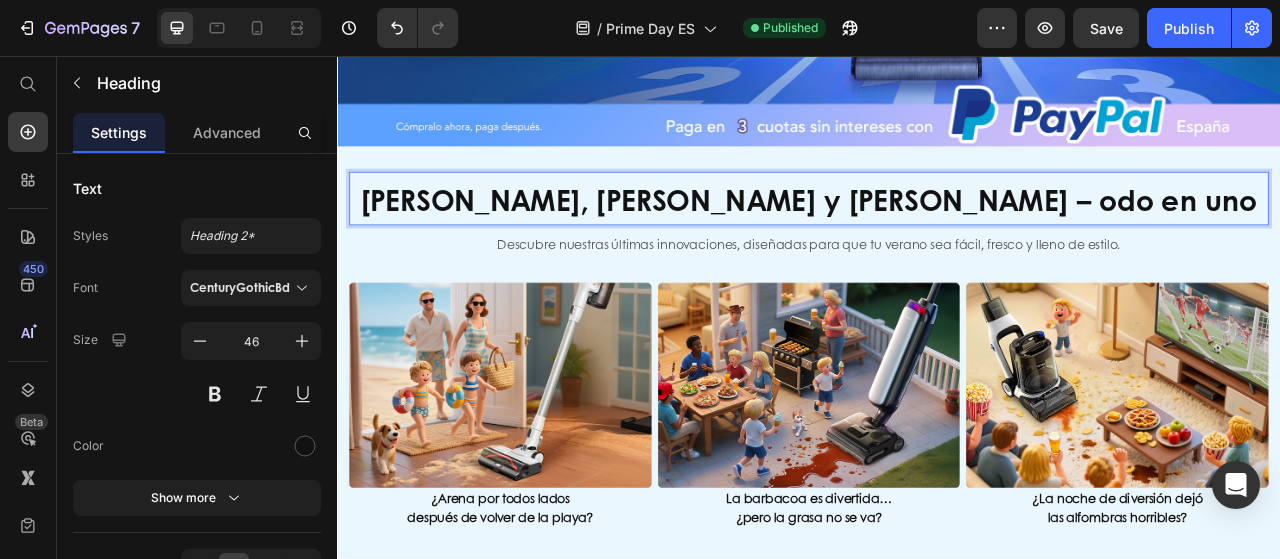 click on "Aspira, Friega y Ahorra – odo en uno" at bounding box center [937, 239] 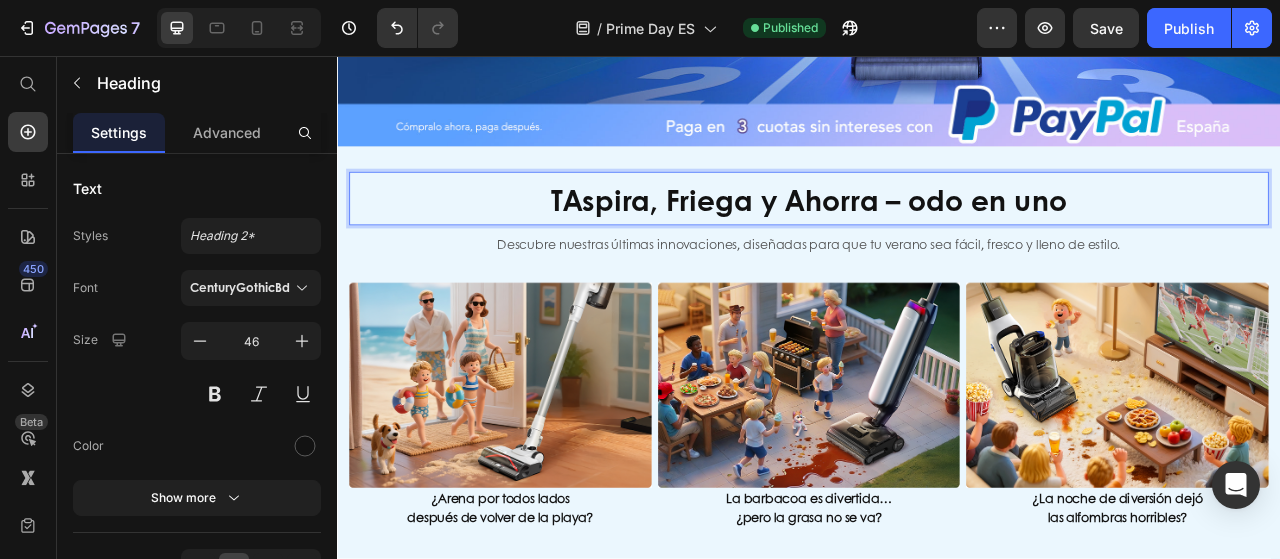 click on "TAspira, Friega y Ahorra – odo en uno" at bounding box center (937, 239) 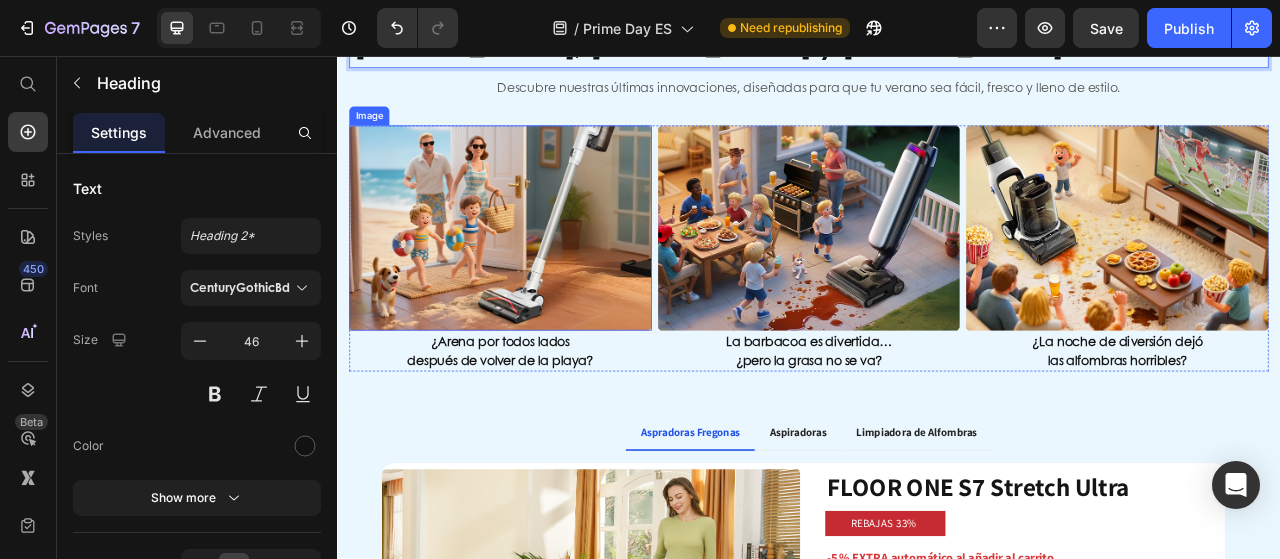 scroll, scrollTop: 325, scrollLeft: 0, axis: vertical 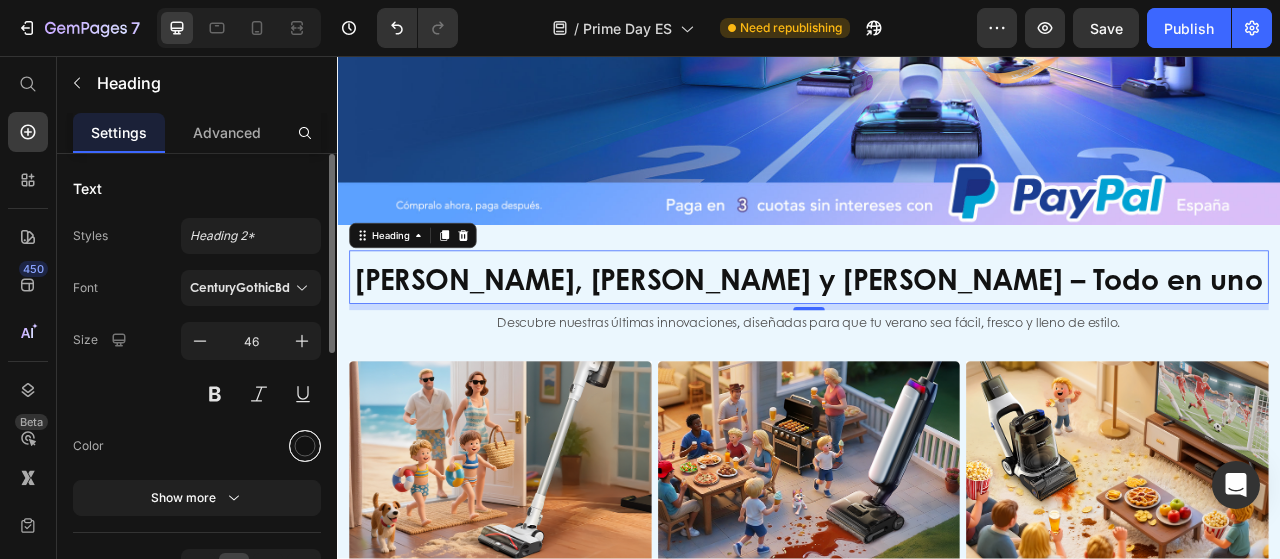 click at bounding box center [305, 446] 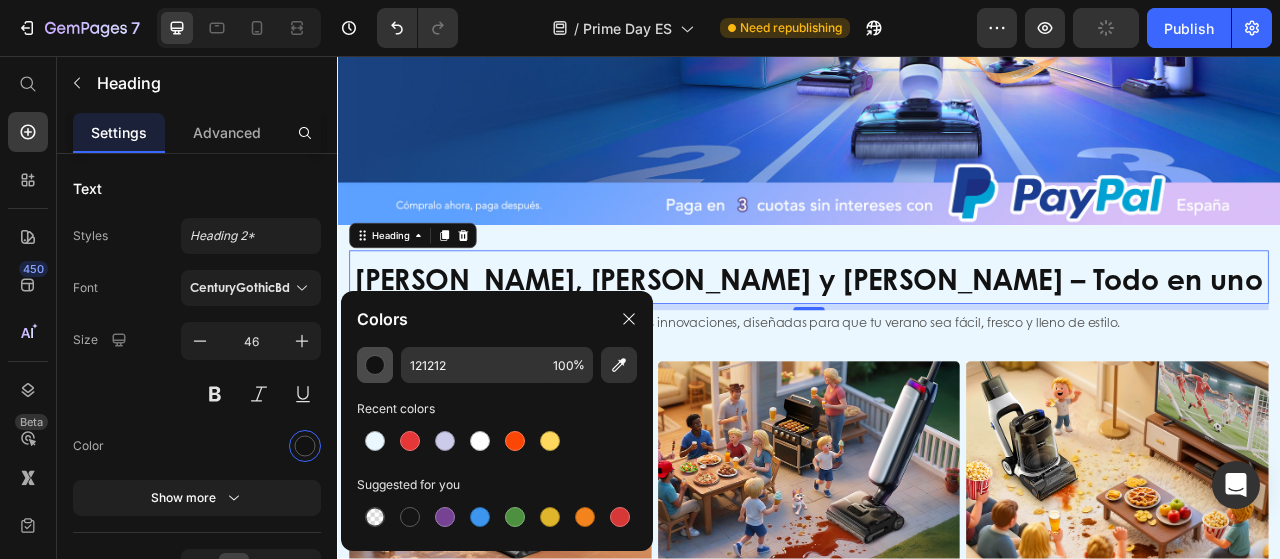 click at bounding box center (375, 365) 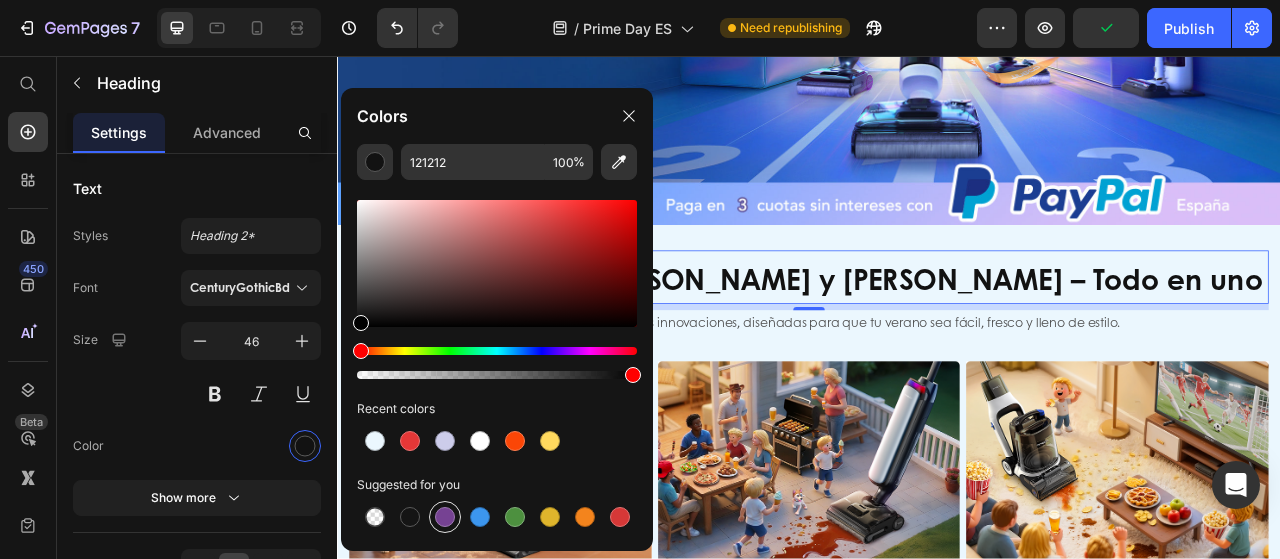 click at bounding box center (445, 517) 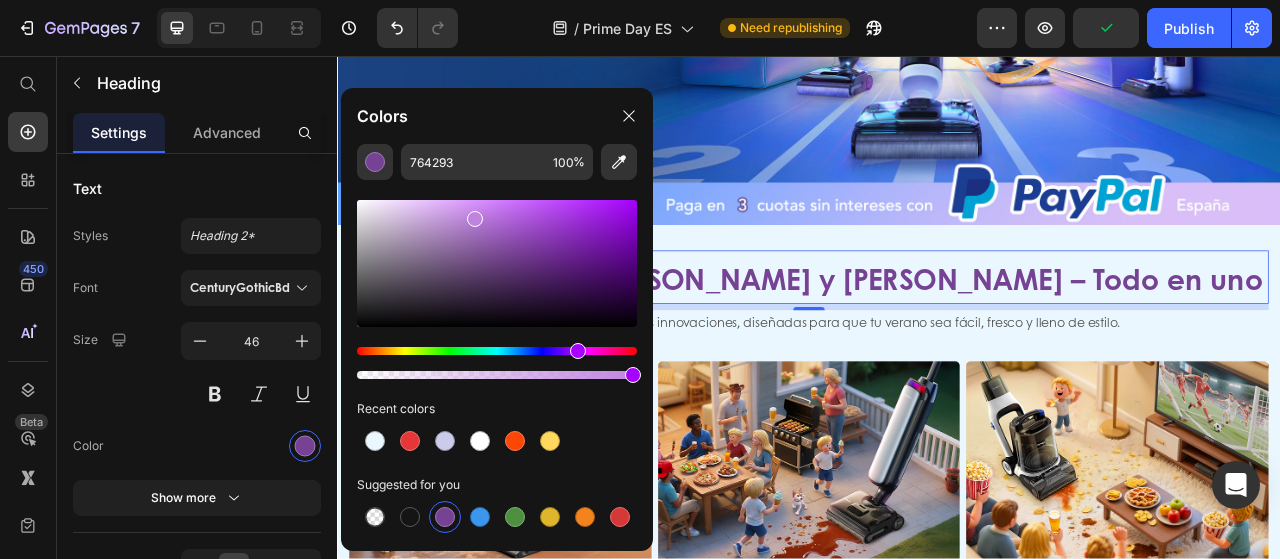 click at bounding box center [497, 263] 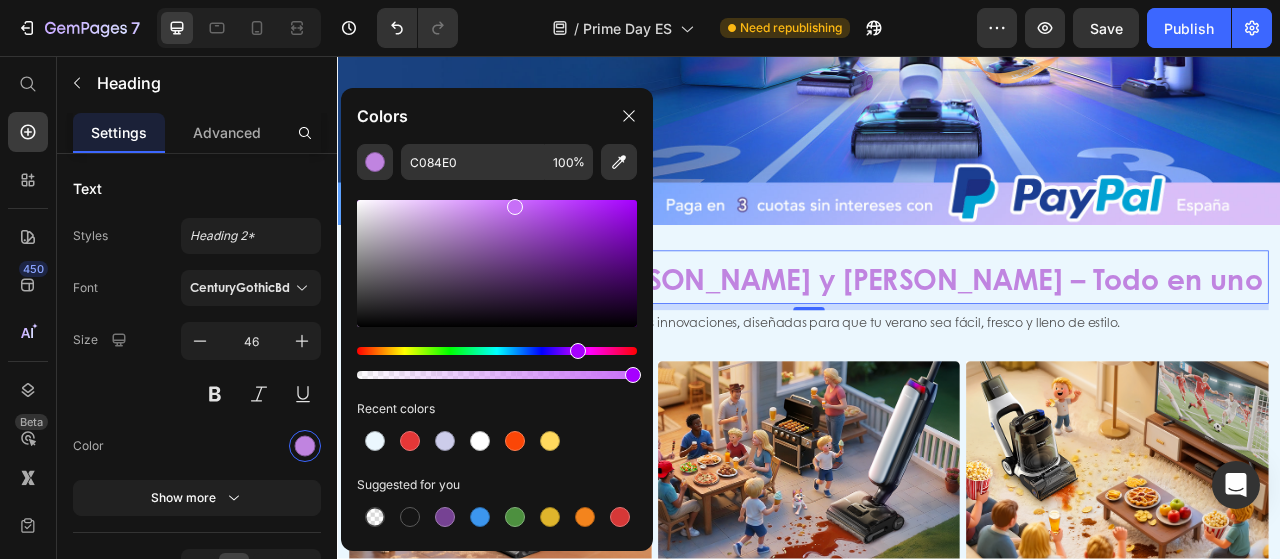 click at bounding box center (497, 263) 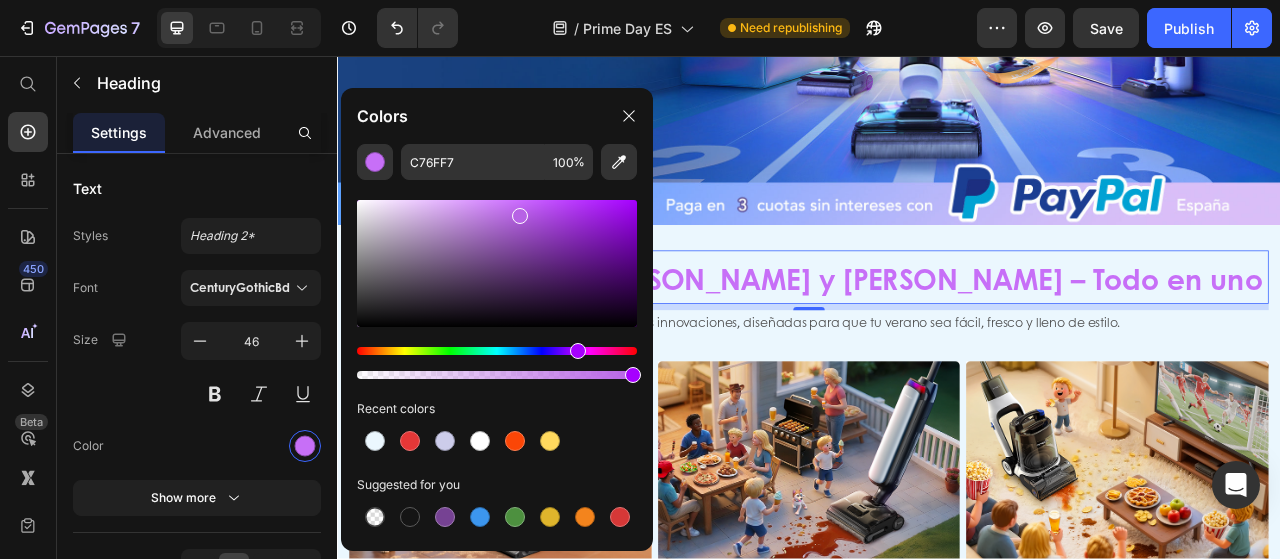 click at bounding box center (520, 216) 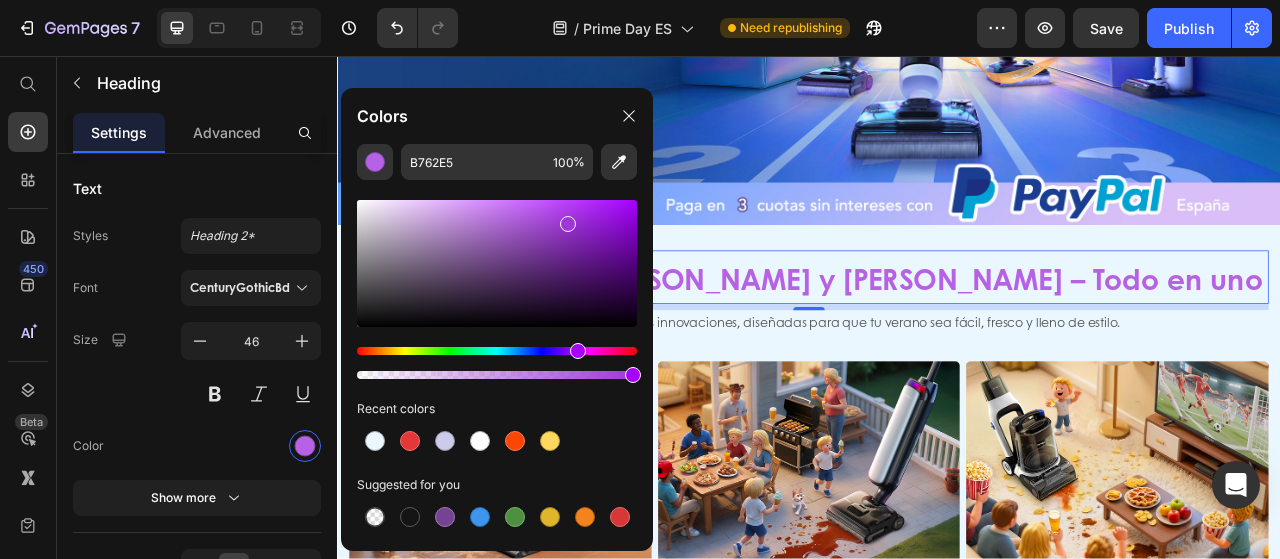 click at bounding box center [497, 263] 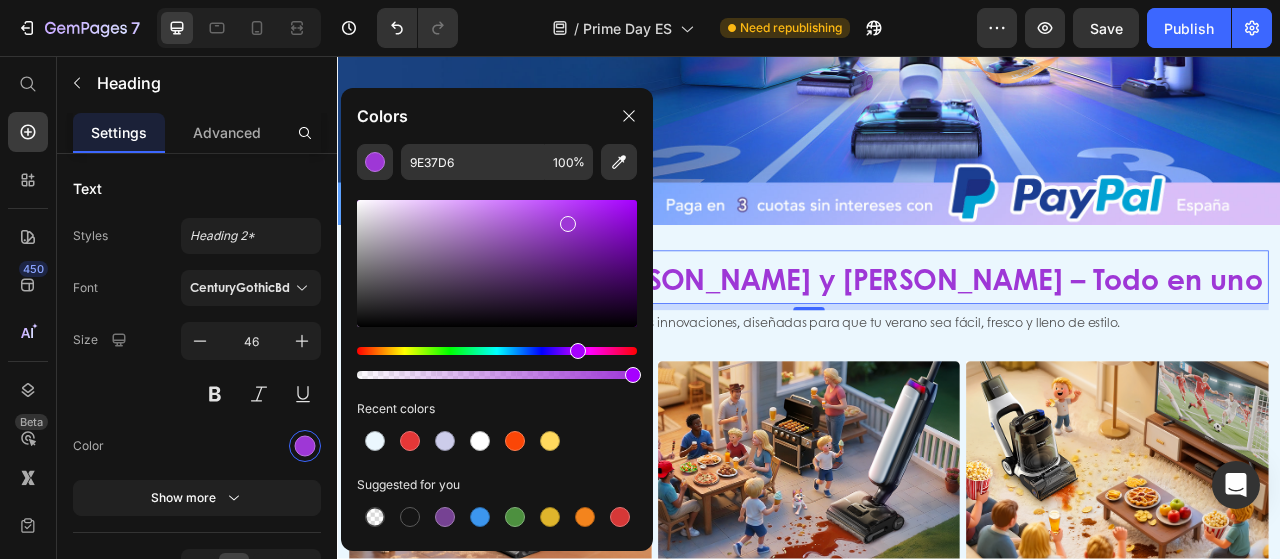 click at bounding box center (497, 351) 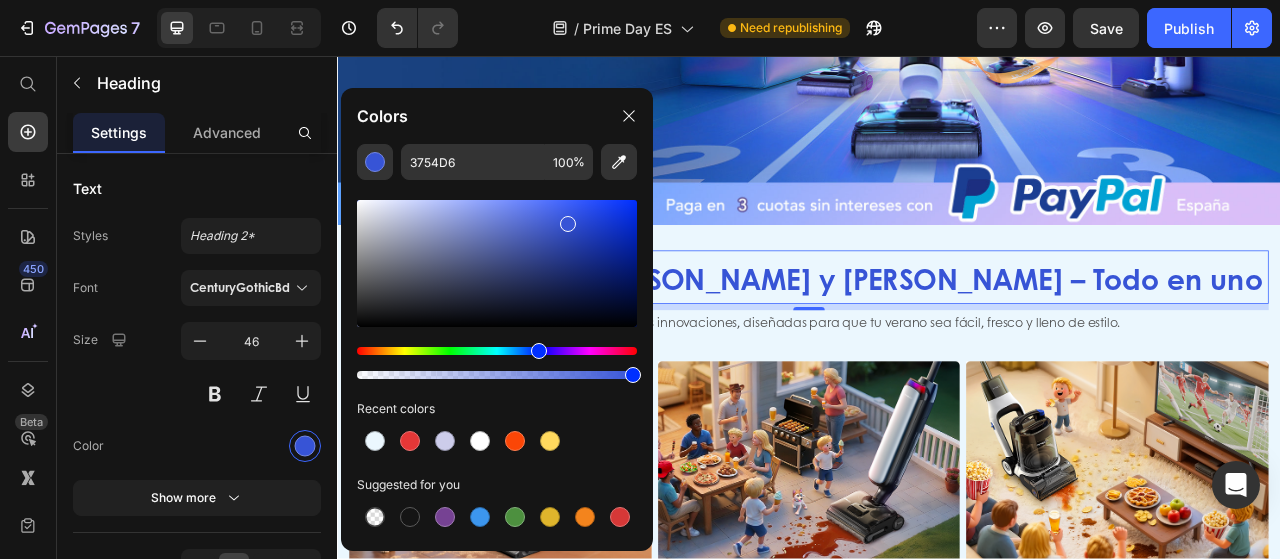 click at bounding box center [497, 263] 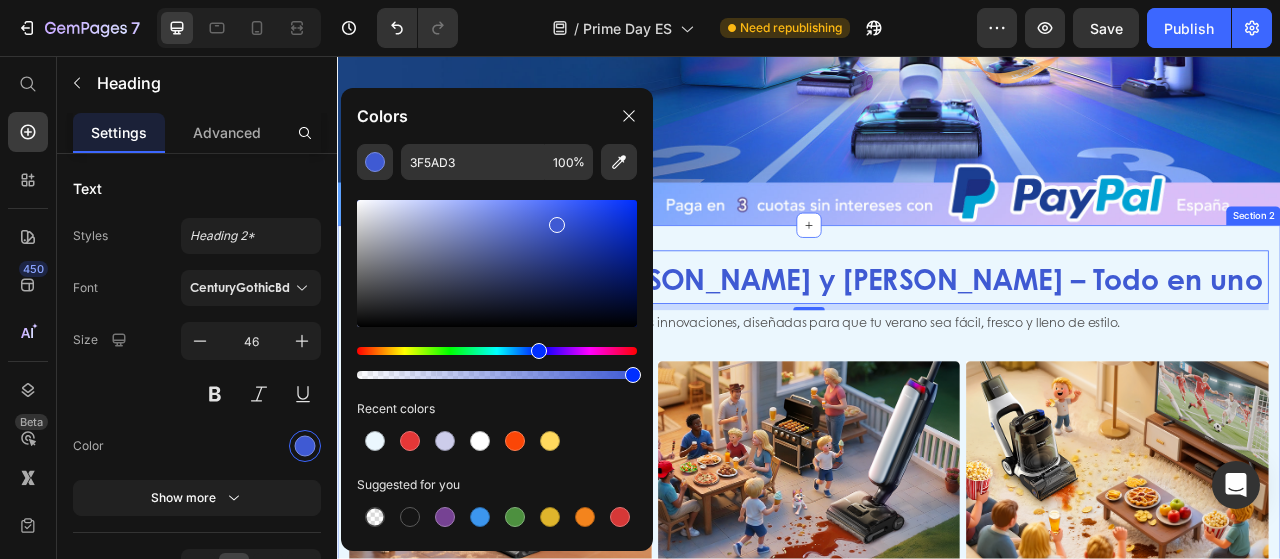 click on "Aspira, Friega y Ahorra – Todo en uno Heading   8 Nuevas Llegadas, Buena Vibra Heading Descubre nuestras últimas innovaciones, diseñadas para que tu verano sea fácil, fresco y lleno de estilo. Text Block Row
Image ¿Arena por todos lados  después de volver de la playa? Text Block Image La barbacoa es divertida…  ¿pero la grasa no se va? Text Block Image ¿La noche de diversión dejó  las alfombras horribles? Text Block
Carousel Image ¿Arena por todos lados  después de volver de la playa? Text Block Image La barbacoa es divertida…  ¿pero la grasa no se va? Text Block Image ¿La noche de diversión dejó  las alfombras horribles? Text Block Row Section 2" at bounding box center (937, 539) 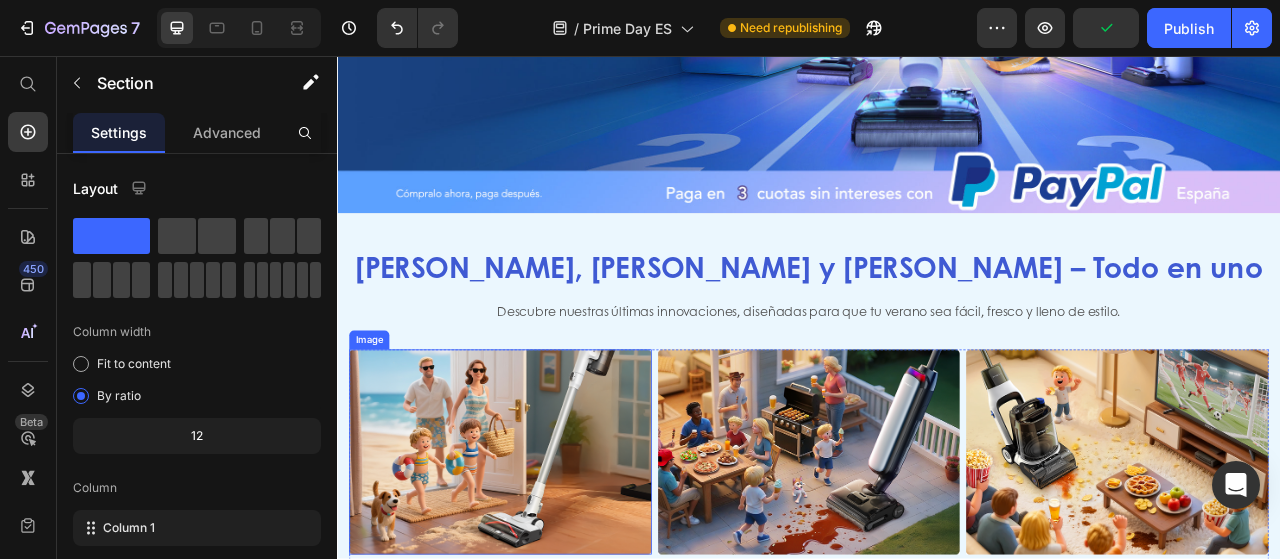 scroll, scrollTop: 300, scrollLeft: 0, axis: vertical 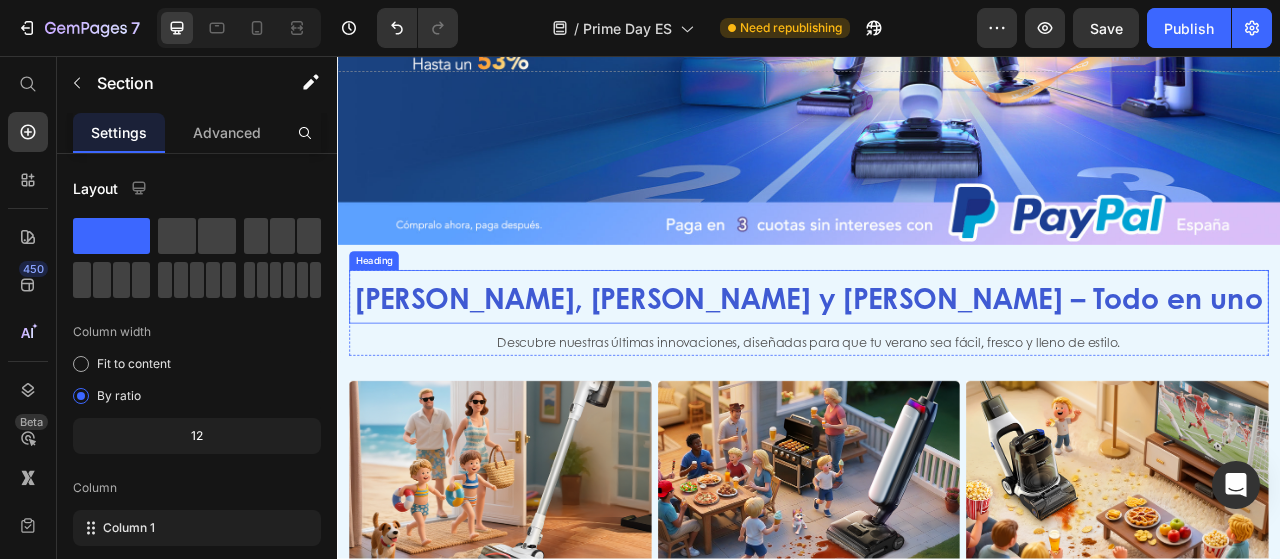 click on "[PERSON_NAME], [PERSON_NAME] y [PERSON_NAME] – Todo en uno" at bounding box center [937, 364] 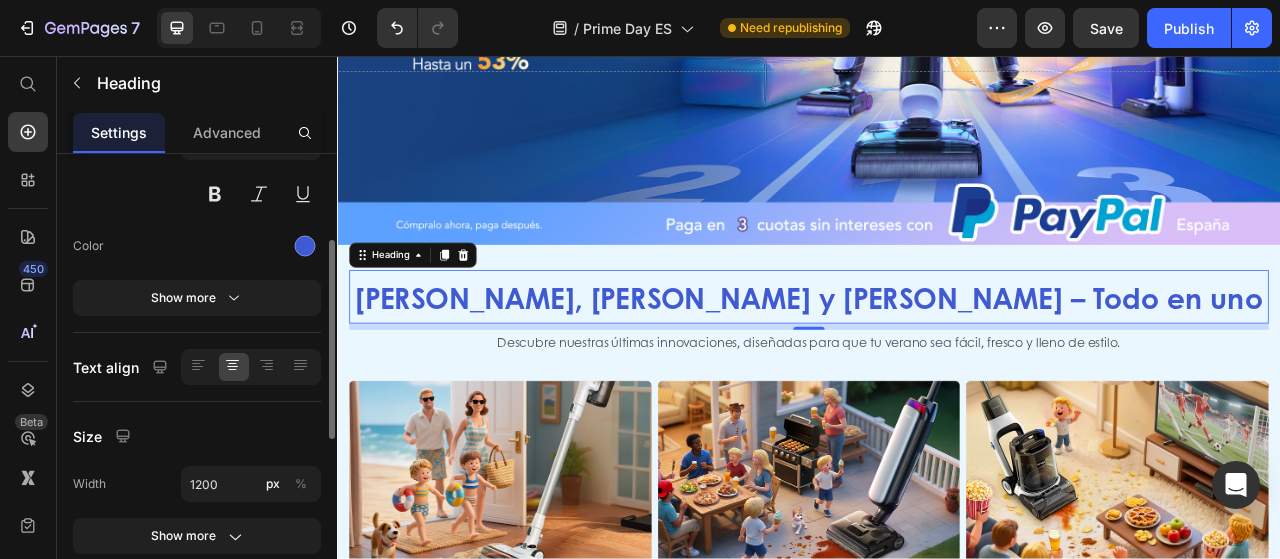 scroll, scrollTop: 400, scrollLeft: 0, axis: vertical 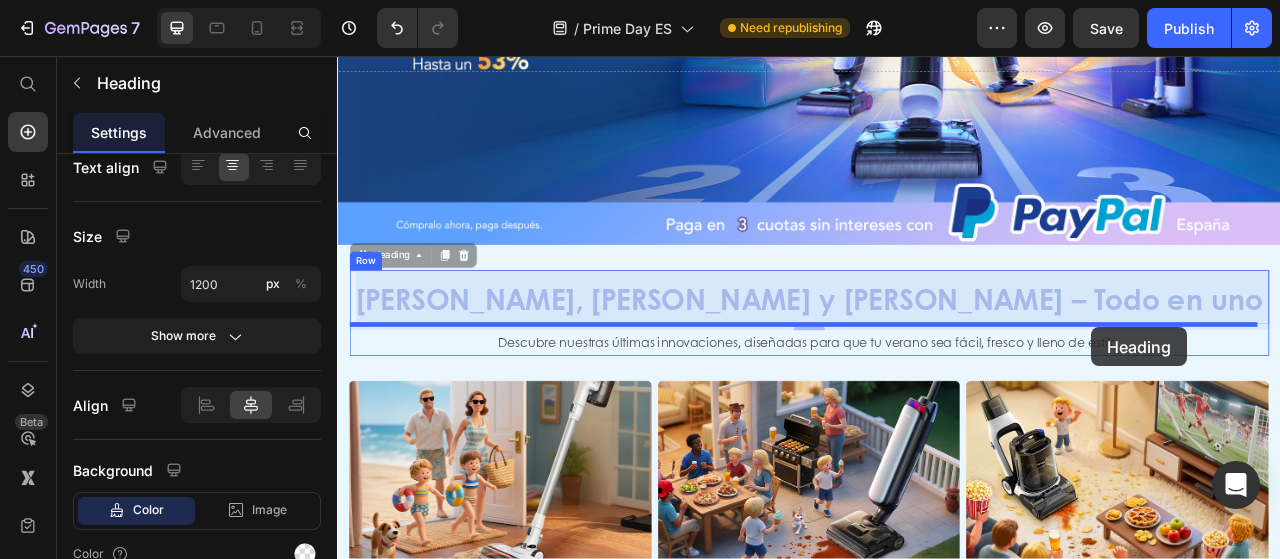 drag, startPoint x: 586, startPoint y: 362, endPoint x: 1296, endPoint y: 401, distance: 711.0703 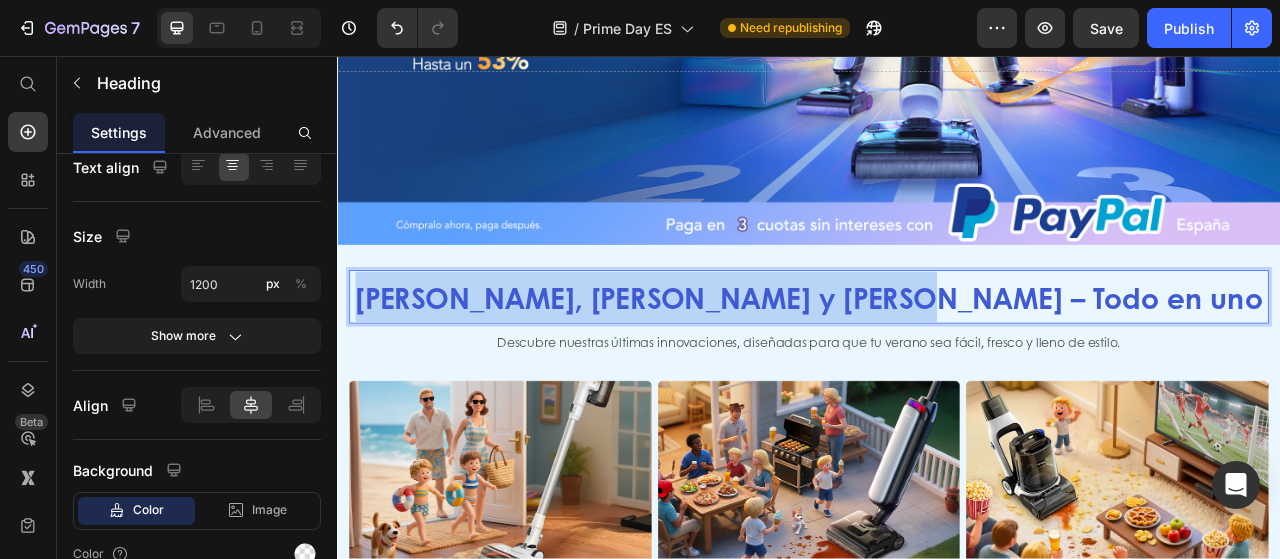 drag, startPoint x: 591, startPoint y: 350, endPoint x: 1249, endPoint y: 349, distance: 658.00073 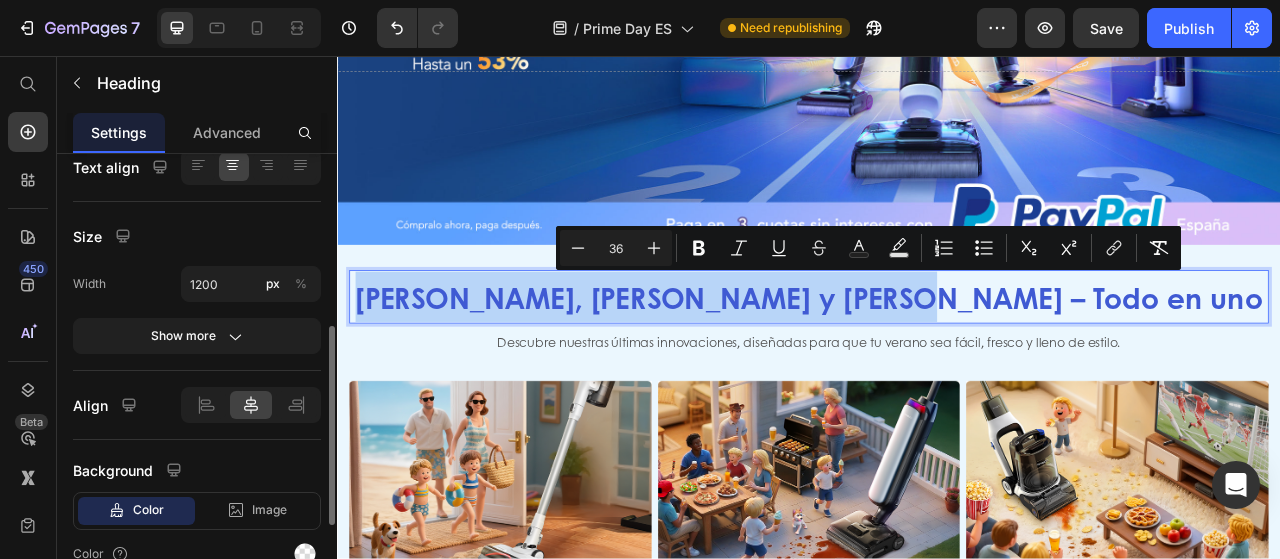 scroll, scrollTop: 500, scrollLeft: 0, axis: vertical 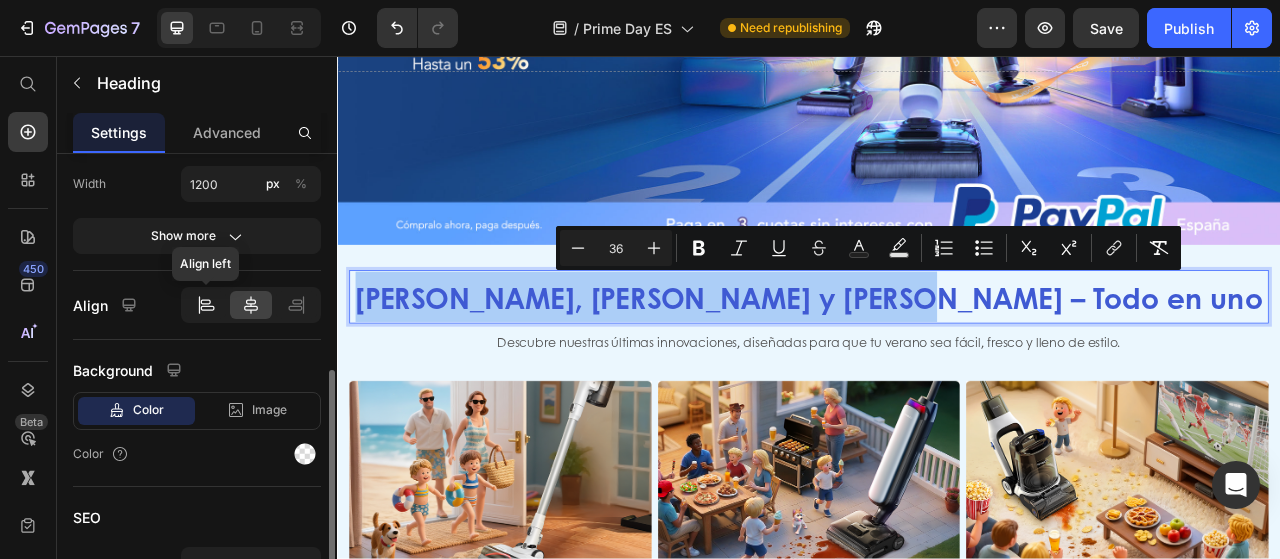 click 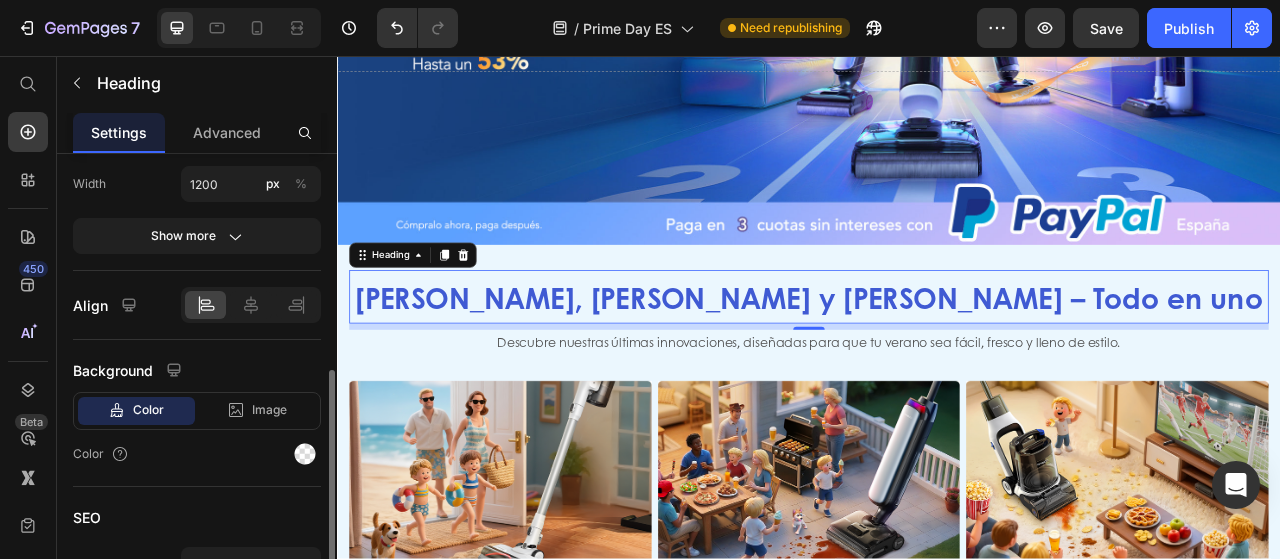 scroll, scrollTop: 611, scrollLeft: 0, axis: vertical 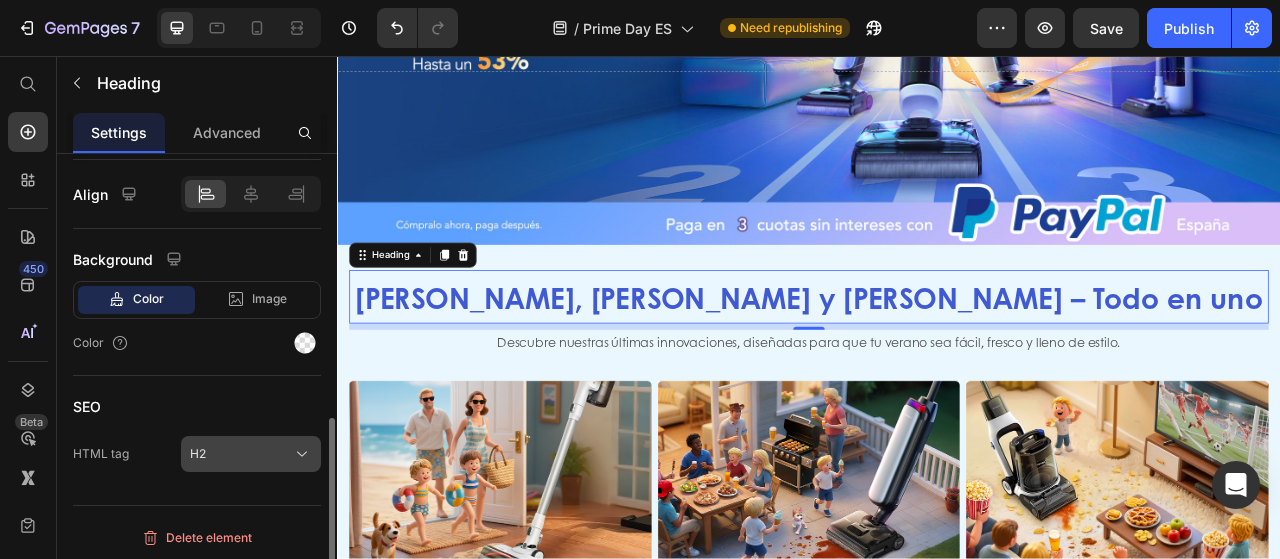 click on "H2" 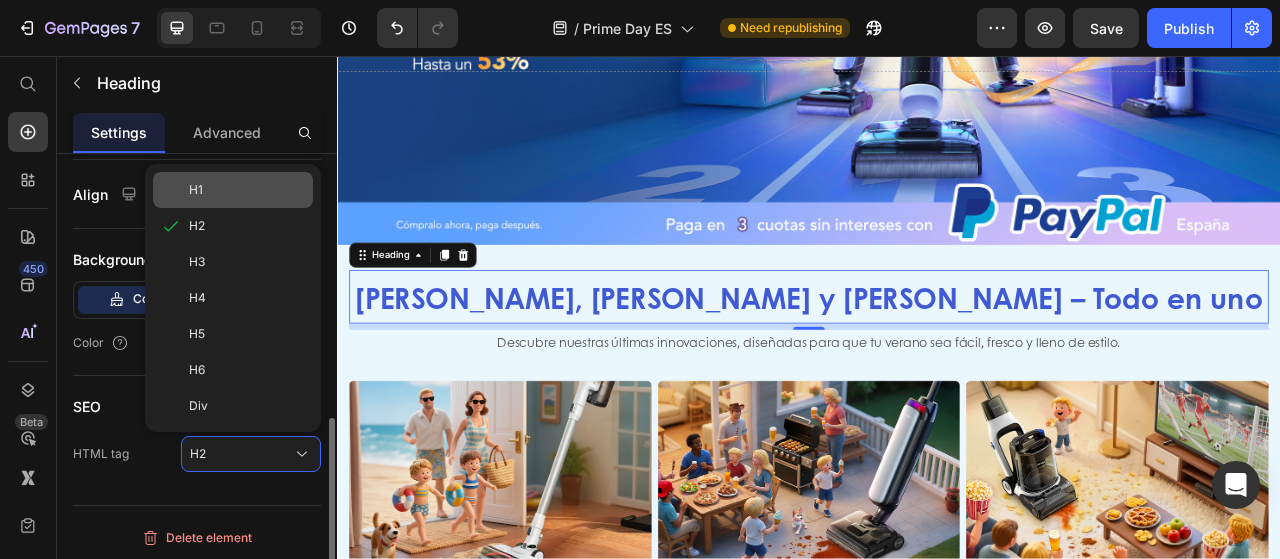click on "H1" at bounding box center [247, 190] 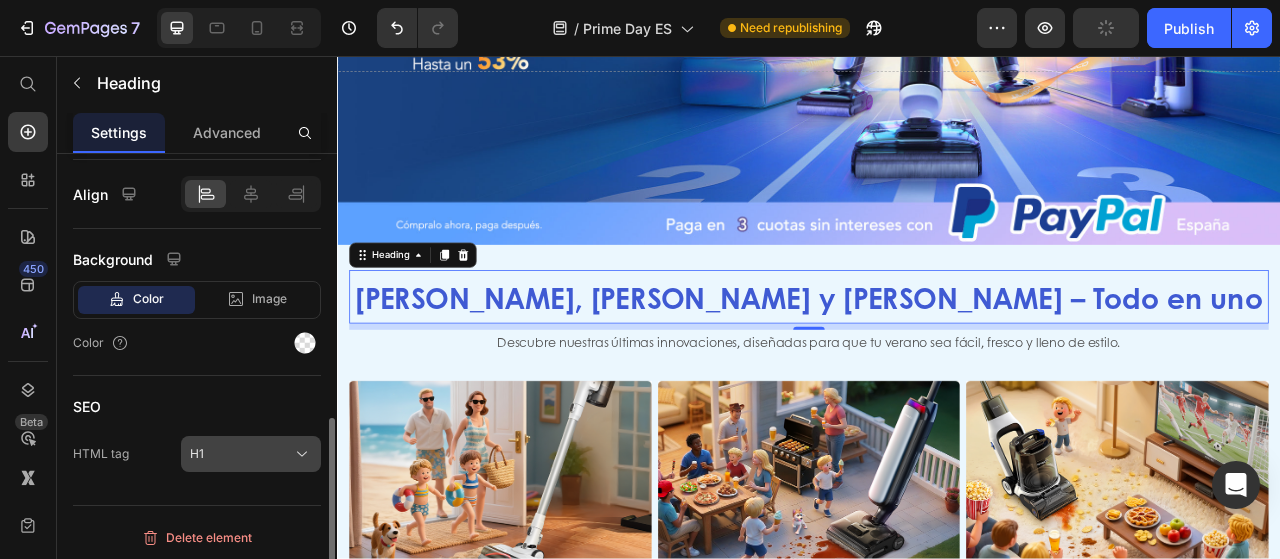 click on "H1" 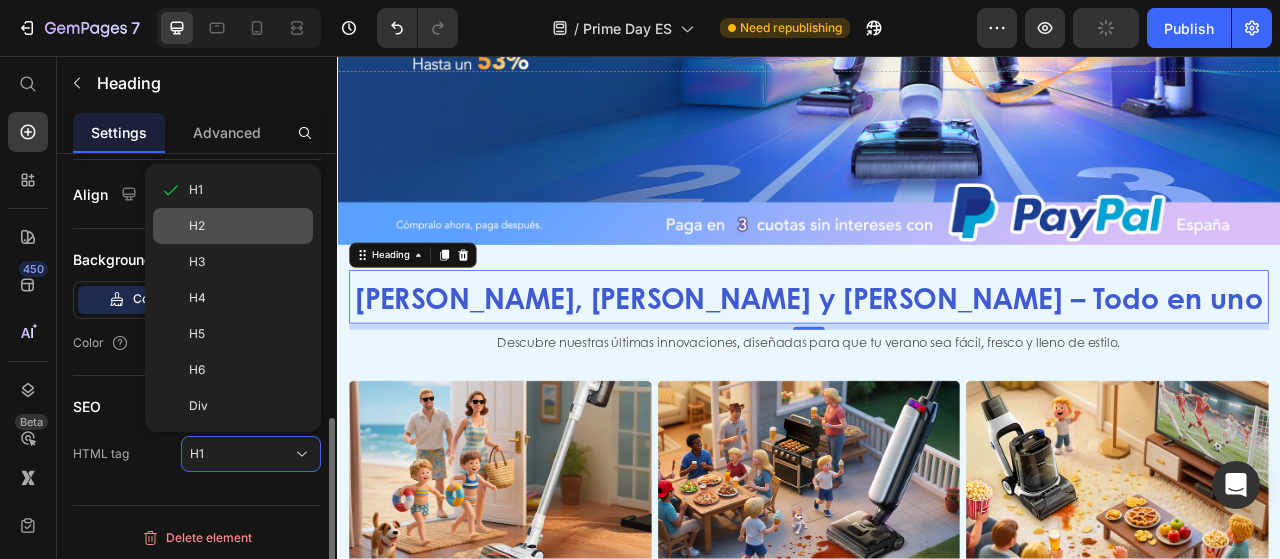 click on "H2" at bounding box center (247, 226) 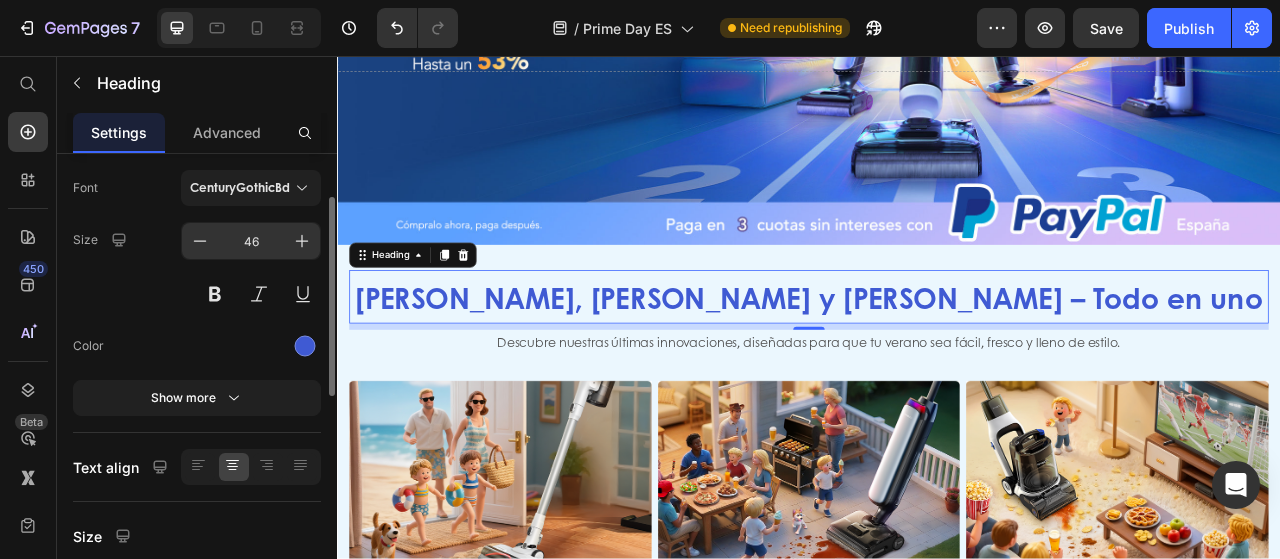scroll, scrollTop: 0, scrollLeft: 0, axis: both 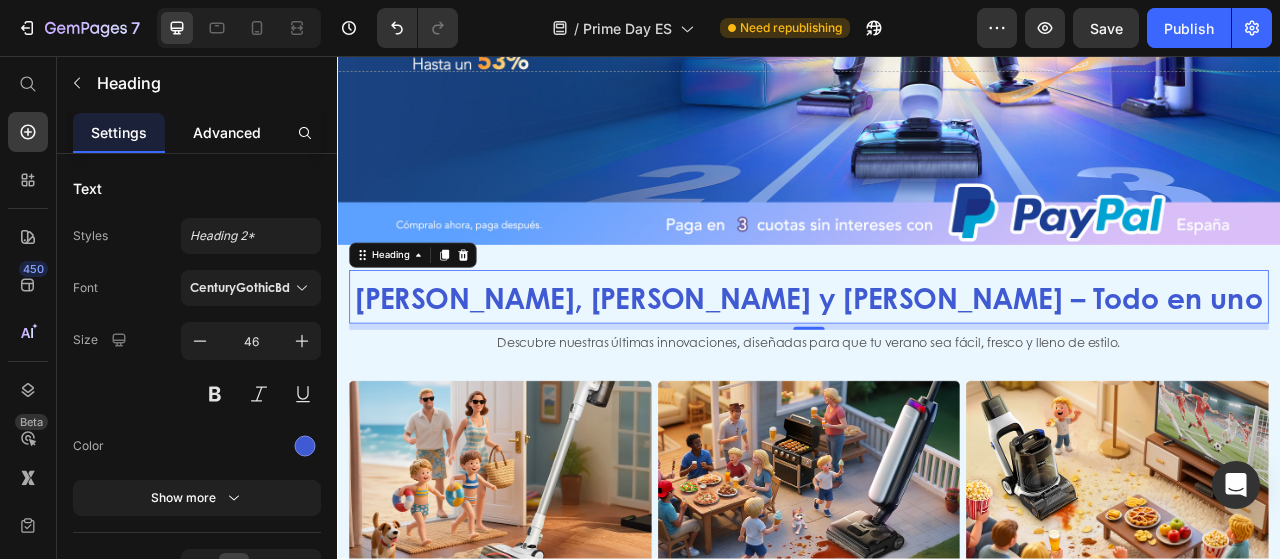 click on "Advanced" 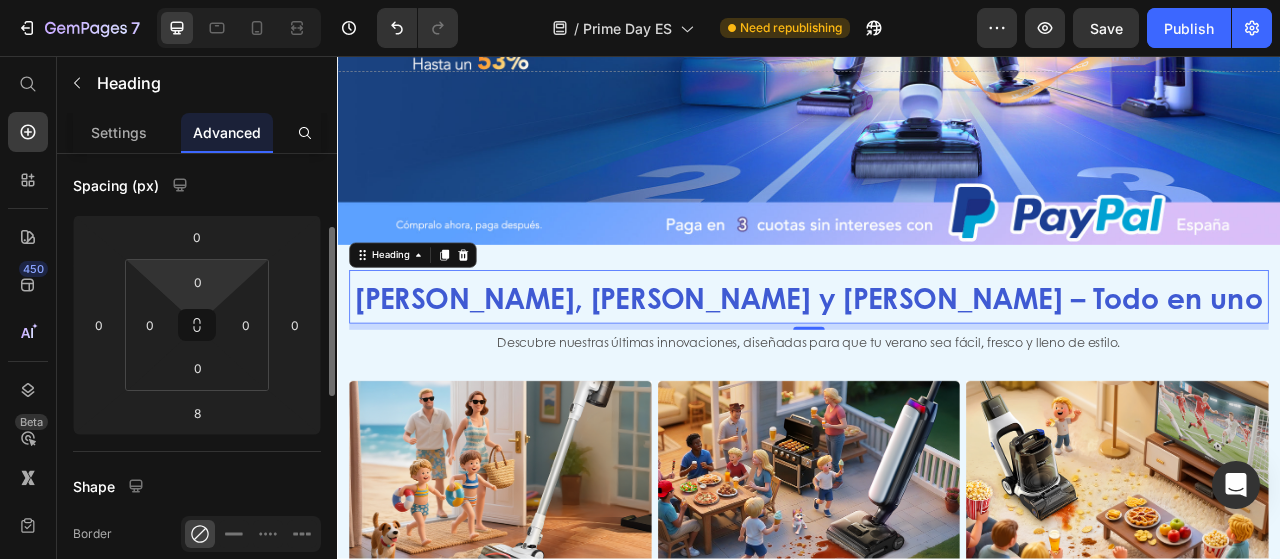 scroll, scrollTop: 0, scrollLeft: 0, axis: both 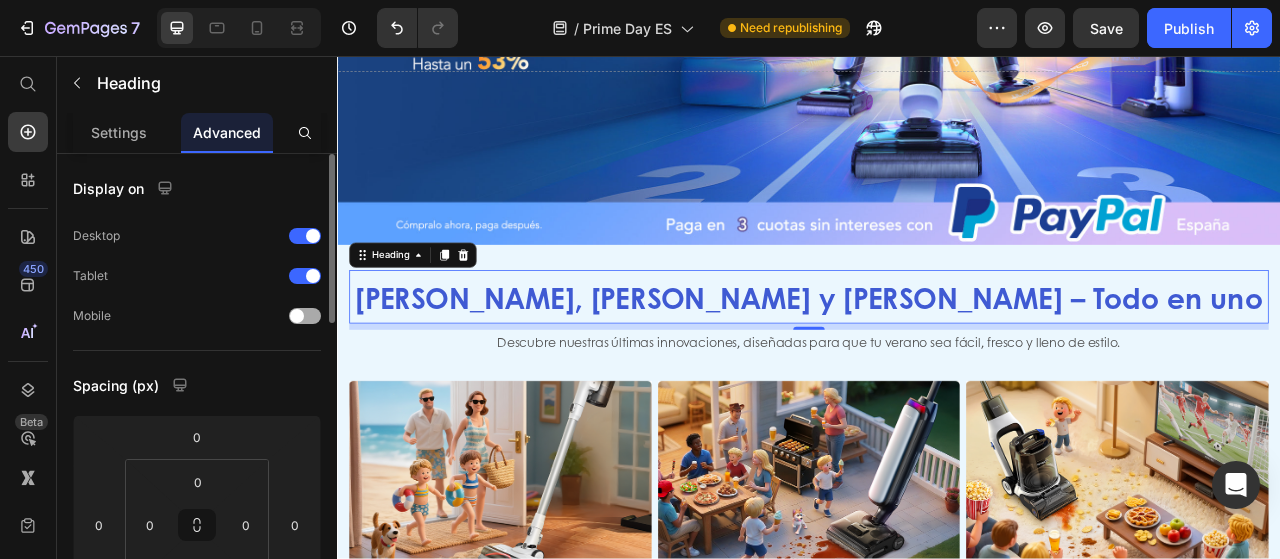 click at bounding box center [305, 316] 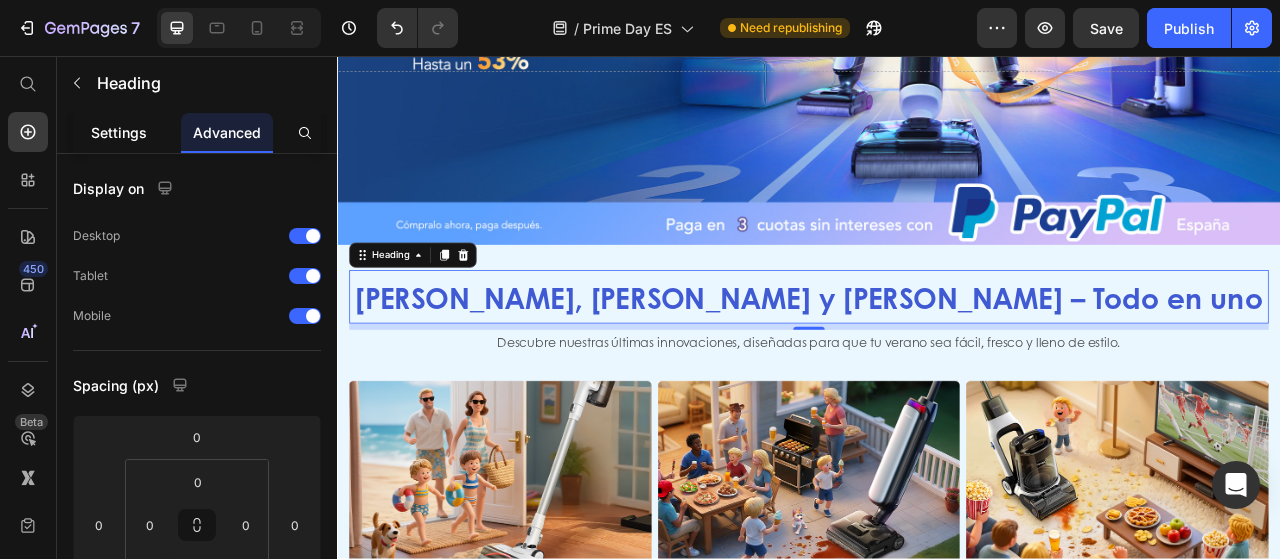 click on "Settings" 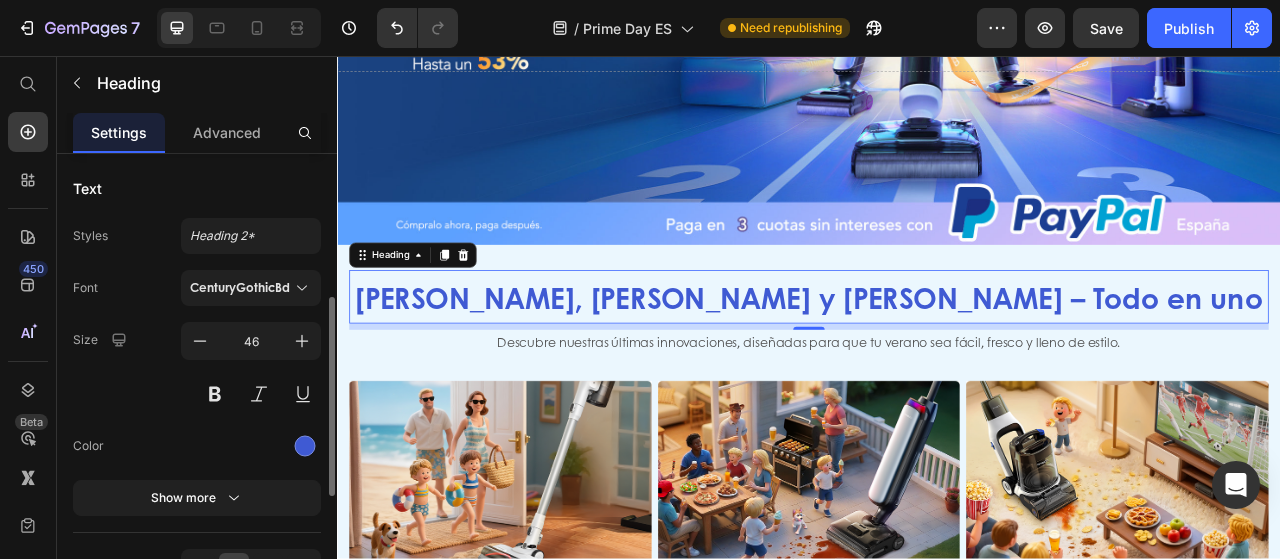 scroll, scrollTop: 100, scrollLeft: 0, axis: vertical 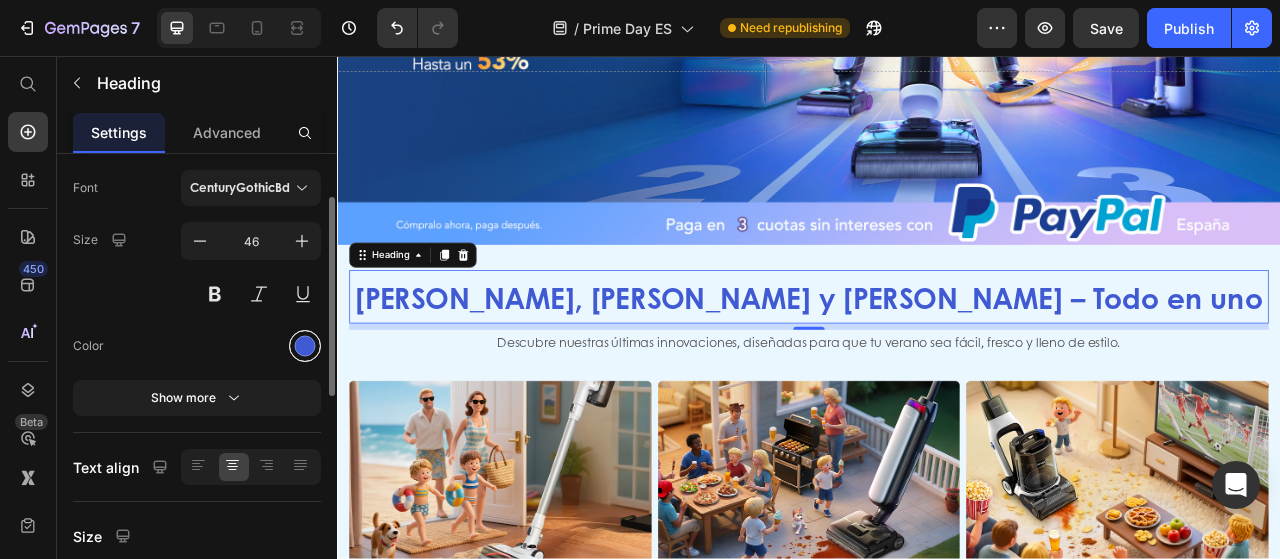 click at bounding box center [305, 346] 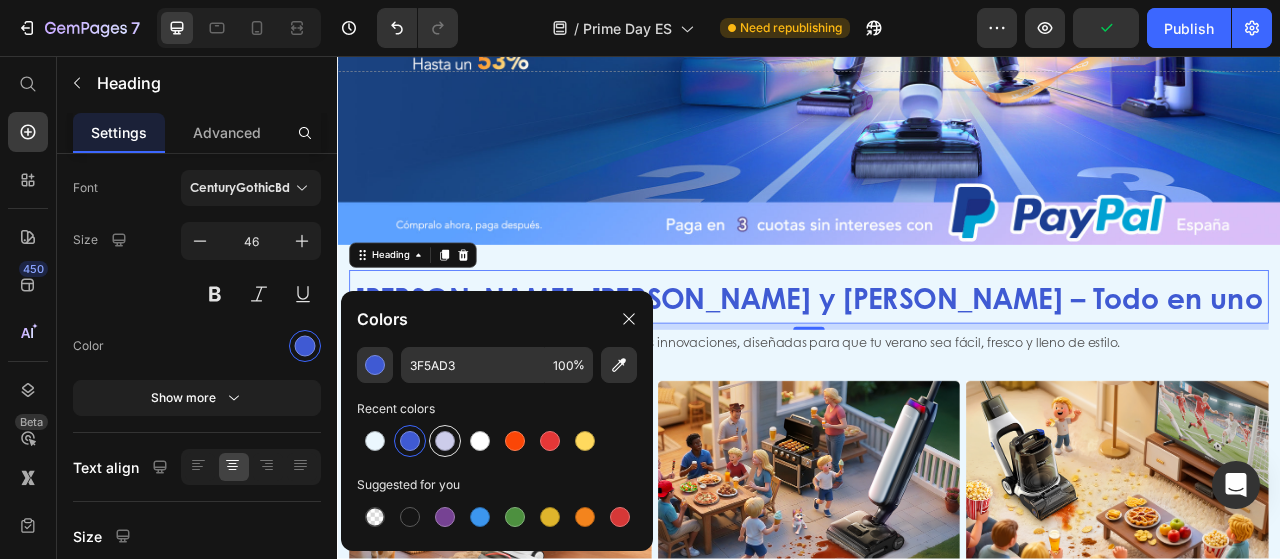 click at bounding box center (445, 441) 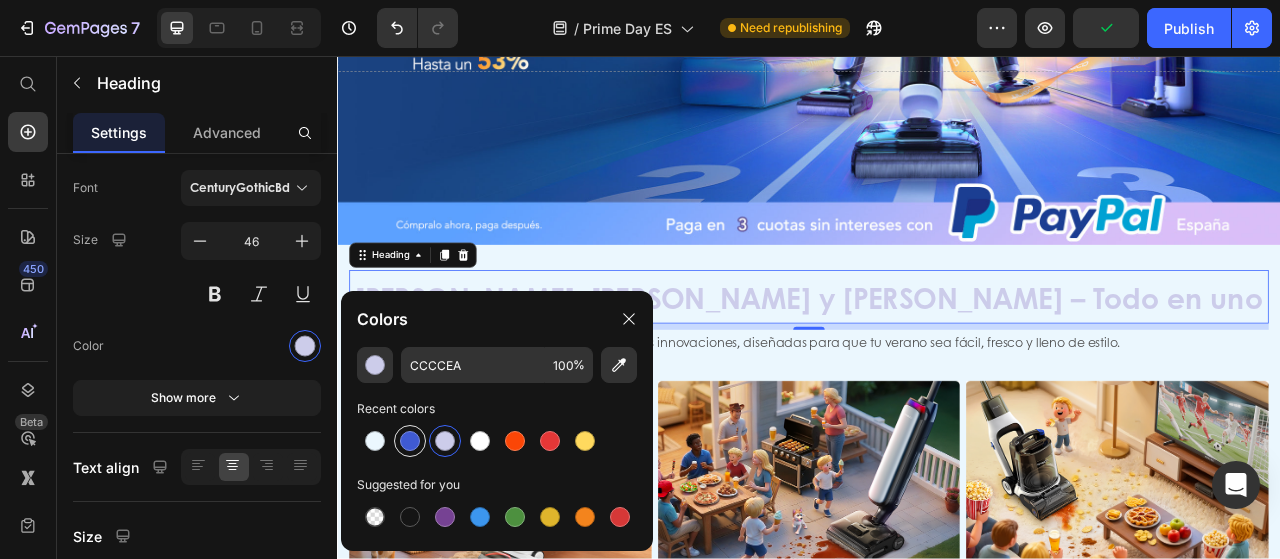 click at bounding box center [410, 441] 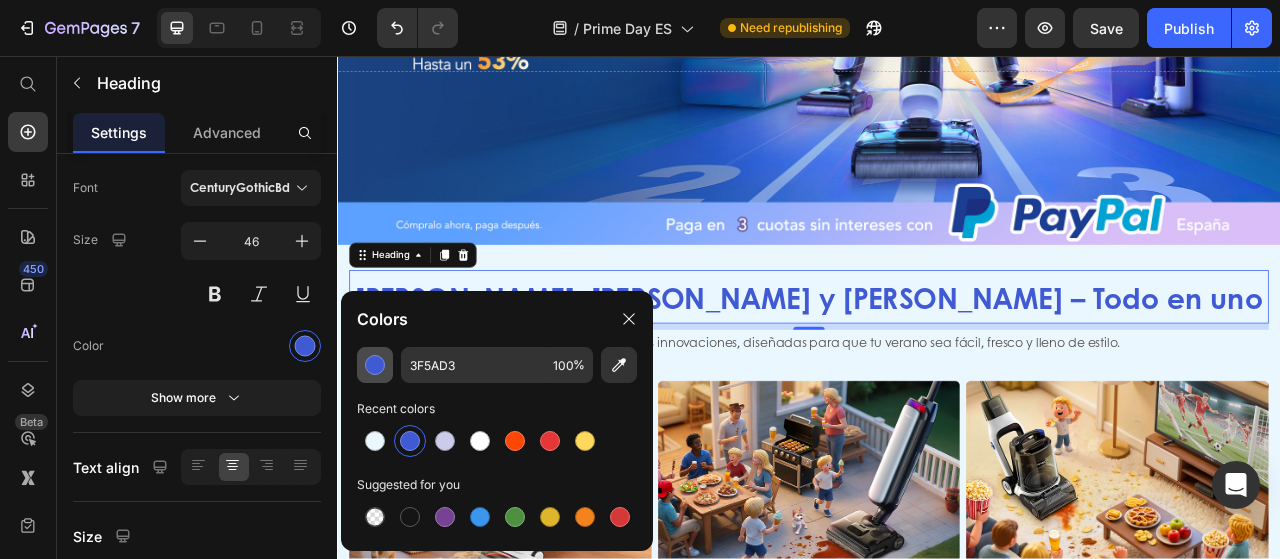 click at bounding box center [375, 365] 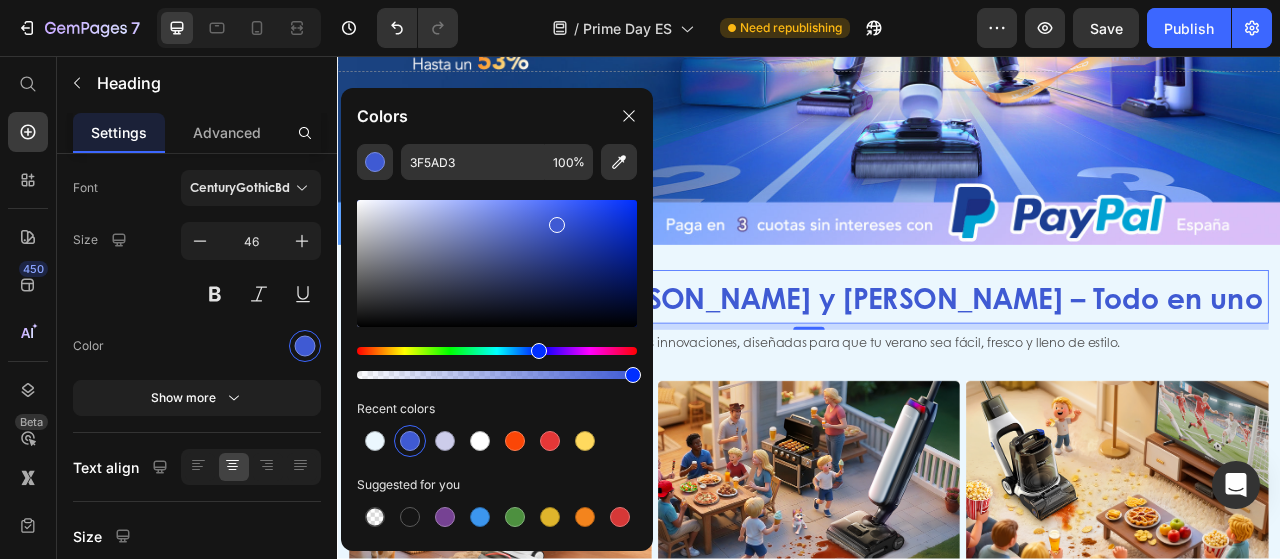 click at bounding box center (497, 263) 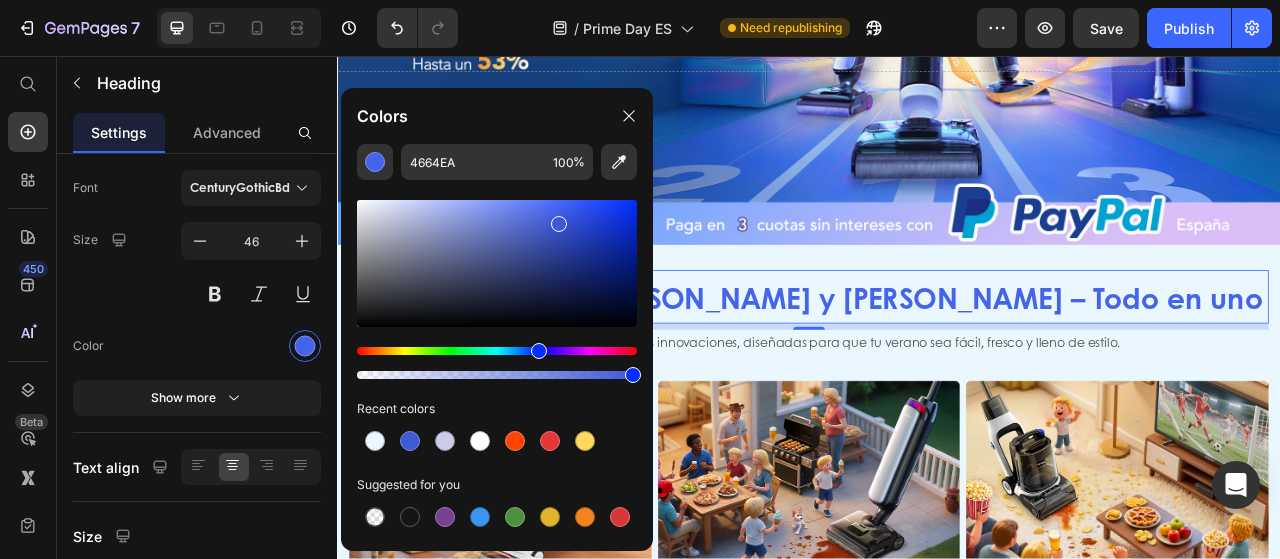 click at bounding box center [559, 224] 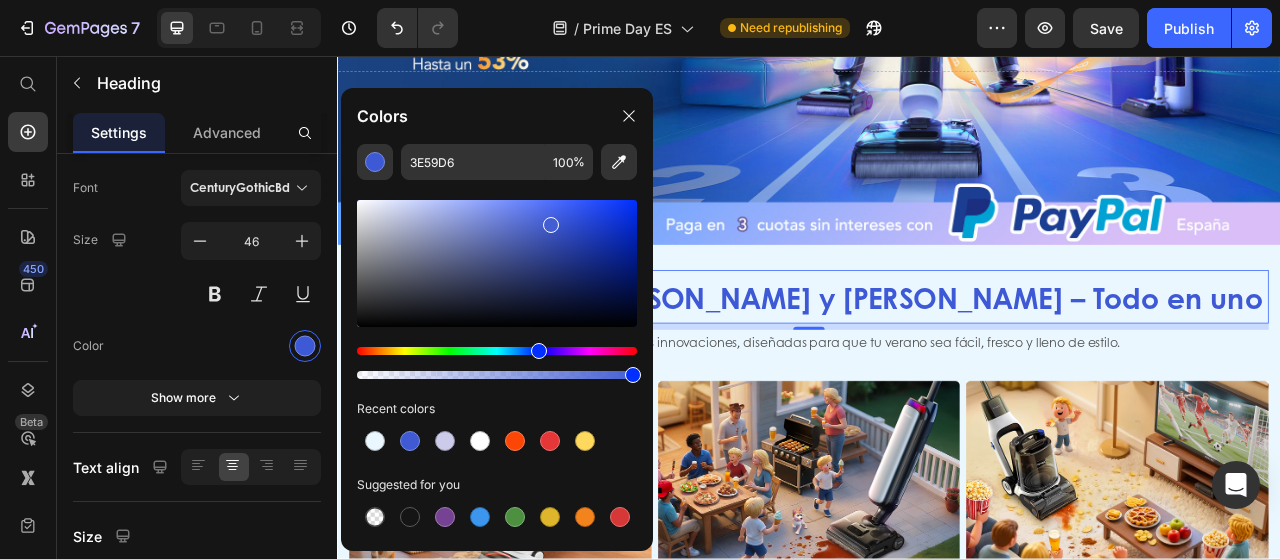 click at bounding box center [497, 263] 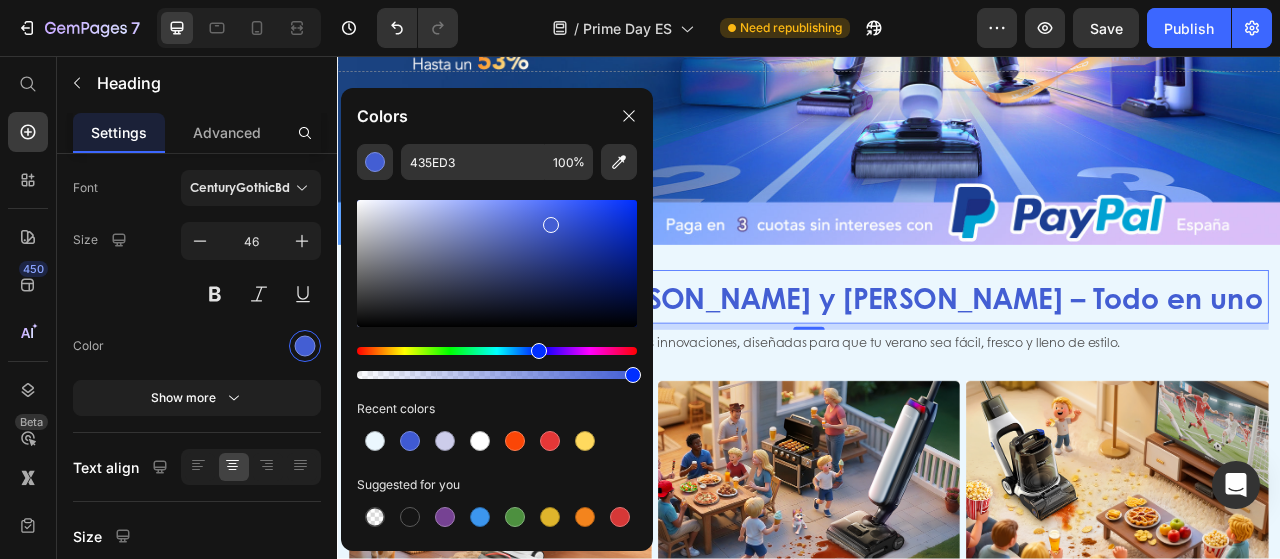 click at bounding box center [497, 263] 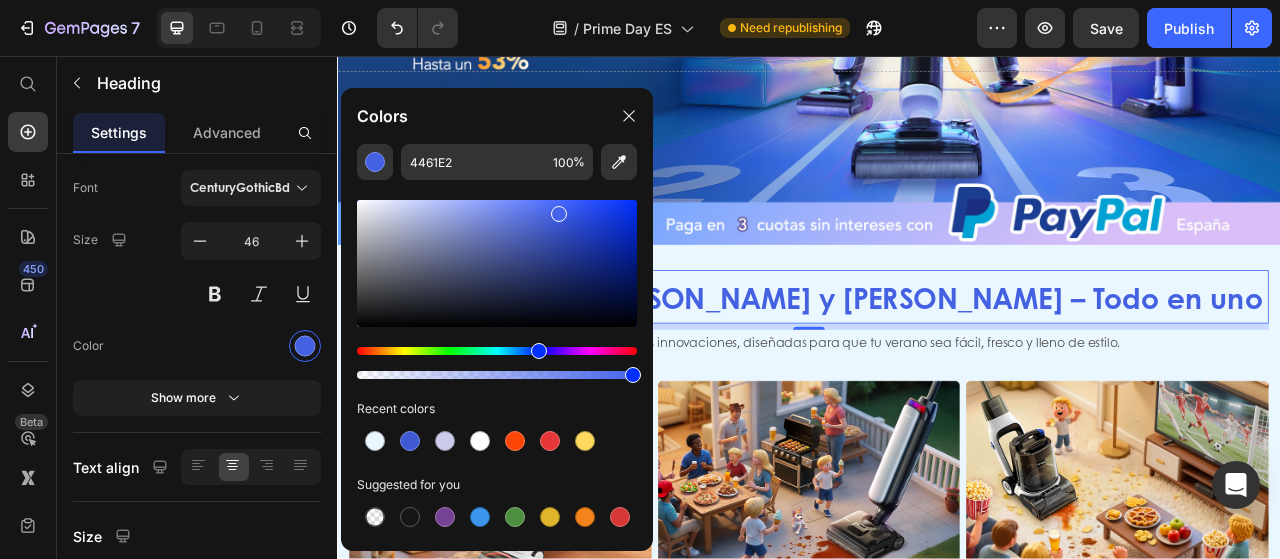 click at bounding box center [559, 214] 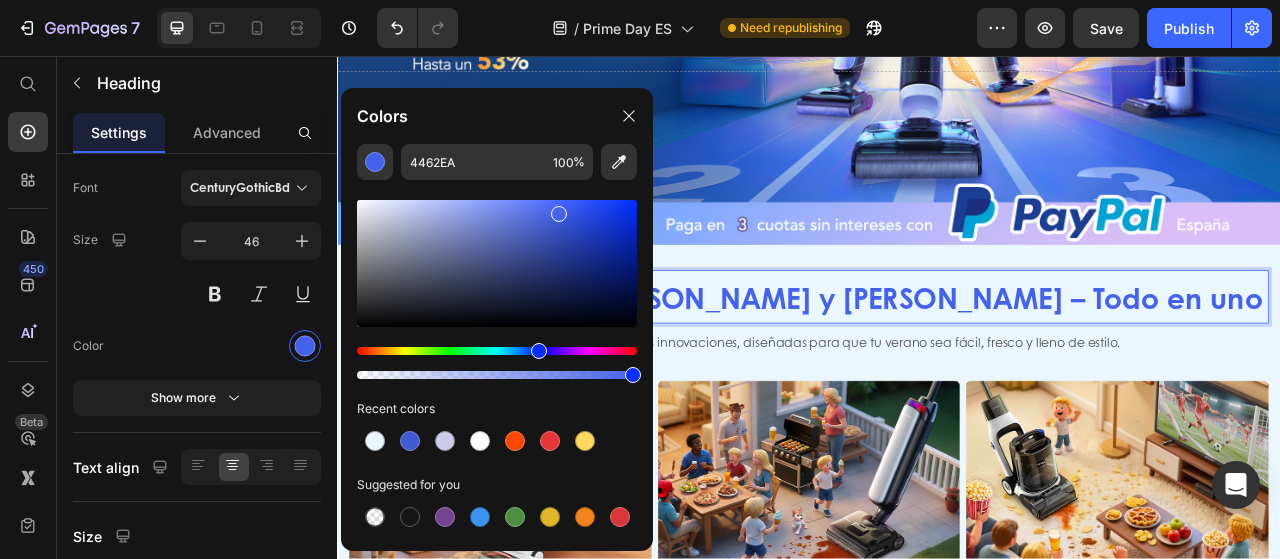click on "[PERSON_NAME], [PERSON_NAME] y [PERSON_NAME] – Todo en uno" at bounding box center (937, 363) 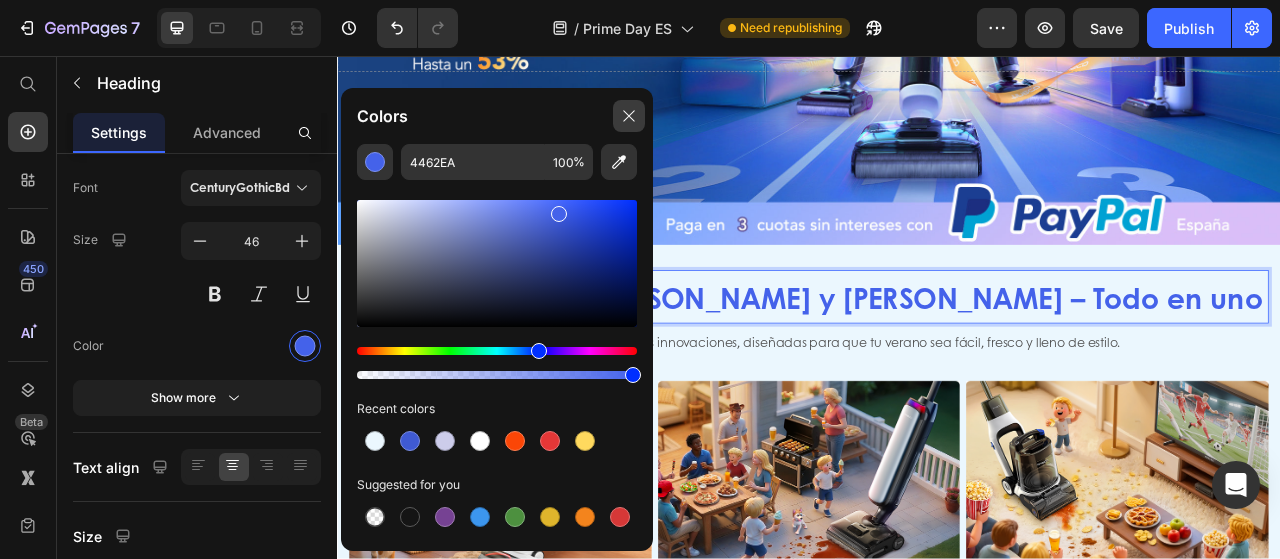 click 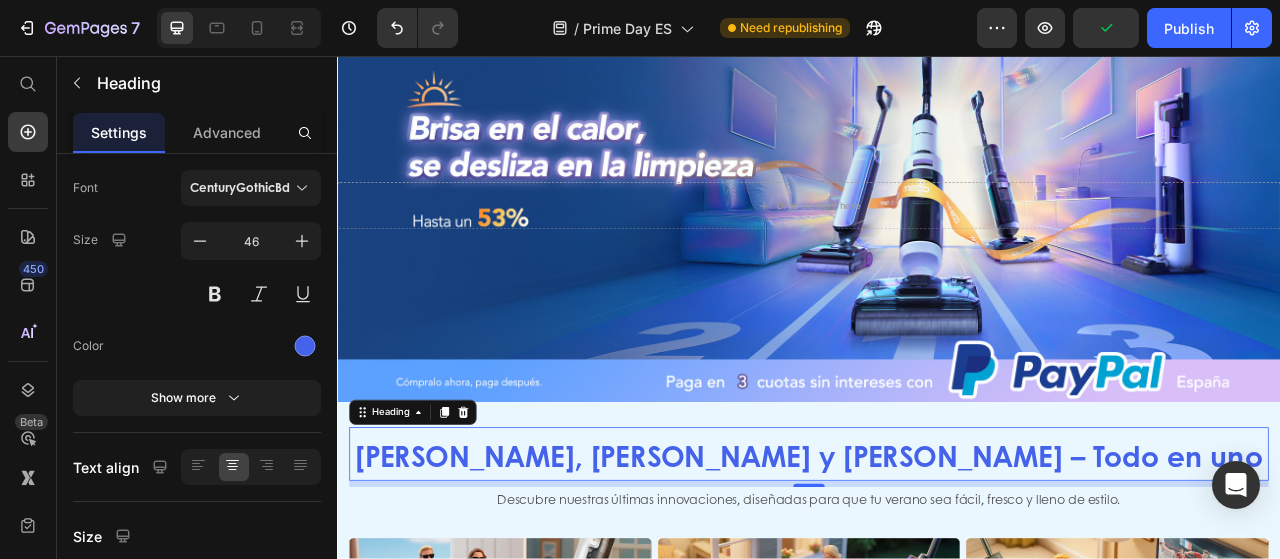 scroll, scrollTop: 100, scrollLeft: 0, axis: vertical 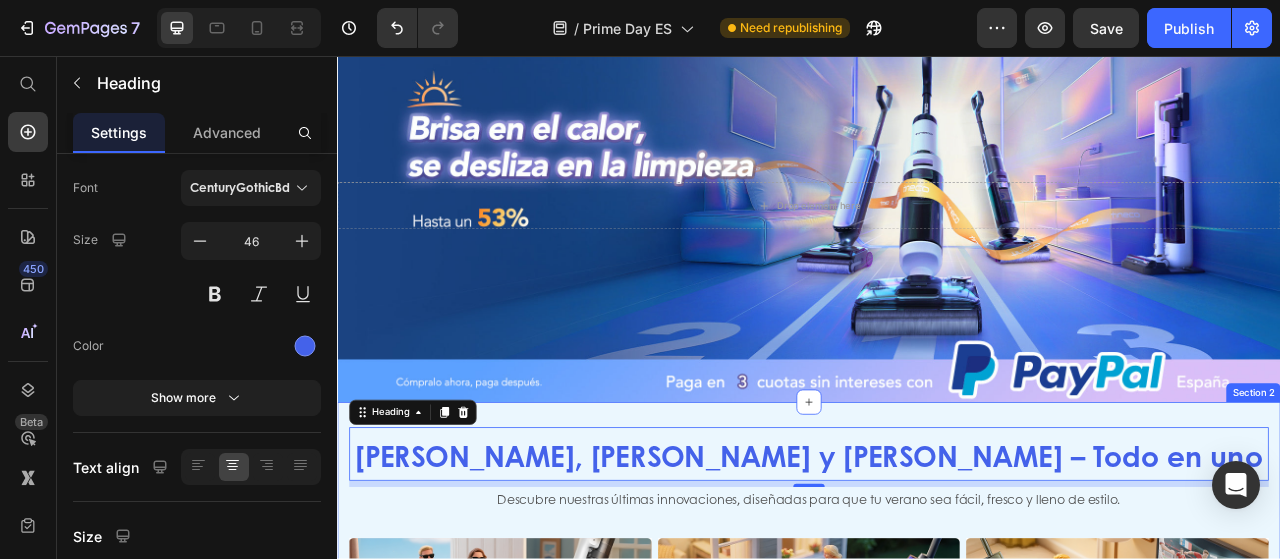 click on "Nuevas Llegadas, Buena Vibra Heading Aspira, Friega y Ahorra – Todo en uno Heading   8 Descubre nuestras últimas innovaciones, diseñadas para que tu verano sea fácil, fresco y lleno de estilo. Text Block Row
Image ¿Arena por todos lados  después de volver de la playa? Text Block Image La barbacoa es divertida…  ¿pero la grasa no se va? Text Block Image ¿La noche de diversión dejó  las alfombras horribles? Text Block
Carousel Image ¿Arena por todos lados  después de volver de la playa? Text Block Image La barbacoa es divertida…  ¿pero la grasa no se va? Text Block Image ¿La noche de diversión dejó  las alfombras horribles? Text Block Row Section 2" at bounding box center [937, 764] 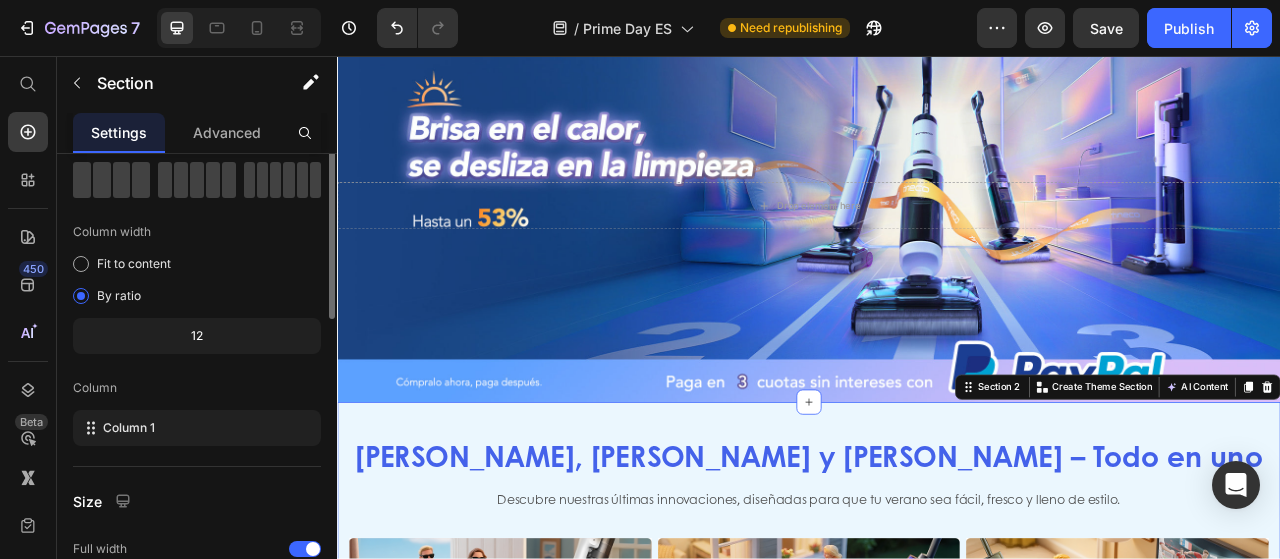 scroll, scrollTop: 0, scrollLeft: 0, axis: both 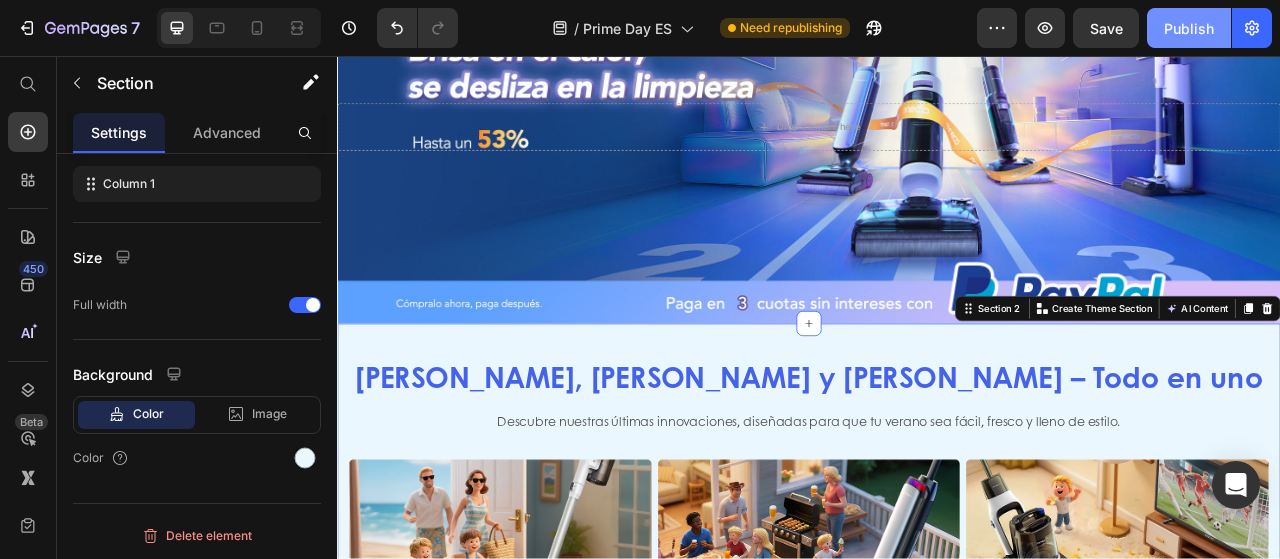 click on "Publish" at bounding box center [1189, 28] 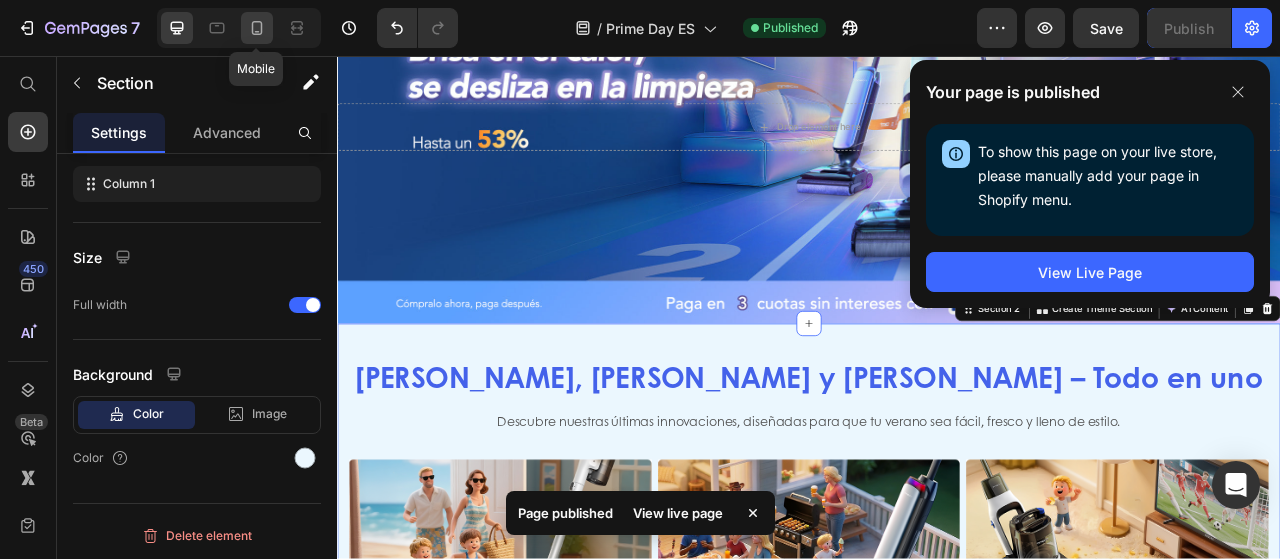 click 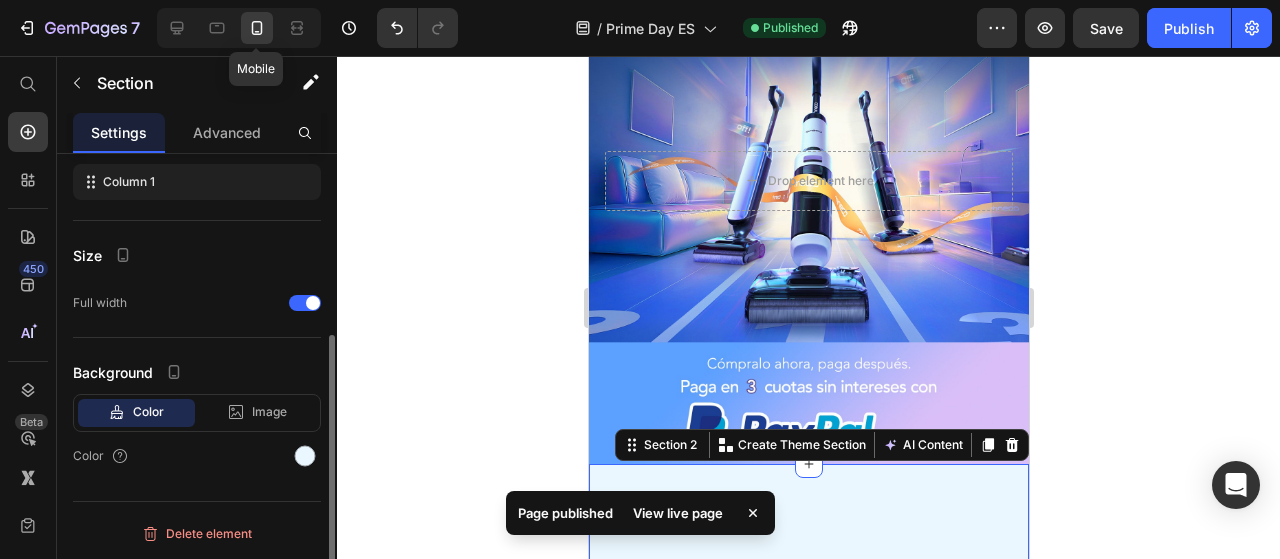scroll, scrollTop: 300, scrollLeft: 0, axis: vertical 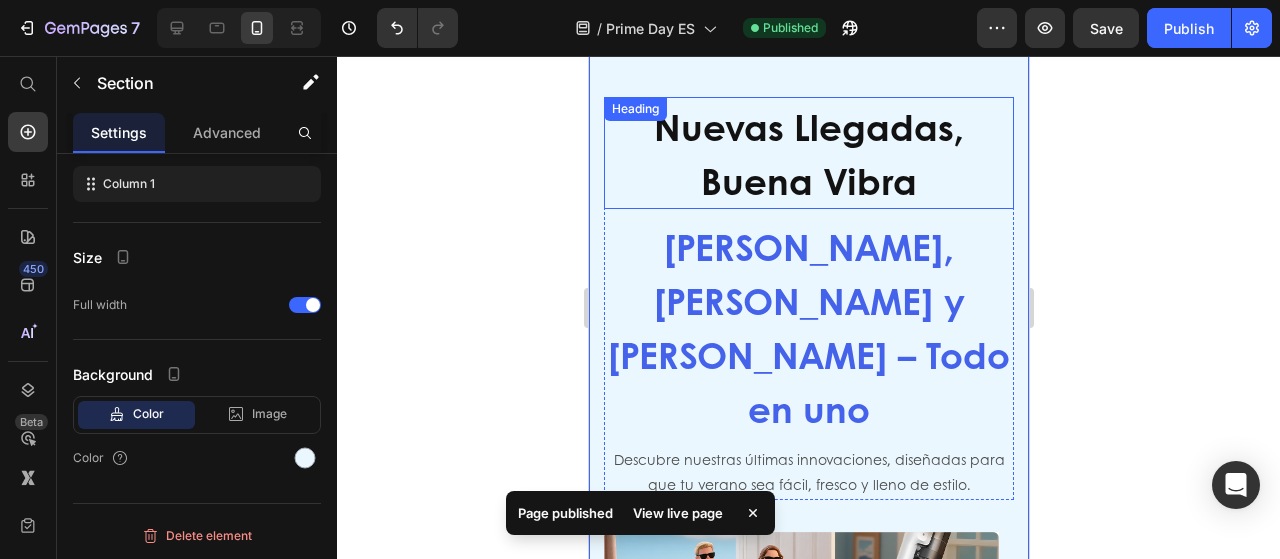 click on "Nuevas Llegadas, Buena Vibra" at bounding box center (808, 153) 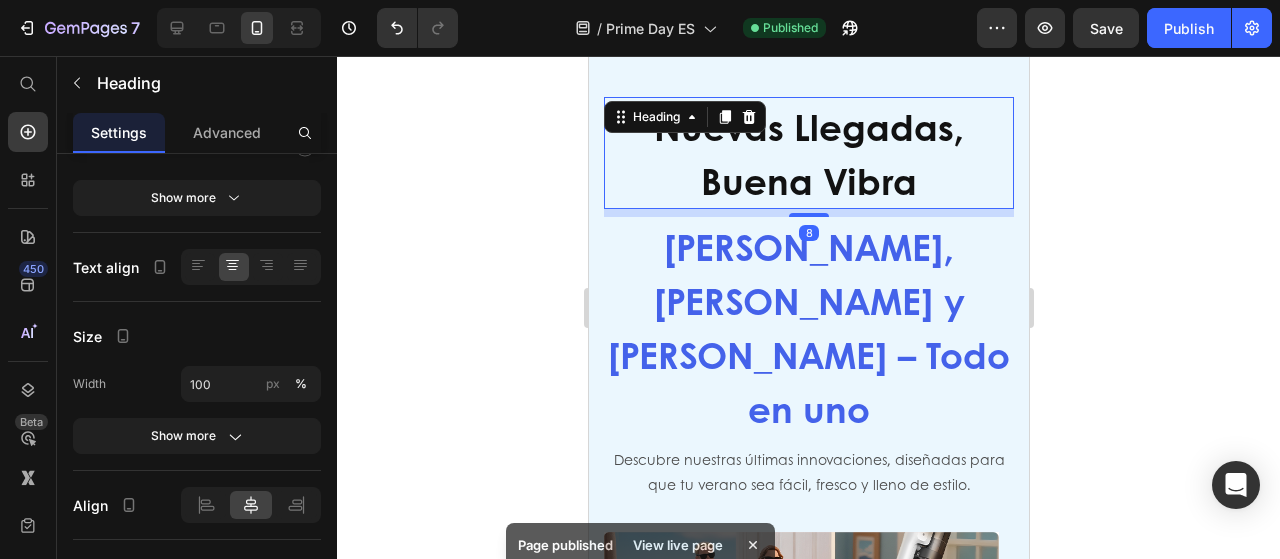 scroll, scrollTop: 0, scrollLeft: 0, axis: both 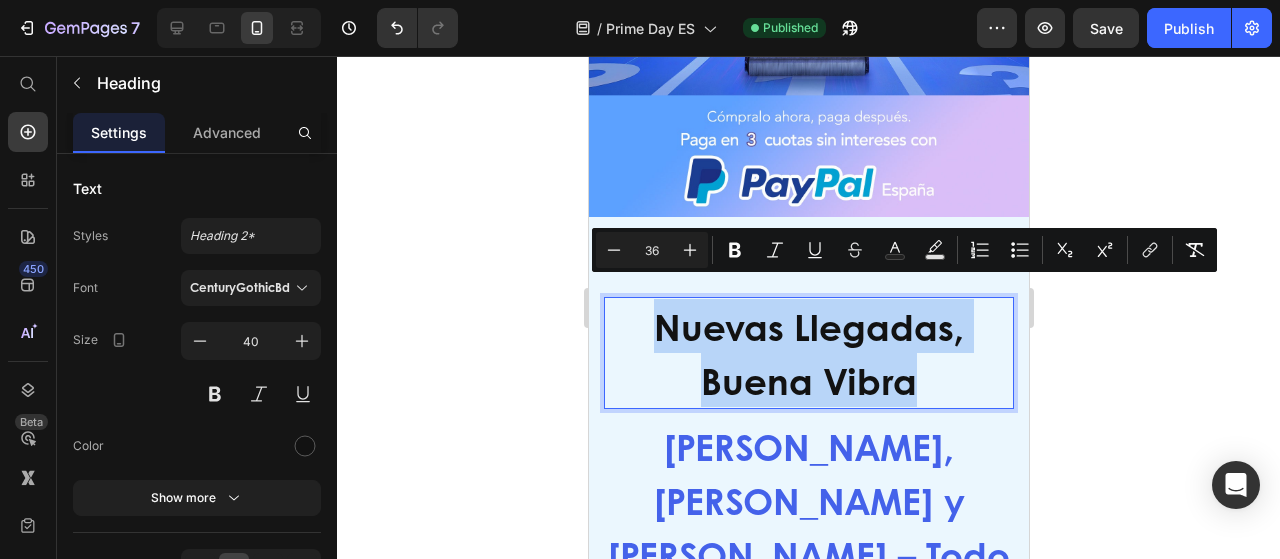 drag, startPoint x: 945, startPoint y: 373, endPoint x: 630, endPoint y: 316, distance: 320.1156 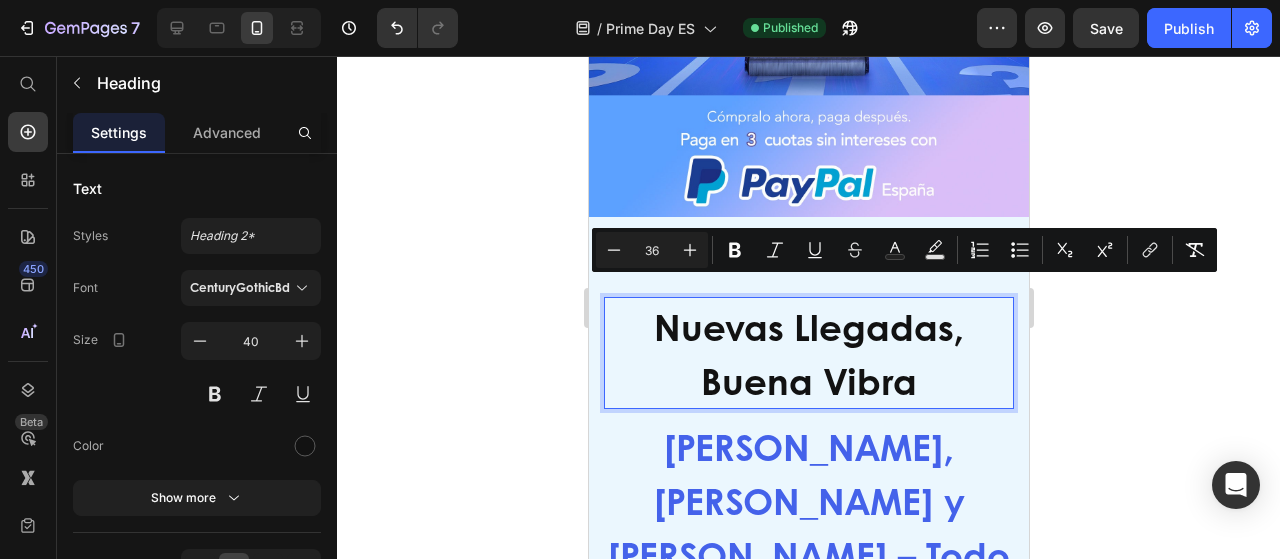 click on "Nuevas Llegadas, Buena Vibra" at bounding box center [808, 353] 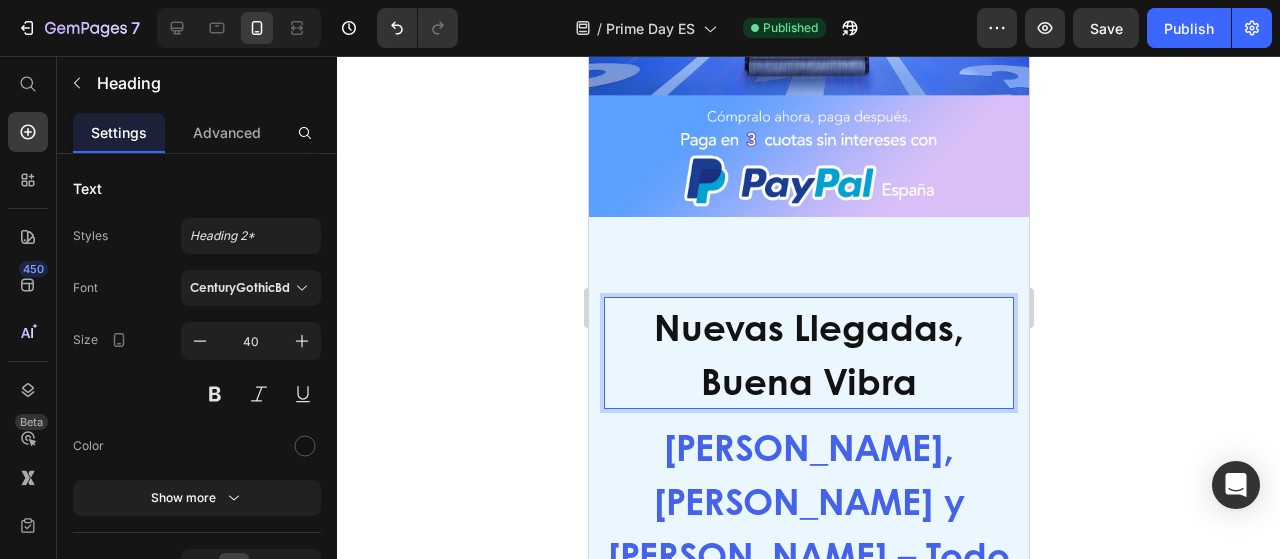 click on "Nuevas Llegadas, Buena Vibra" at bounding box center (808, 353) 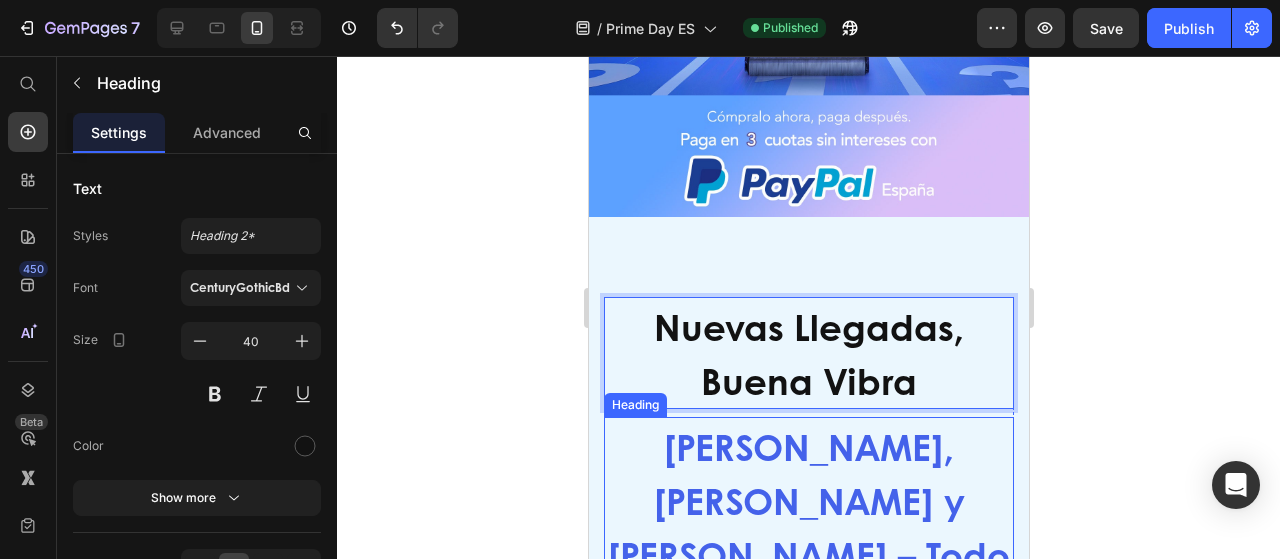click on "[PERSON_NAME], [PERSON_NAME] y [PERSON_NAME] – Todo en uno" at bounding box center (808, 527) 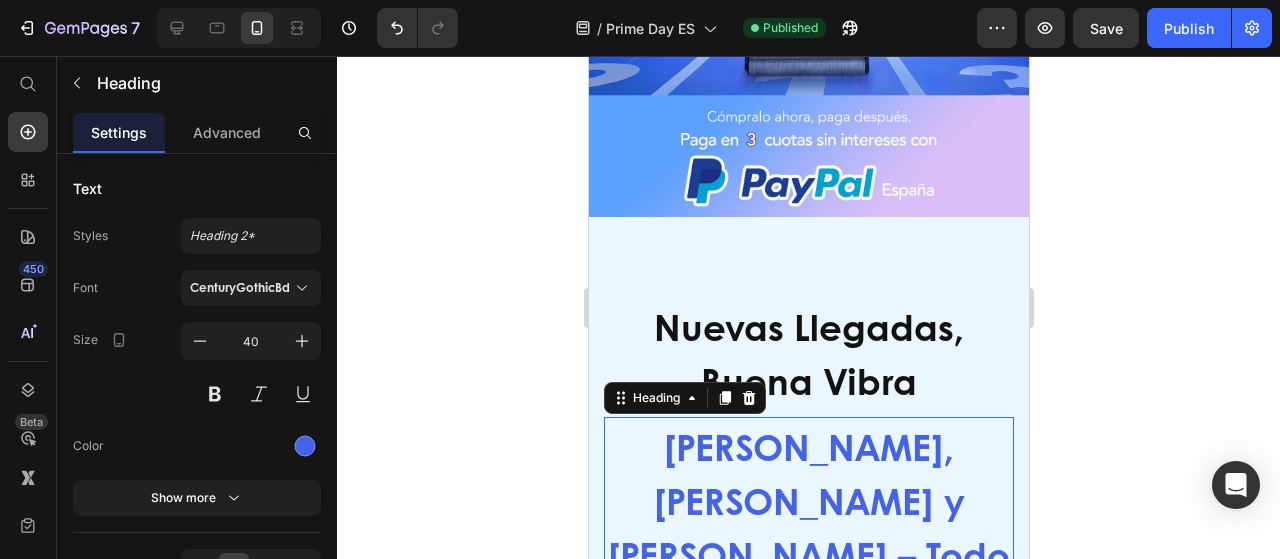 click on "Nuevas Llegadas, Buena Vibra" at bounding box center [808, 353] 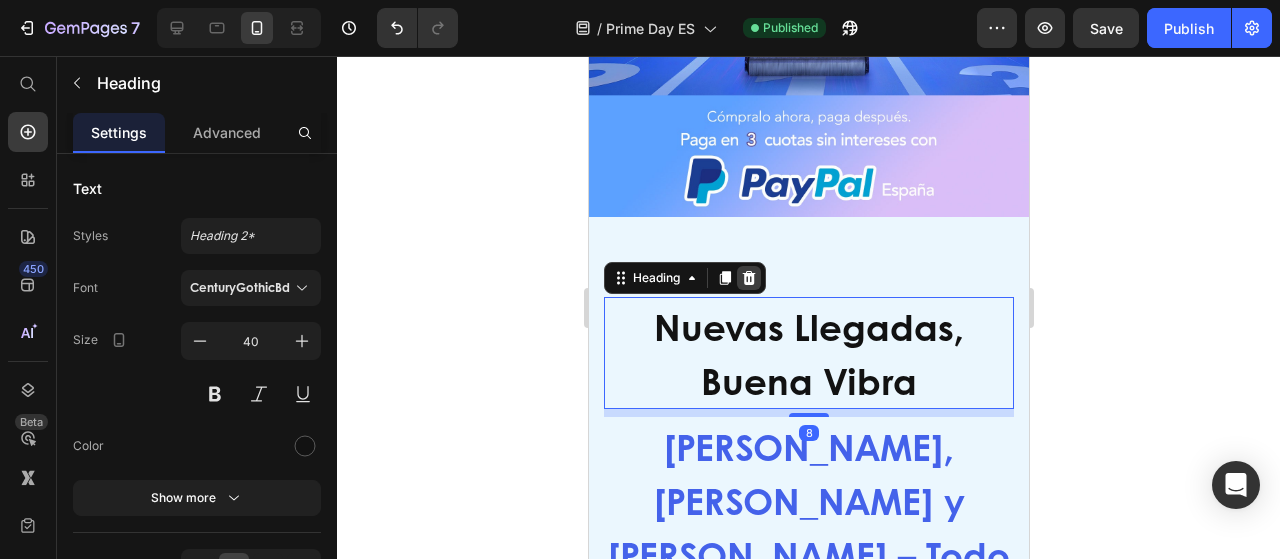 click 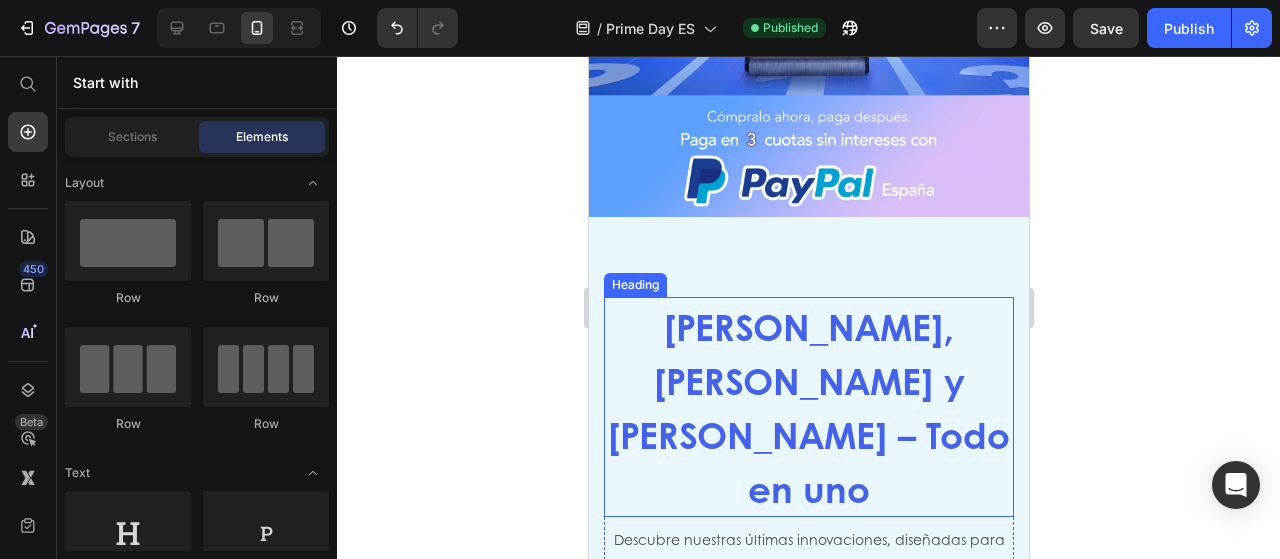 click on "[PERSON_NAME], [PERSON_NAME] y [PERSON_NAME] – Todo en uno" at bounding box center [808, 407] 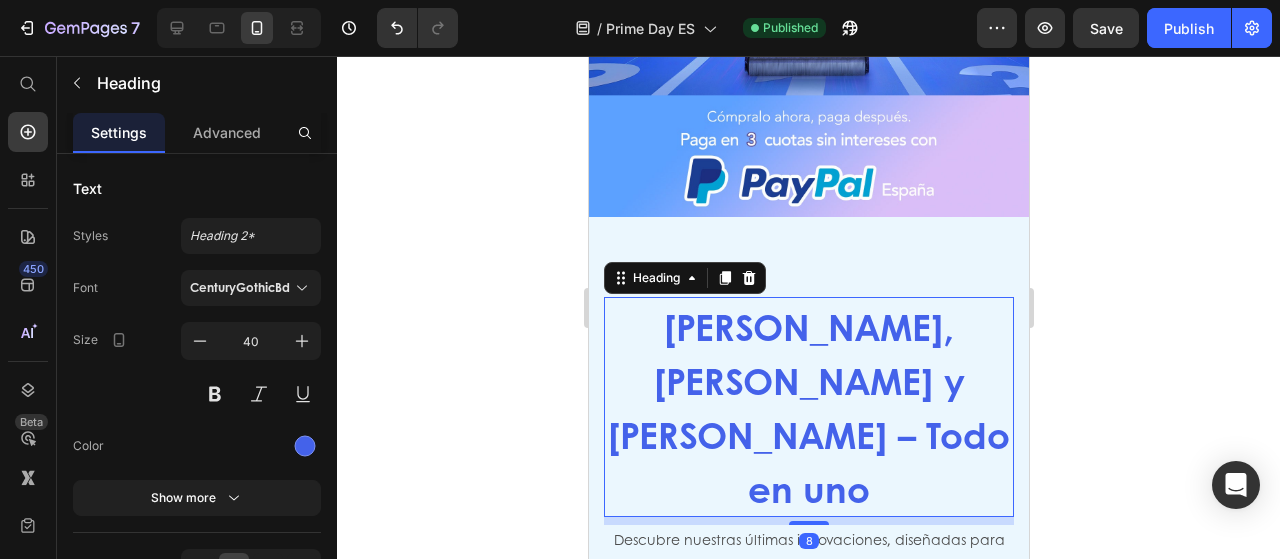 click 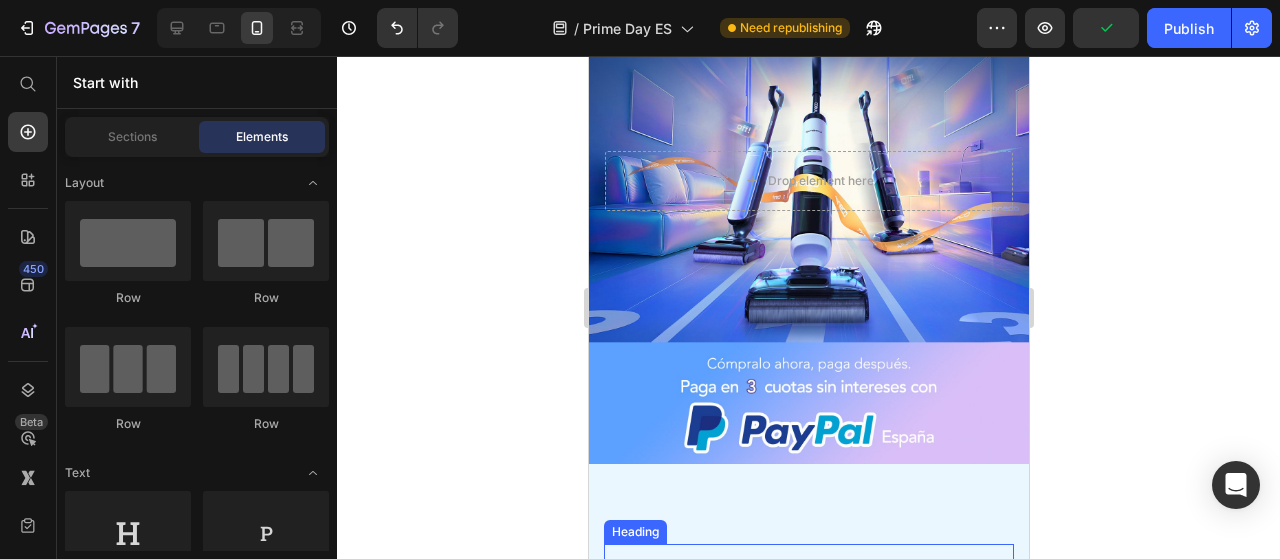 scroll, scrollTop: 600, scrollLeft: 0, axis: vertical 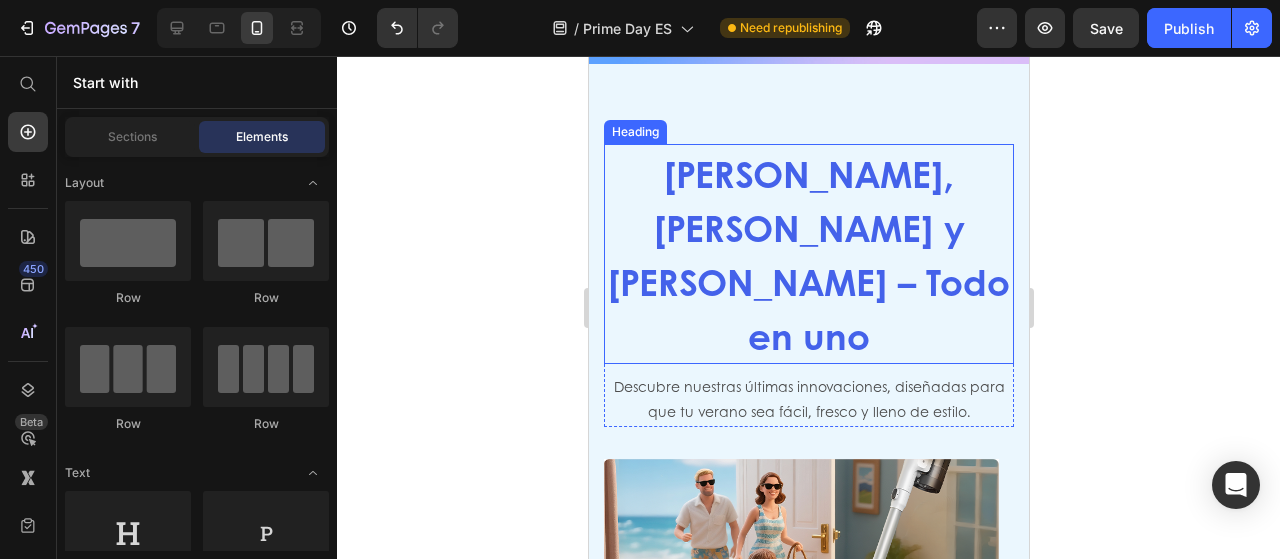 click on "⁠⁠⁠⁠⁠⁠⁠ Aspira, Friega y Ahorra – Todo en uno" at bounding box center [808, 254] 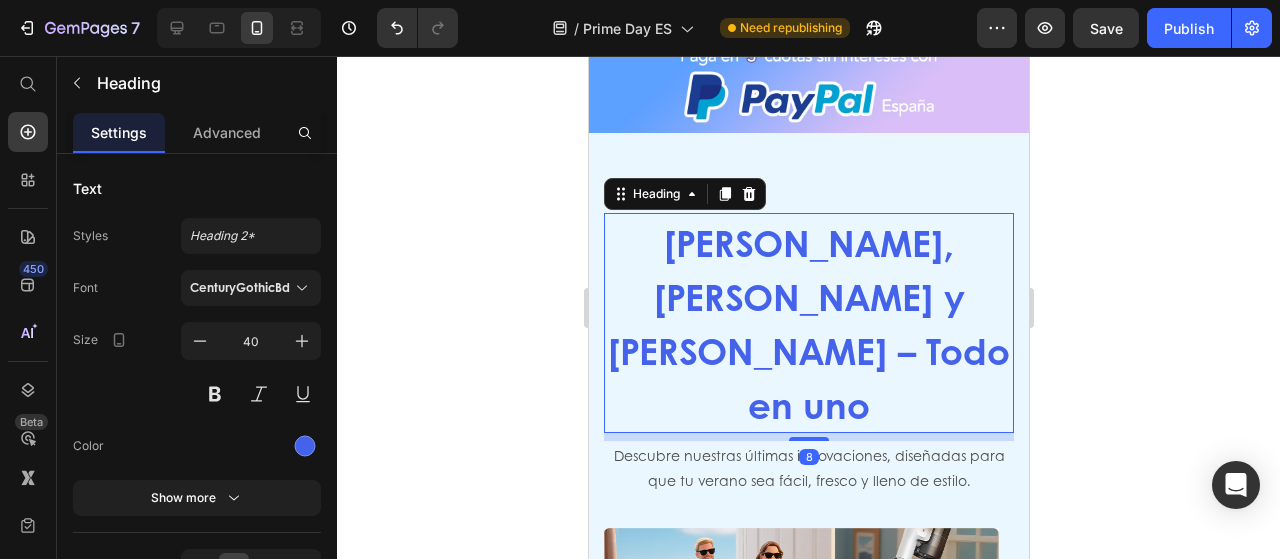 scroll, scrollTop: 500, scrollLeft: 0, axis: vertical 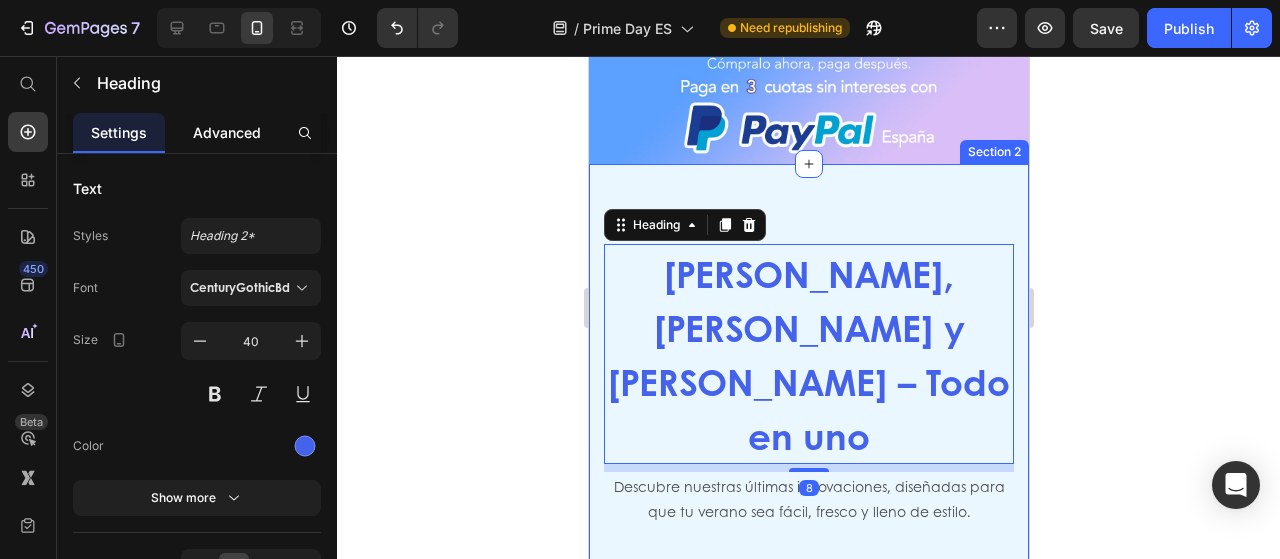 click on "Advanced" at bounding box center (227, 132) 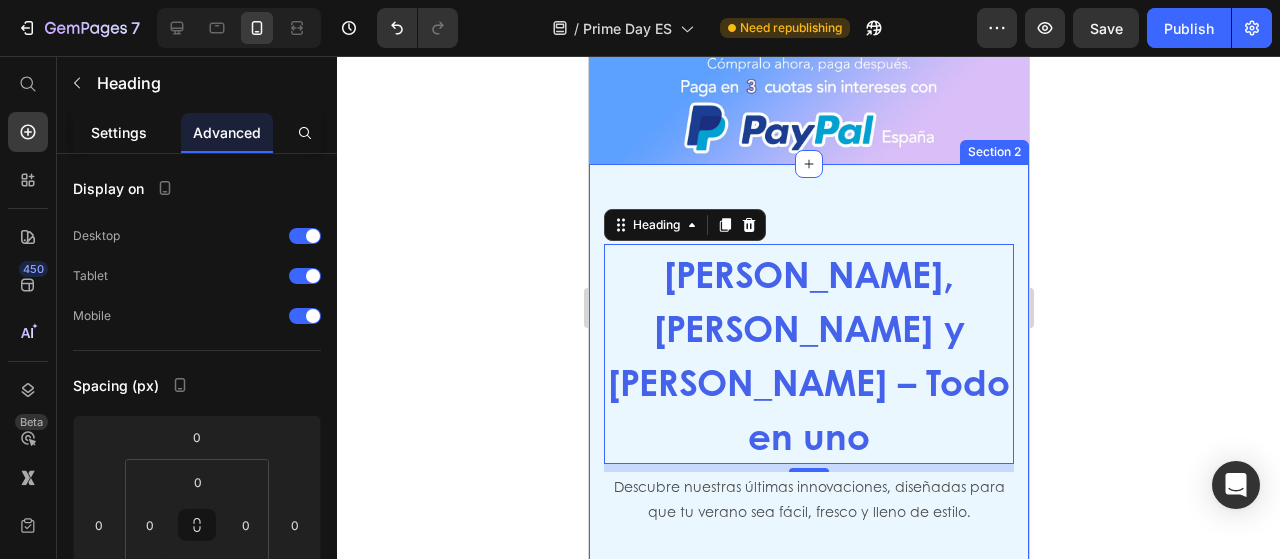 click on "Settings" at bounding box center (119, 132) 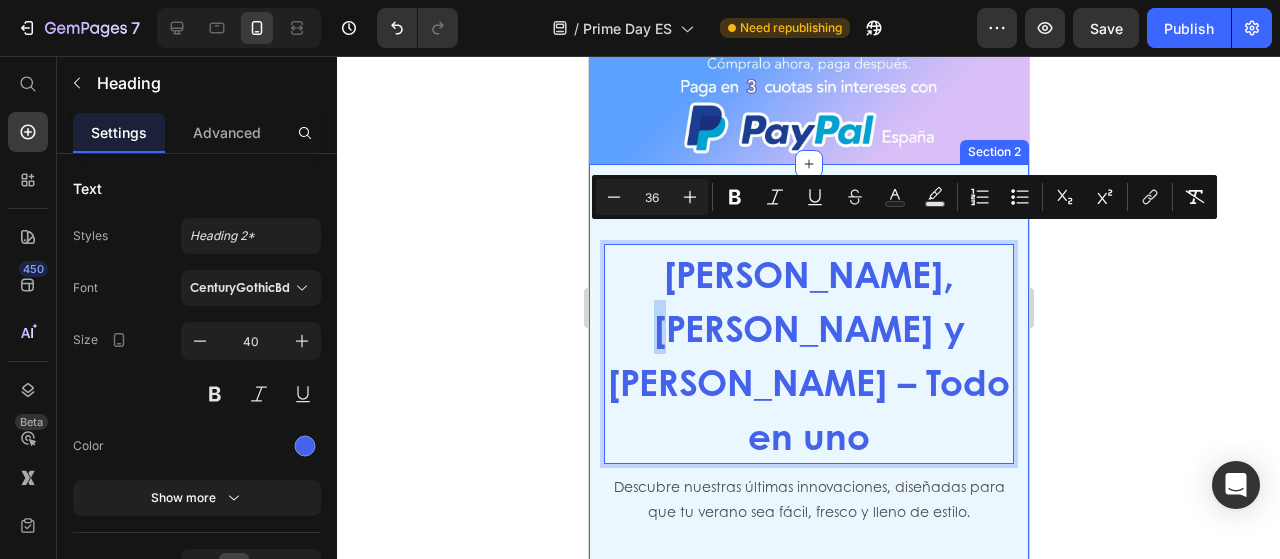 drag, startPoint x: 920, startPoint y: 232, endPoint x: 930, endPoint y: 202, distance: 31.622776 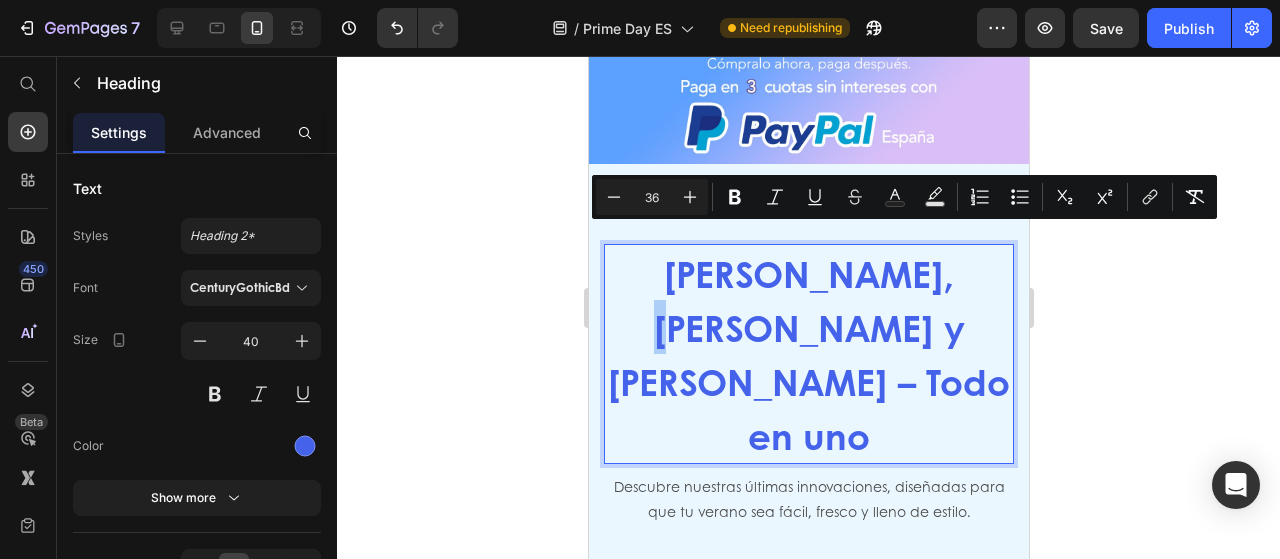 click 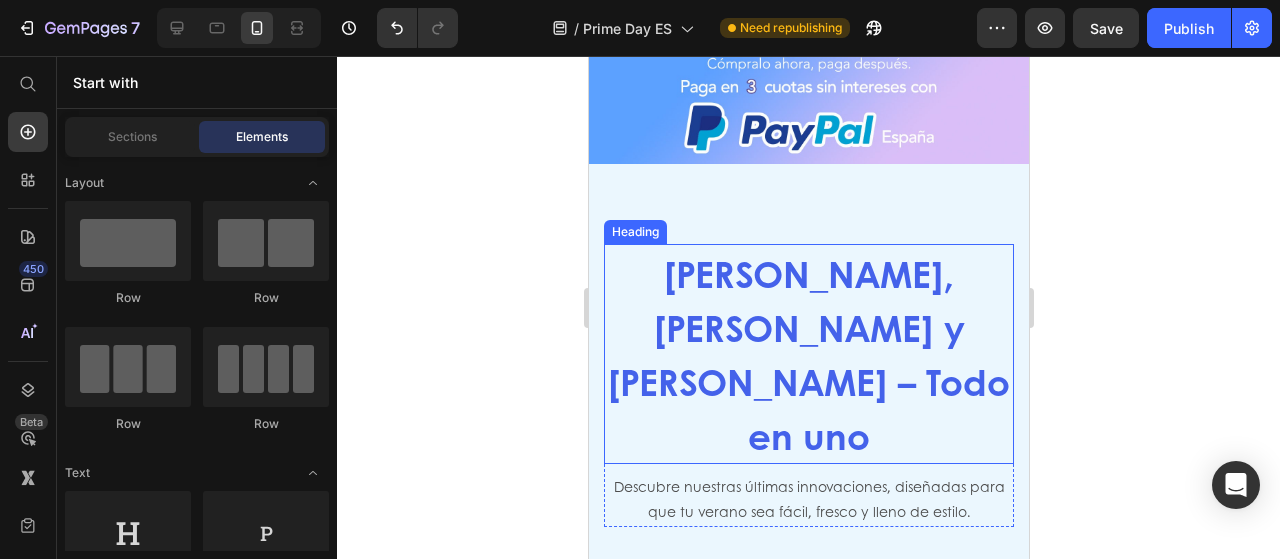 click on "[PERSON_NAME], [PERSON_NAME] y [PERSON_NAME] – Todo en uno" at bounding box center (808, 354) 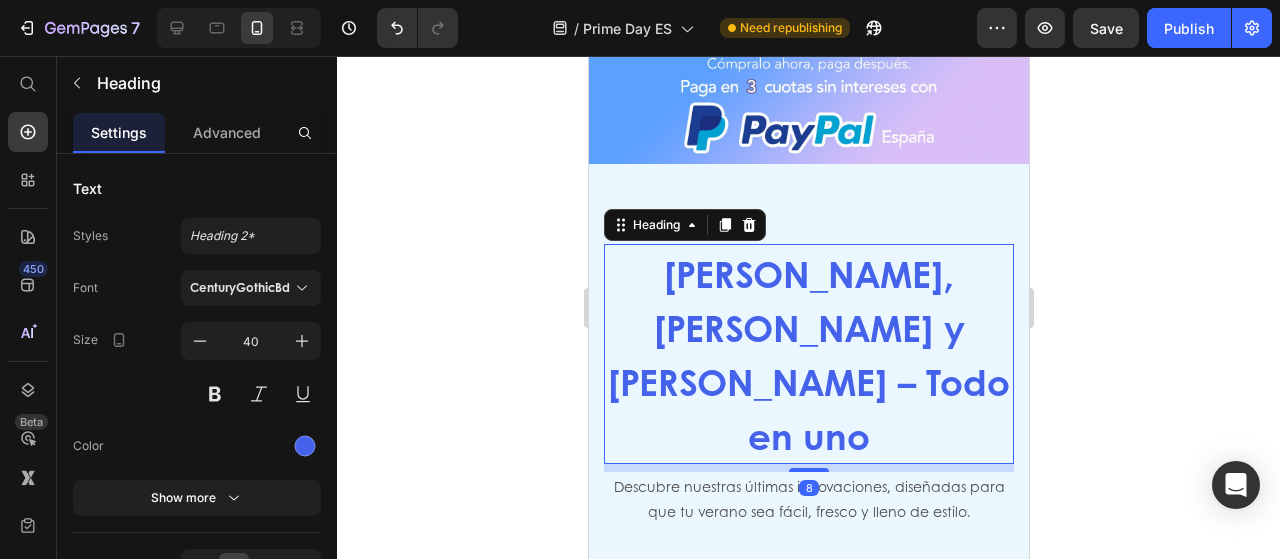 click 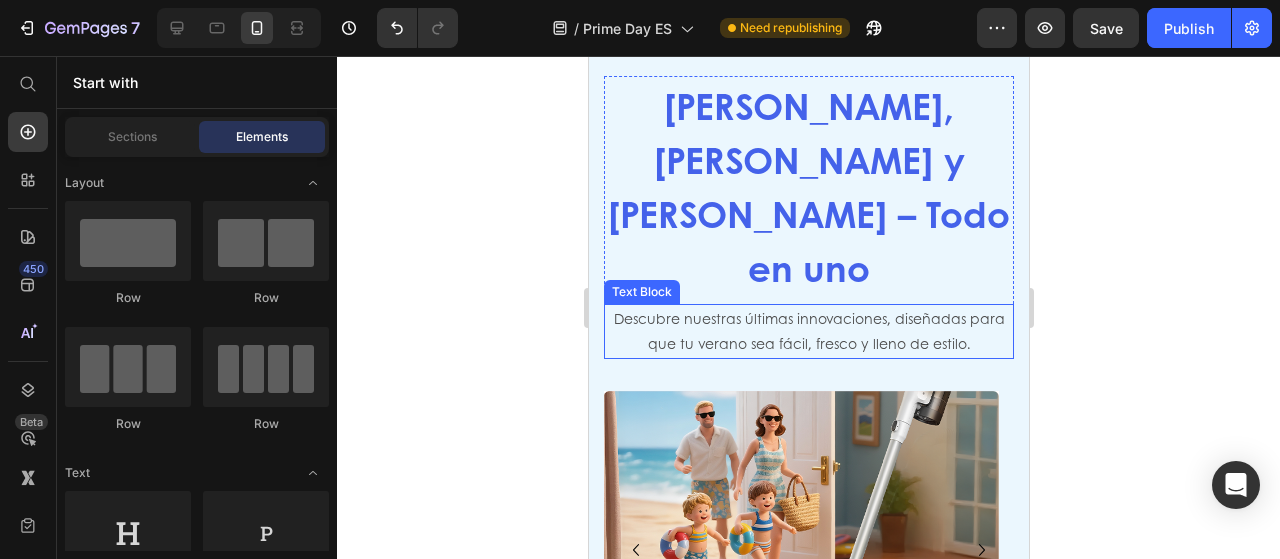 scroll, scrollTop: 700, scrollLeft: 0, axis: vertical 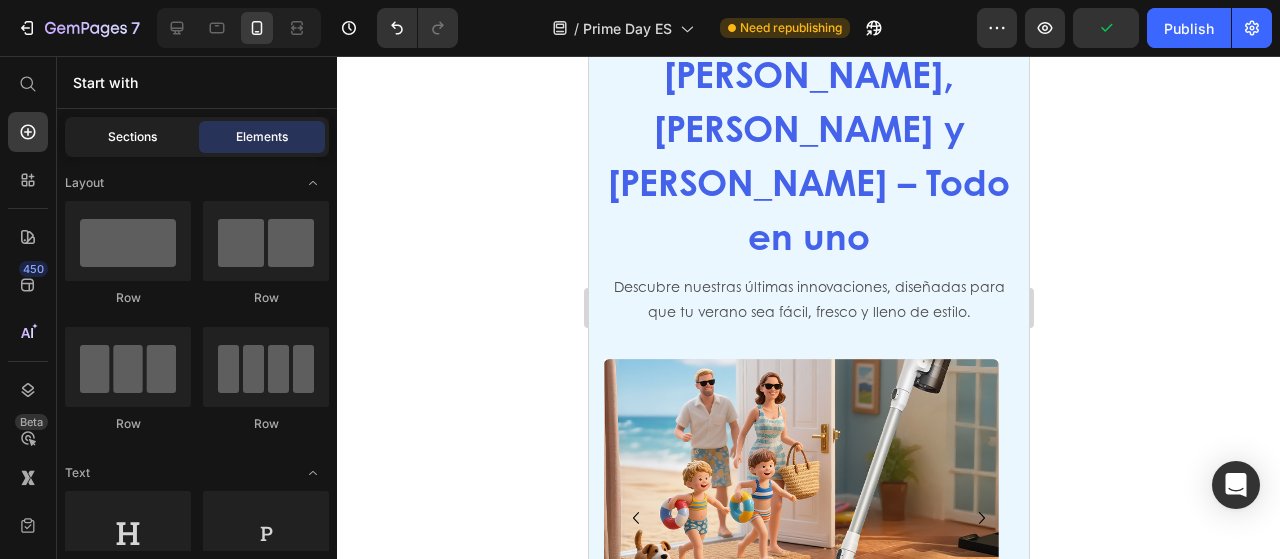 click on "Sections" 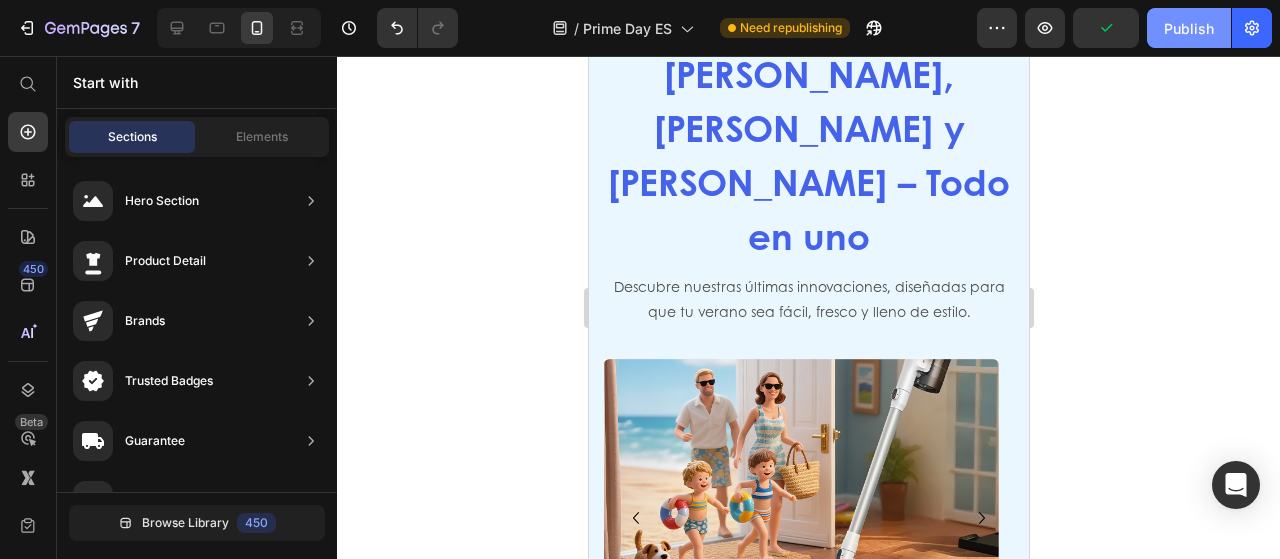 click on "Publish" at bounding box center (1189, 28) 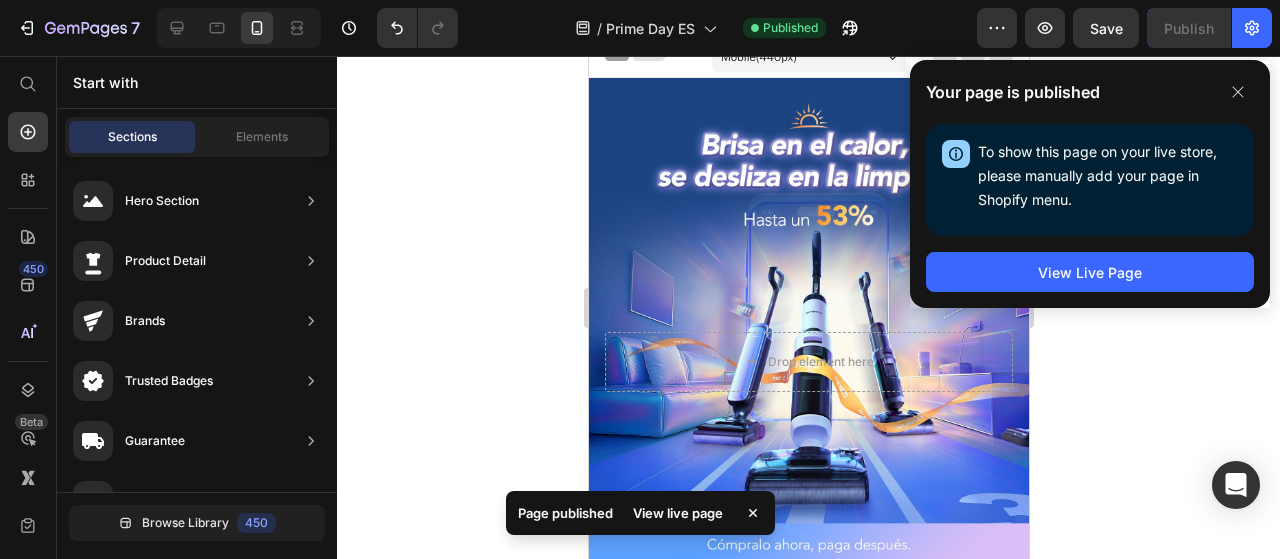 scroll, scrollTop: 0, scrollLeft: 0, axis: both 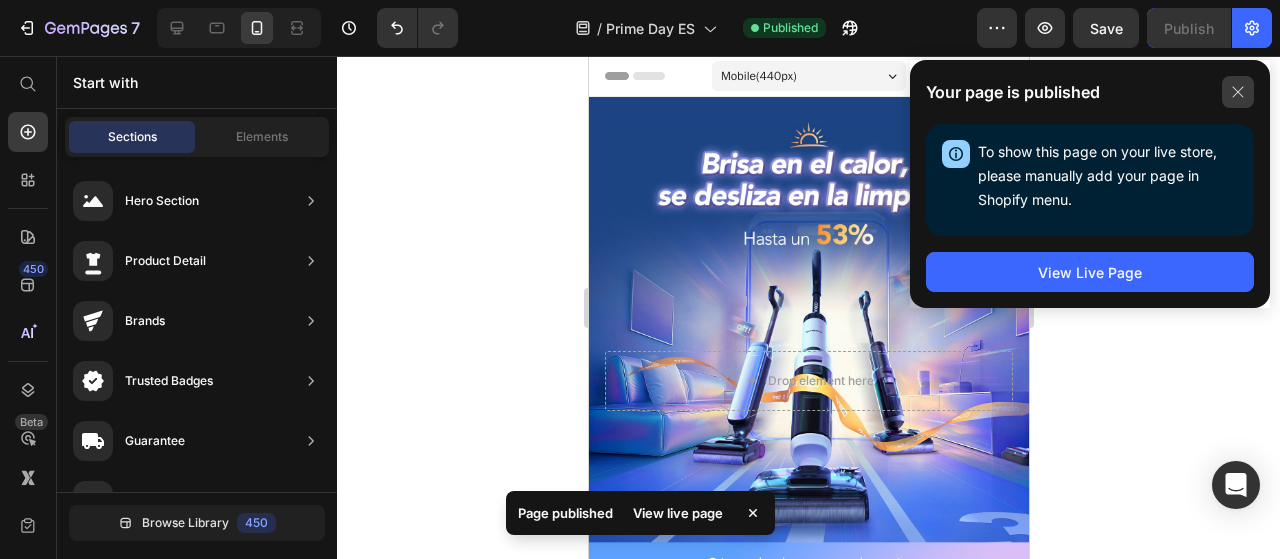 click 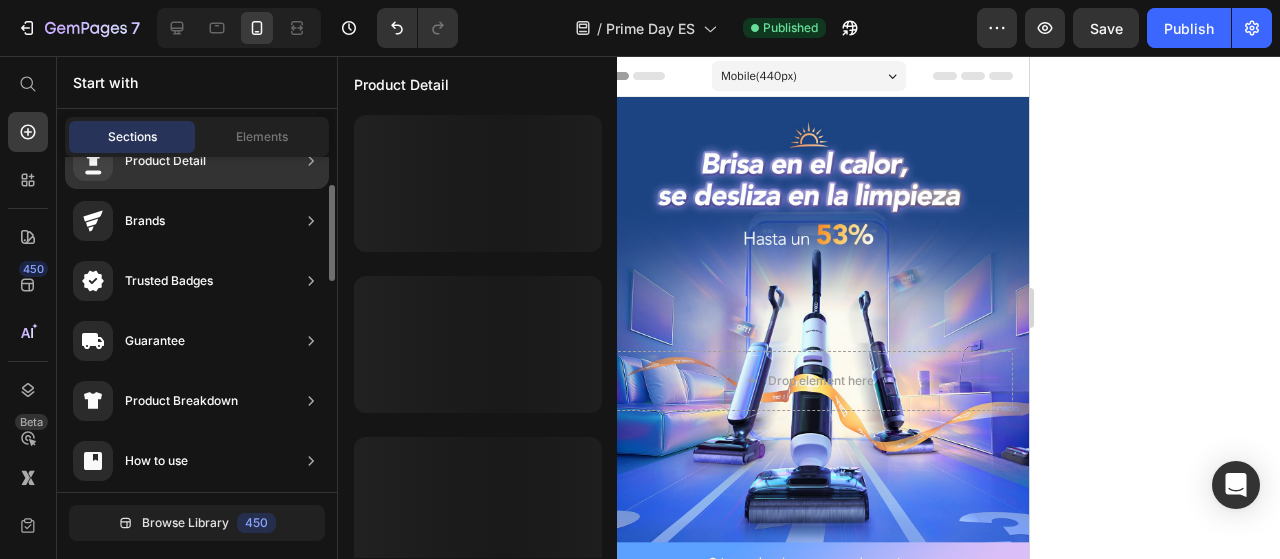 scroll, scrollTop: 500, scrollLeft: 0, axis: vertical 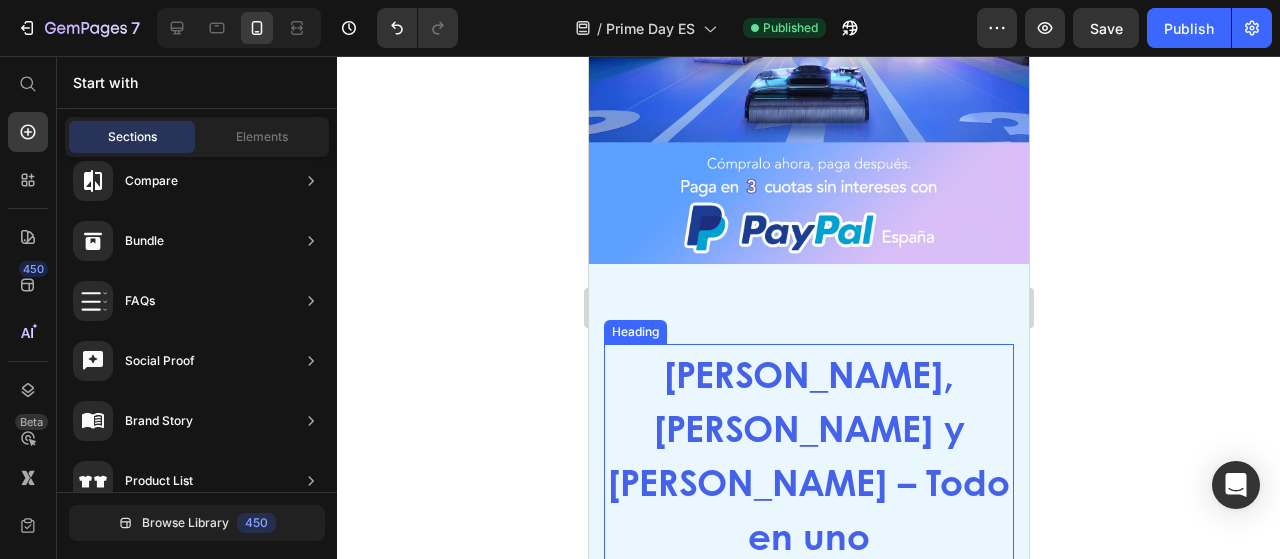 click on "[PERSON_NAME], [PERSON_NAME] y [PERSON_NAME] – Todo en uno" at bounding box center (808, 454) 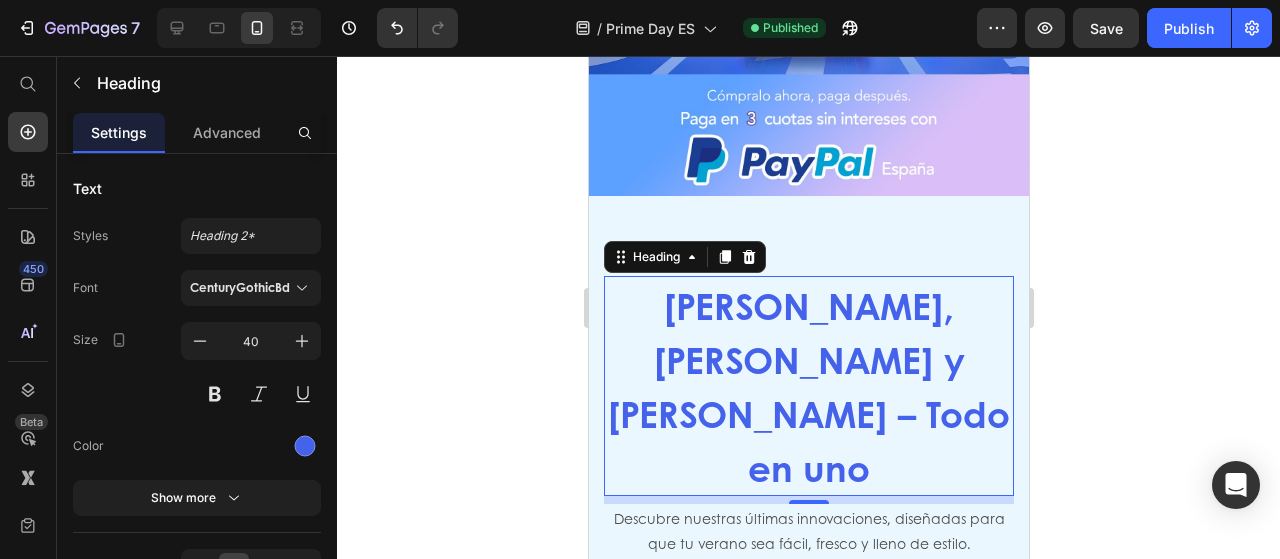 scroll, scrollTop: 500, scrollLeft: 0, axis: vertical 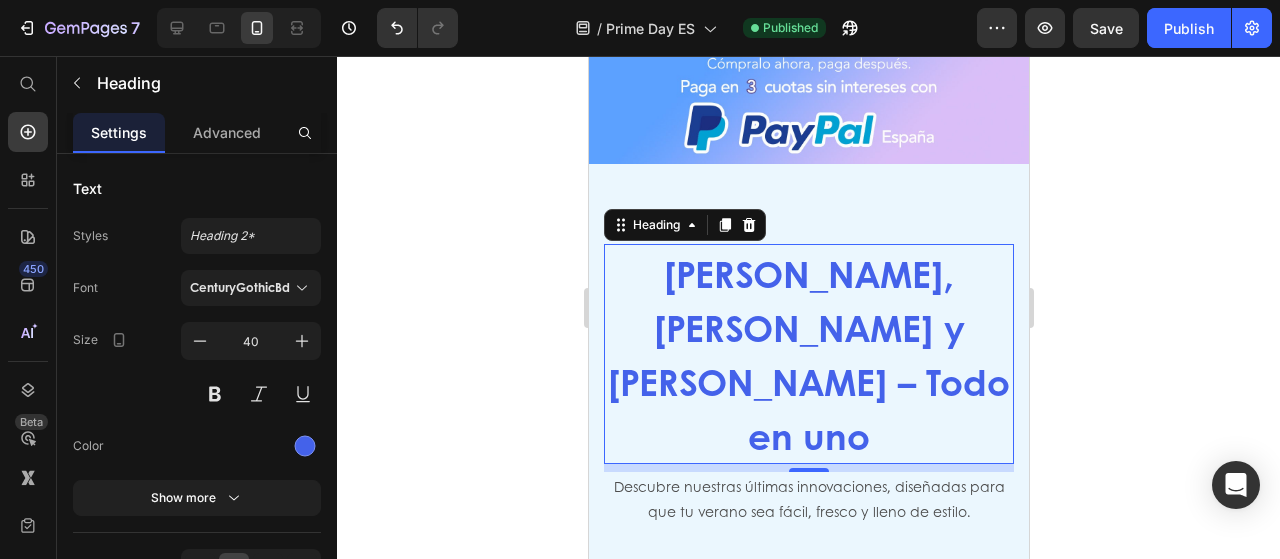 click 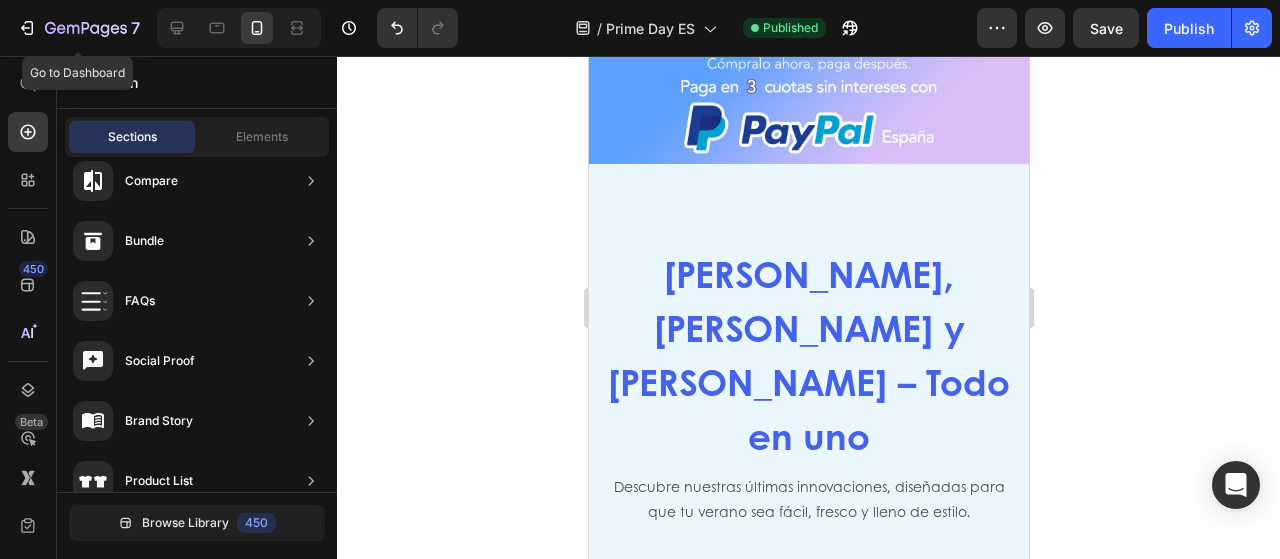 drag, startPoint x: 20, startPoint y: 19, endPoint x: 0, endPoint y: 19, distance: 20 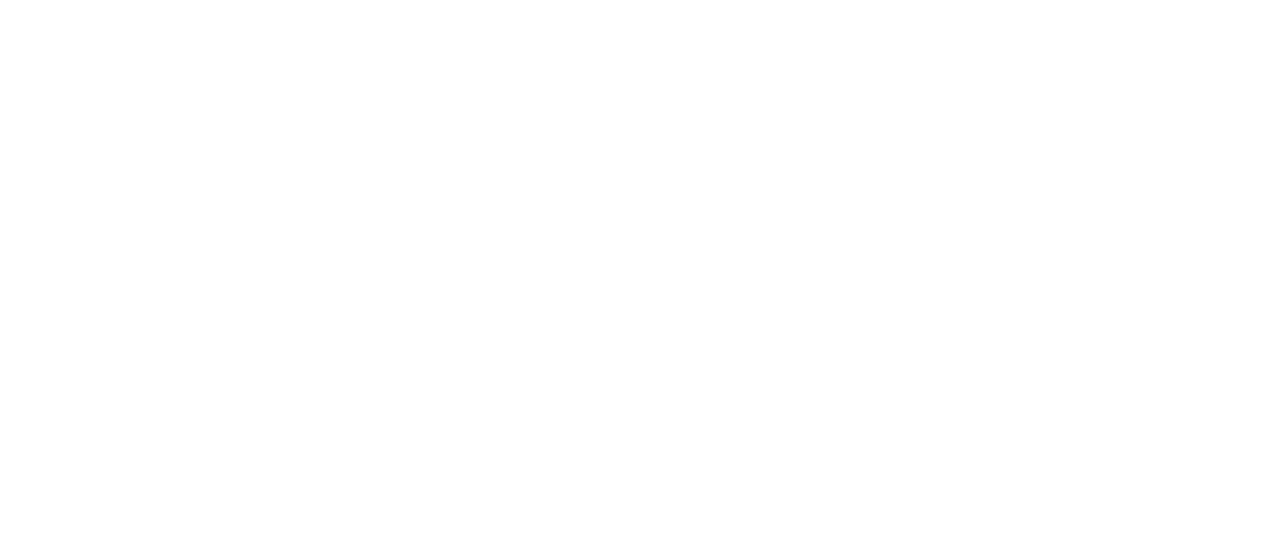 scroll, scrollTop: 0, scrollLeft: 0, axis: both 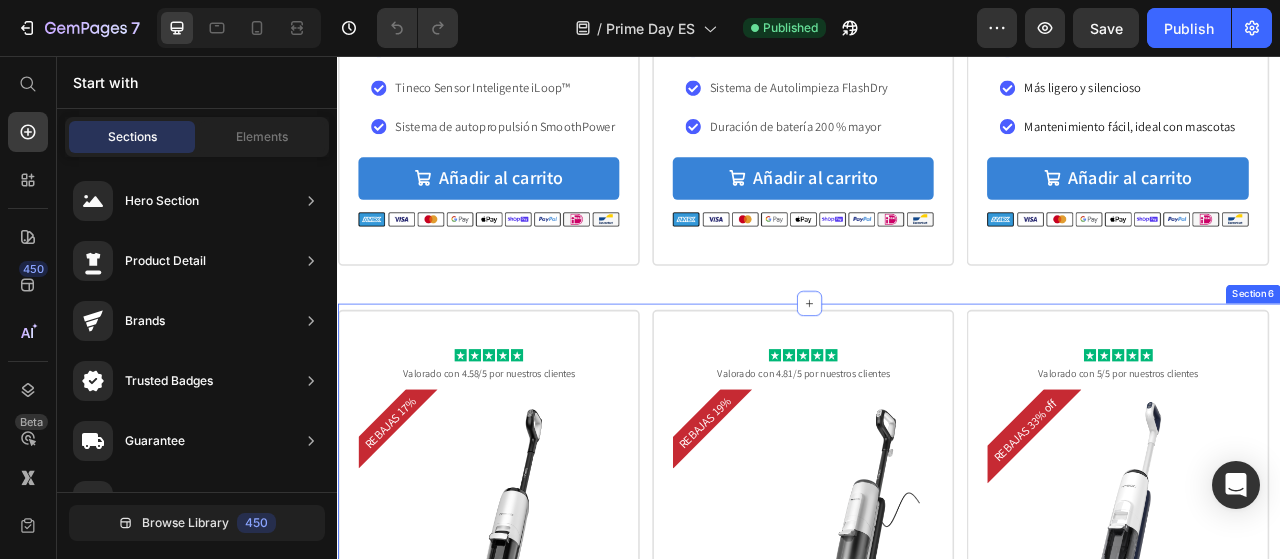 click on "Row" at bounding box center (1160, 369) 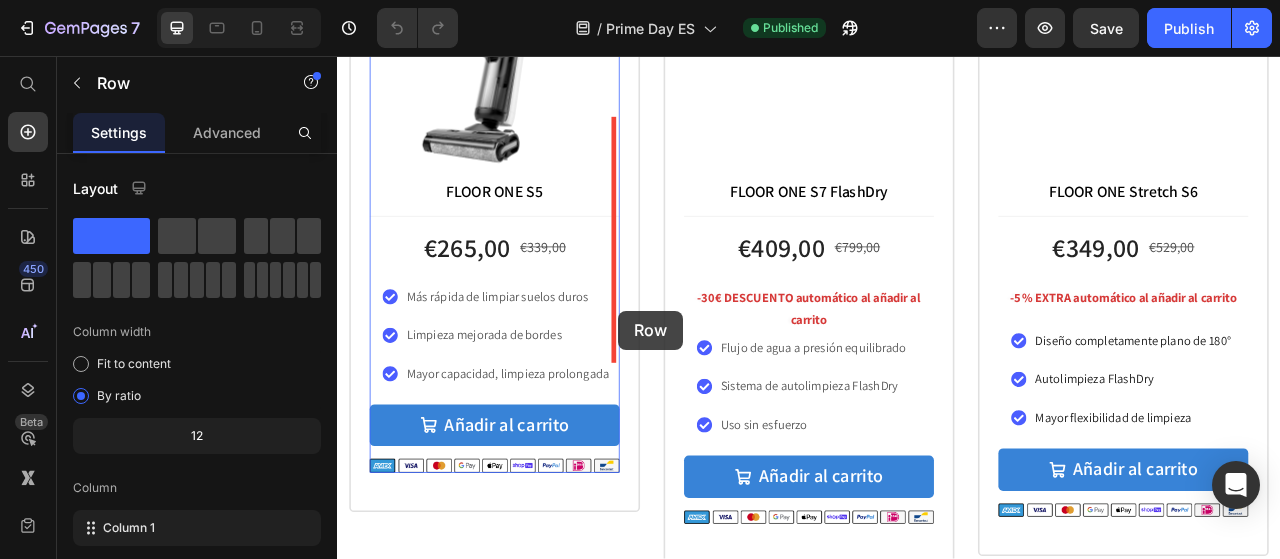 scroll, scrollTop: 2044, scrollLeft: 0, axis: vertical 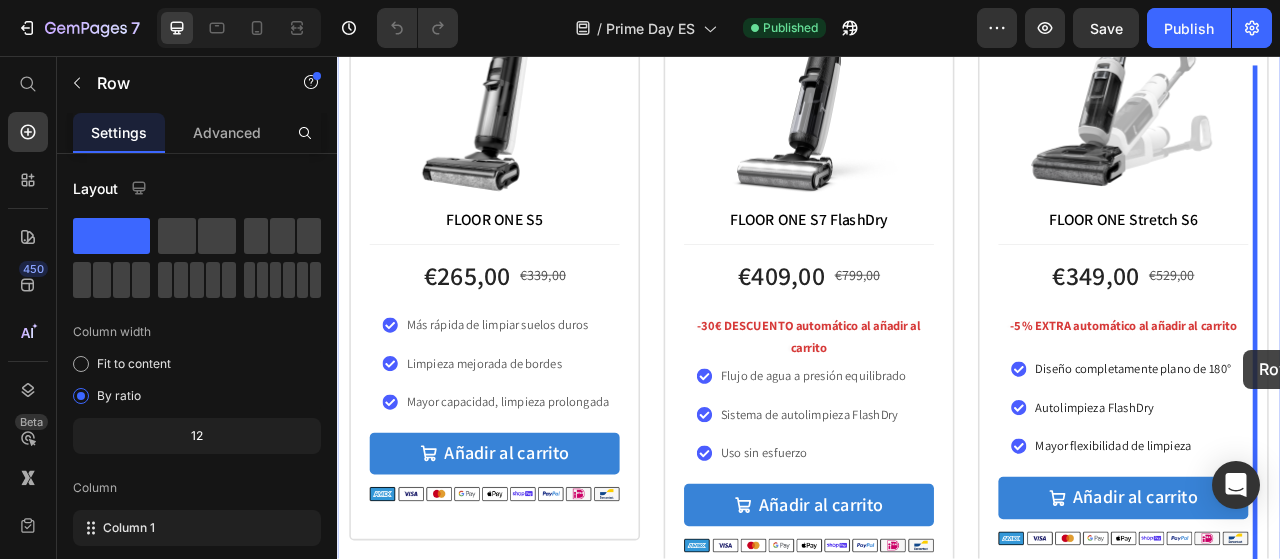 drag, startPoint x: 1174, startPoint y: 405, endPoint x: 1490, endPoint y: 430, distance: 316.9874 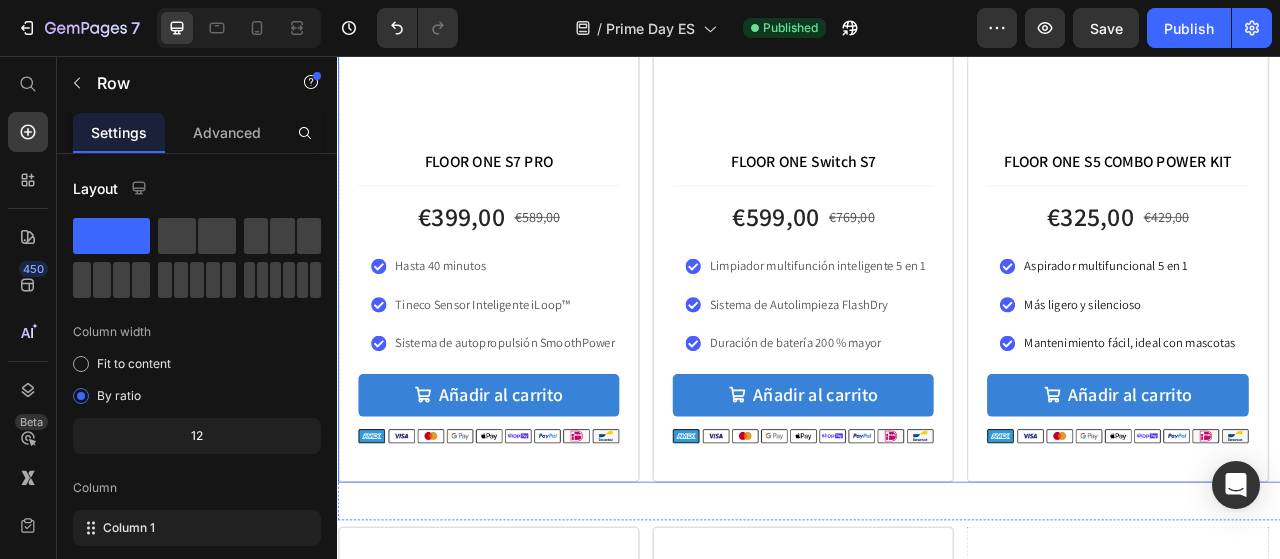scroll, scrollTop: 3544, scrollLeft: 0, axis: vertical 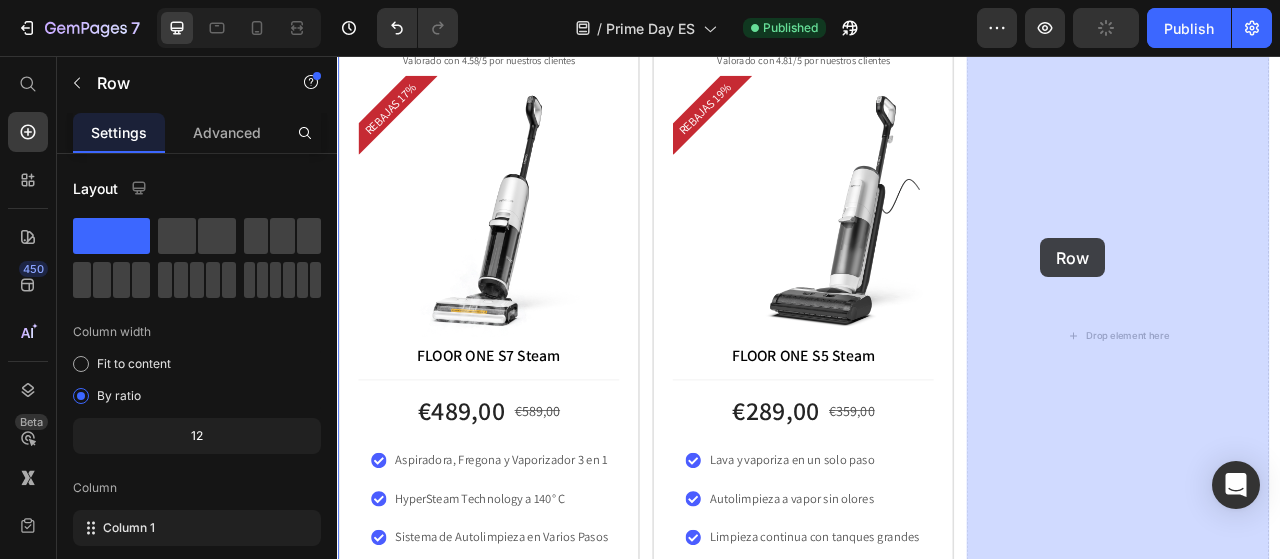 drag, startPoint x: 1195, startPoint y: 374, endPoint x: 1231, endPoint y: 288, distance: 93.230896 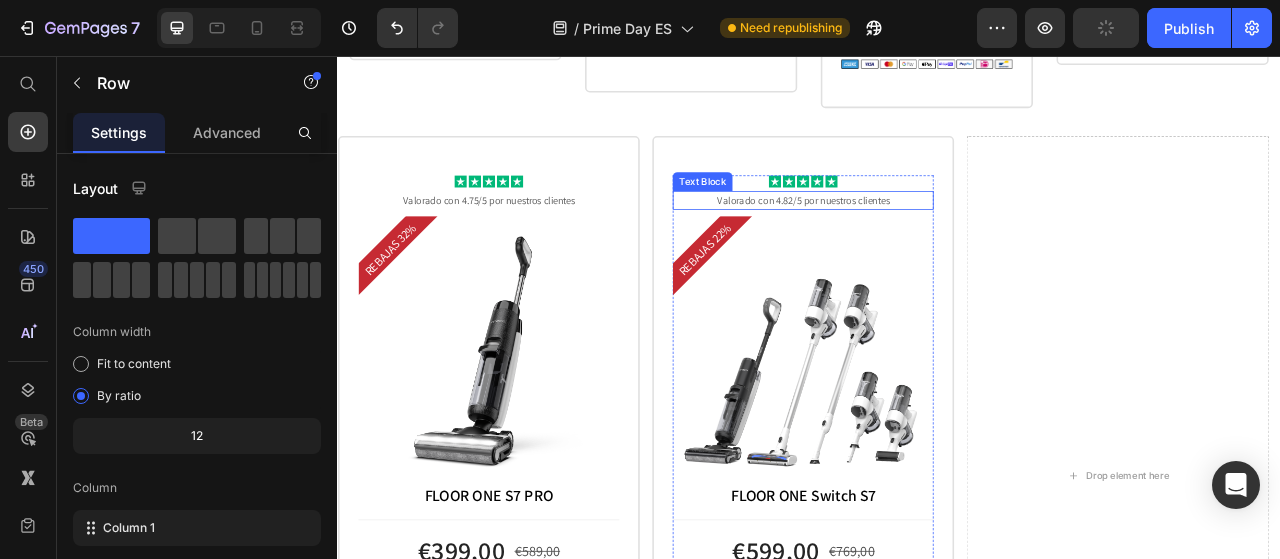 scroll, scrollTop: 2912, scrollLeft: 0, axis: vertical 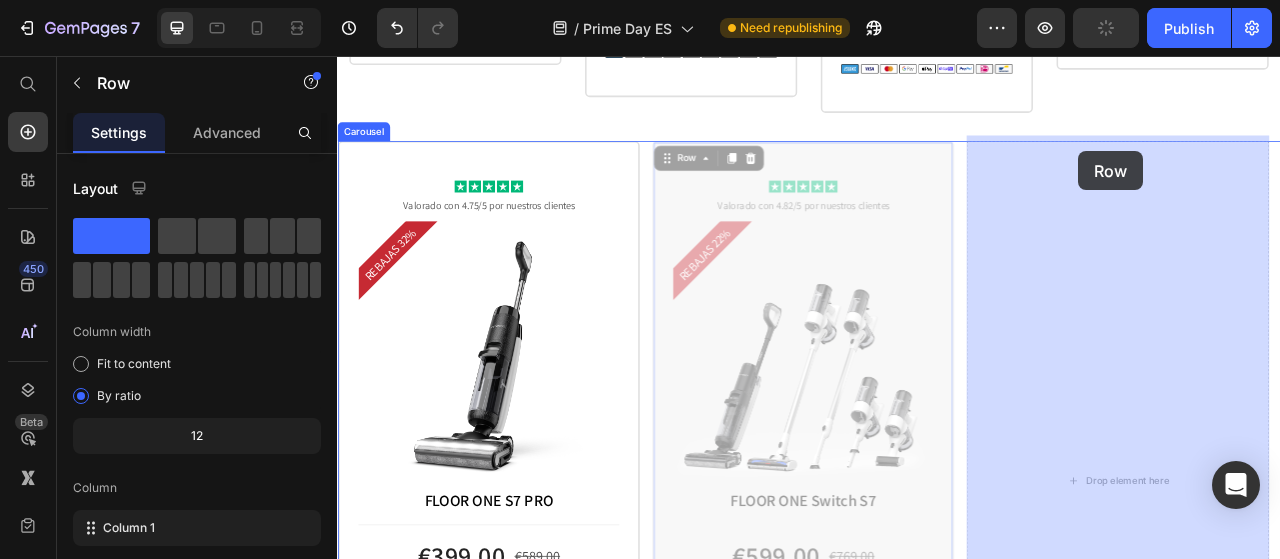 drag, startPoint x: 1076, startPoint y: 168, endPoint x: 1292, endPoint y: 177, distance: 216.18742 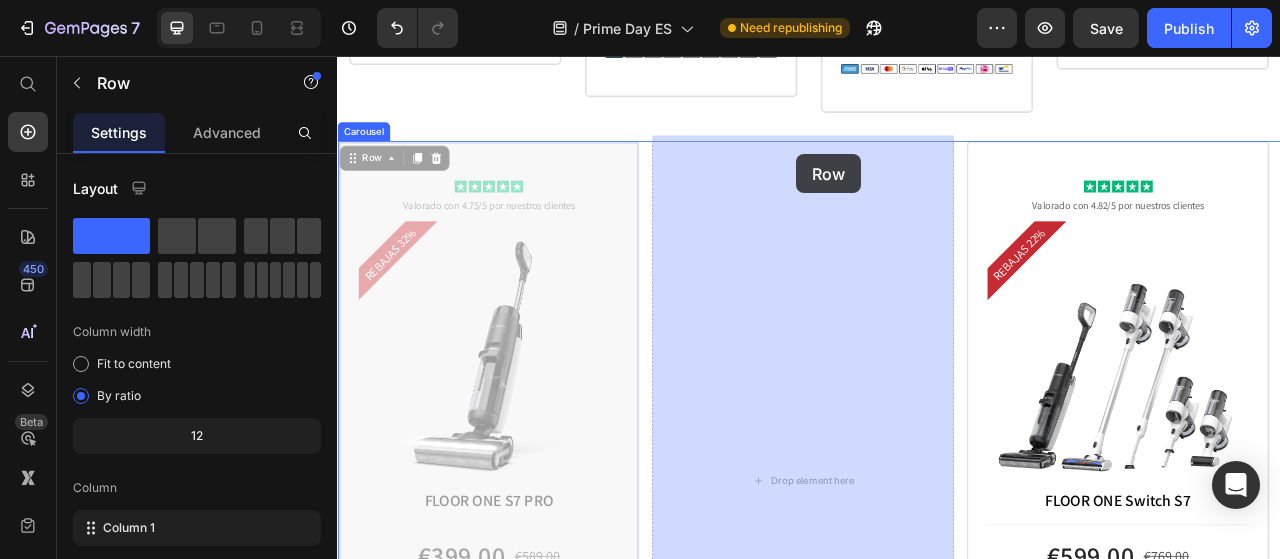 drag, startPoint x: 679, startPoint y: 174, endPoint x: 873, endPoint y: 185, distance: 194.3116 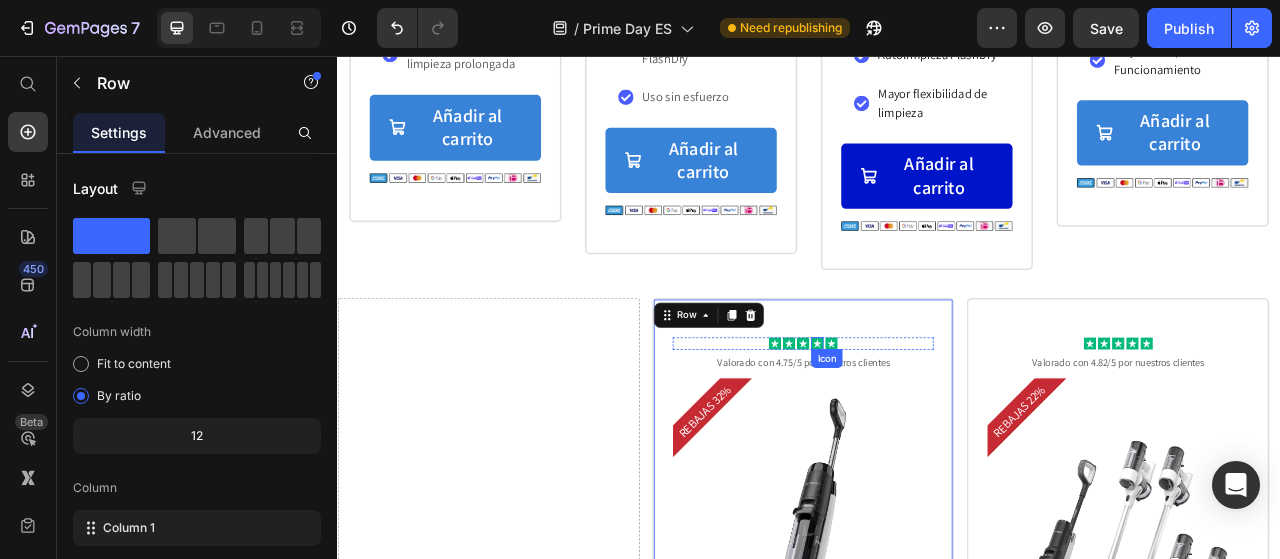 scroll, scrollTop: 2712, scrollLeft: 0, axis: vertical 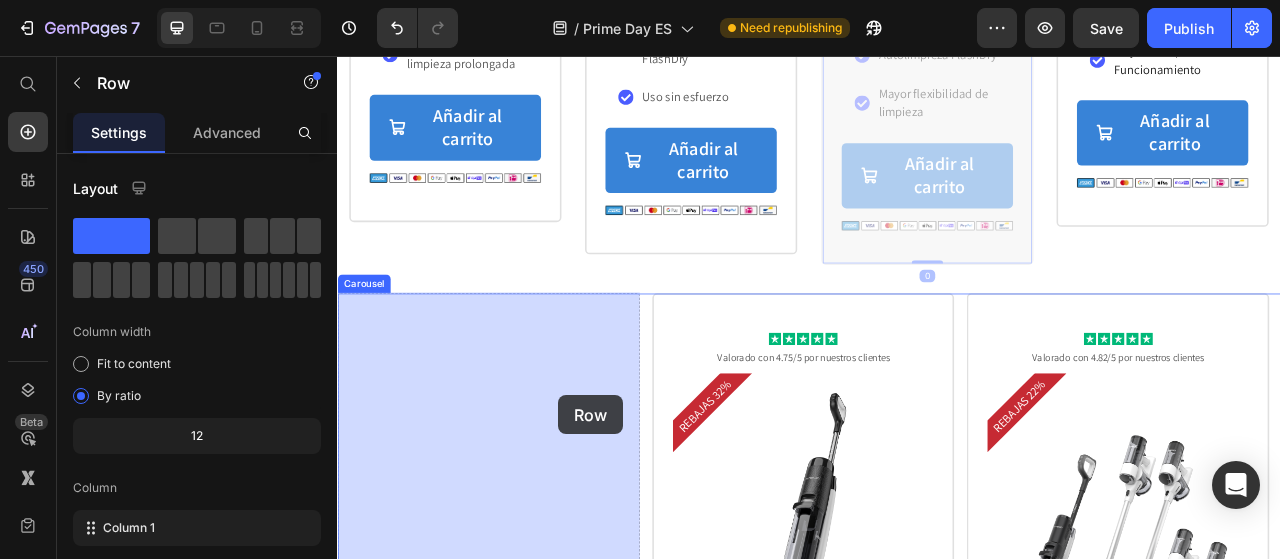 drag, startPoint x: 985, startPoint y: 295, endPoint x: 618, endPoint y: 488, distance: 414.65408 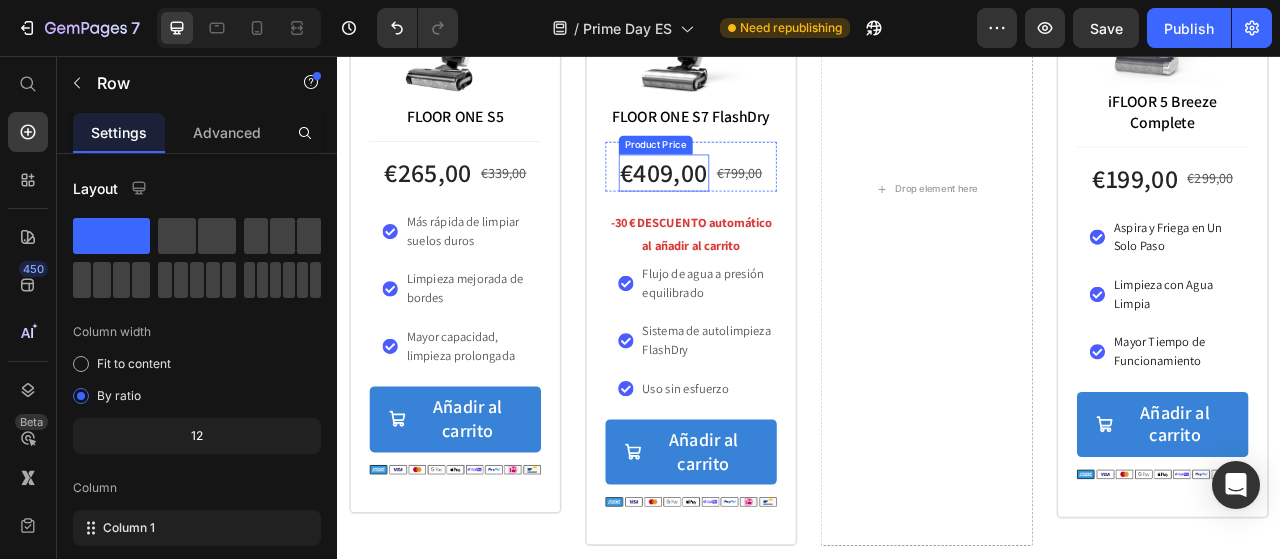 scroll, scrollTop: 1840, scrollLeft: 0, axis: vertical 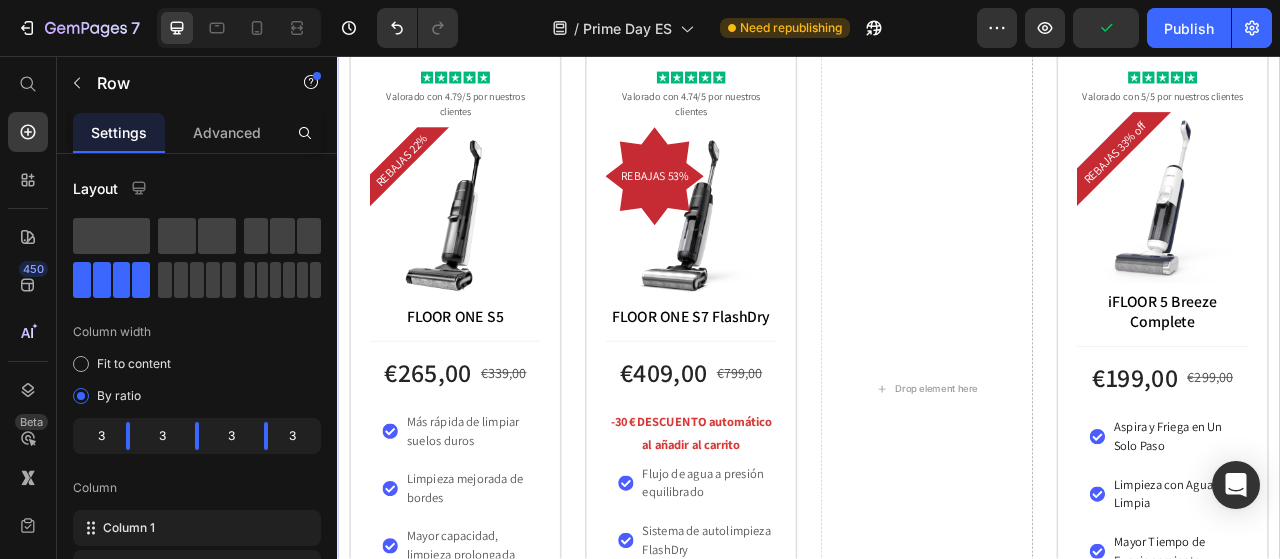 click on "Icon
Icon
Icon
Icon
Icon Icon List Valorado con 4.79/5 por nuestros clientes Text Block REBAJAS 22% Product Badge Product Images FLOOR ONE S5 Text Block €265,00 Product Price €339,00 Product Price Row Más rápida de limpiar suelos duros Limpieza mejorada de bordes Mayor capacidad, limpieza prolongada Item List
Añadir al carrito Add to Cart Row Image Row Product Row
Icon
Icon
Icon
Icon
Icon Icon List Valorado con 4.74/5 por nuestros clientes Text Block REBAJAS 53% Product Badge Product Images FLOOR ONE S7 FlashDry Text Block €409,00 Product Price €799,00 Product Price Row -30 € DESCUENTO automático al añadir al carrito Text Block Text Block Flujo de agua a presión equilibrado Sistema de autolimpieza FlashDry Uso sin esfuerzo Item List
Añadir al carrito Add to Cart Row Image Row Product Row
Drop element here
Icon
Icon
Icon
Icon
Icon Icon List Text Block" at bounding box center [937, 480] 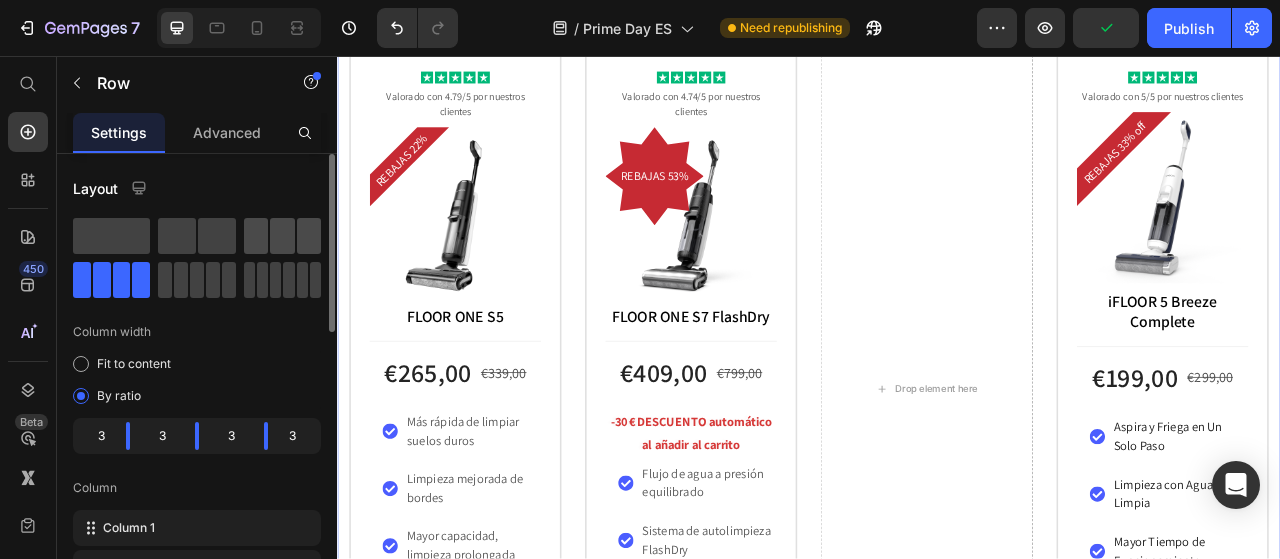 click 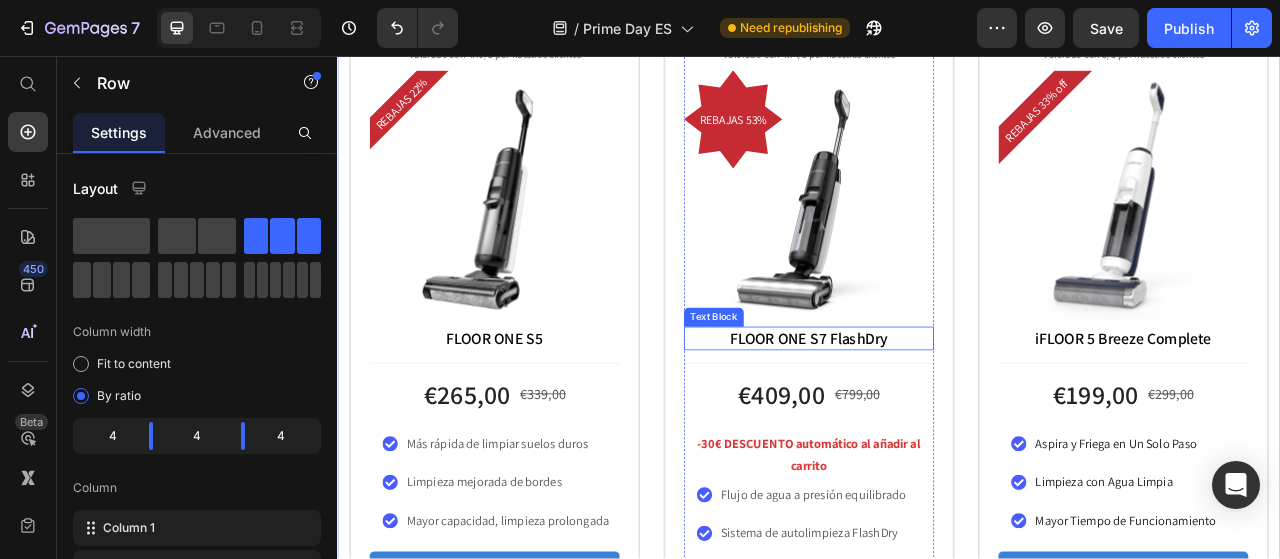 scroll, scrollTop: 2540, scrollLeft: 0, axis: vertical 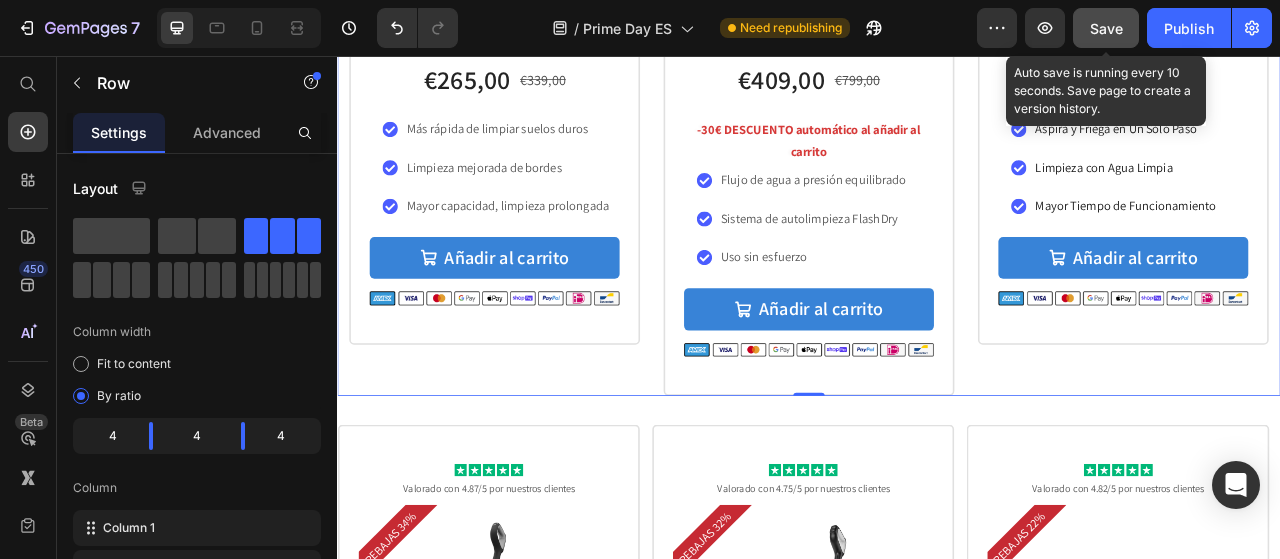 drag, startPoint x: 1089, startPoint y: 27, endPoint x: 668, endPoint y: 241, distance: 472.26794 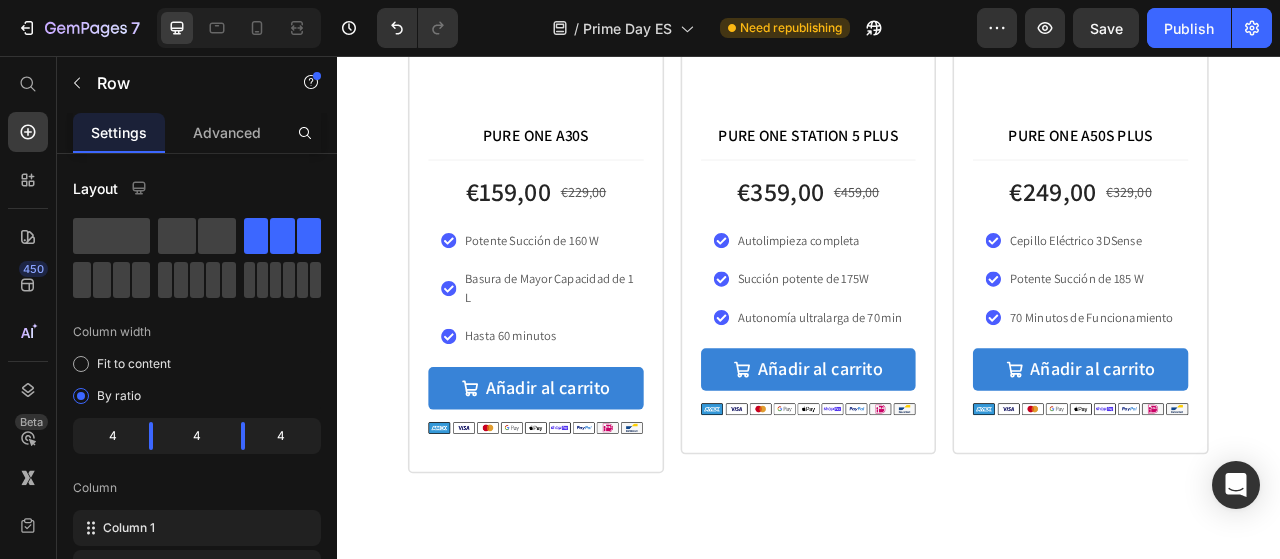 scroll, scrollTop: 5240, scrollLeft: 0, axis: vertical 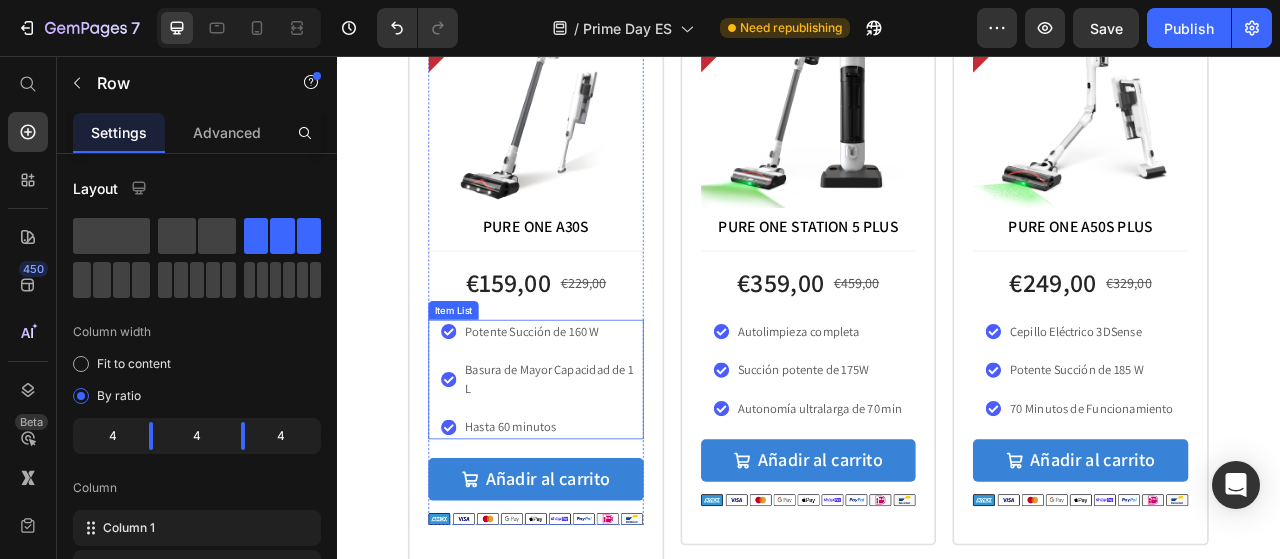 click on "Basura de Mayor Capacidad de 1 L" at bounding box center [611, 468] 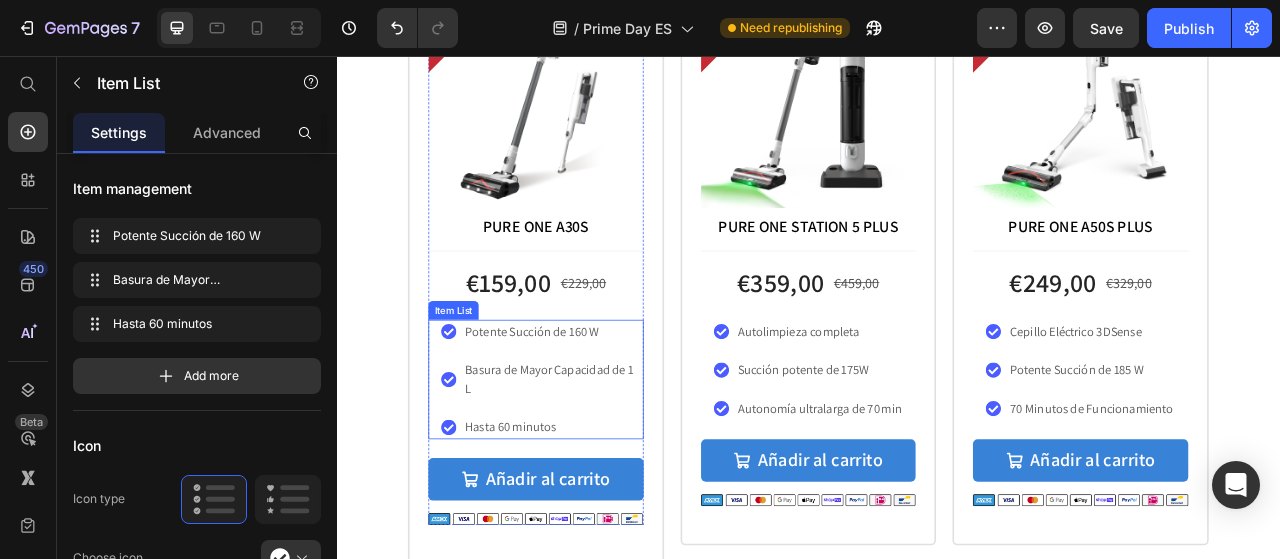 click on "Basura de Mayor Capacidad de 1 L" at bounding box center (611, 468) 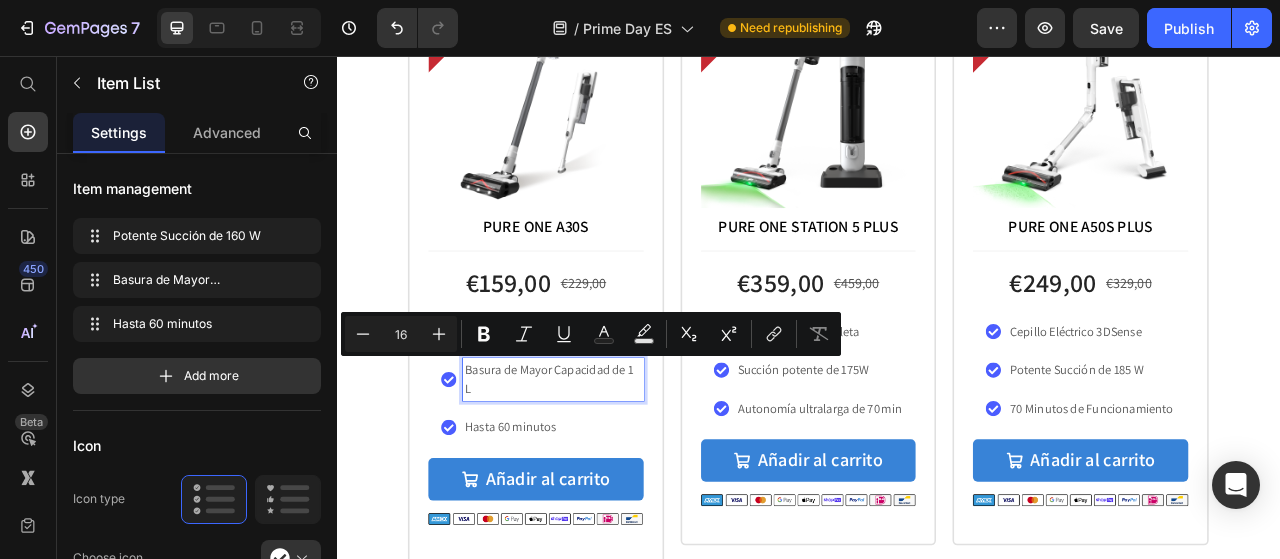 click on "Basura de Mayor Capacidad de 1 L" at bounding box center [611, 468] 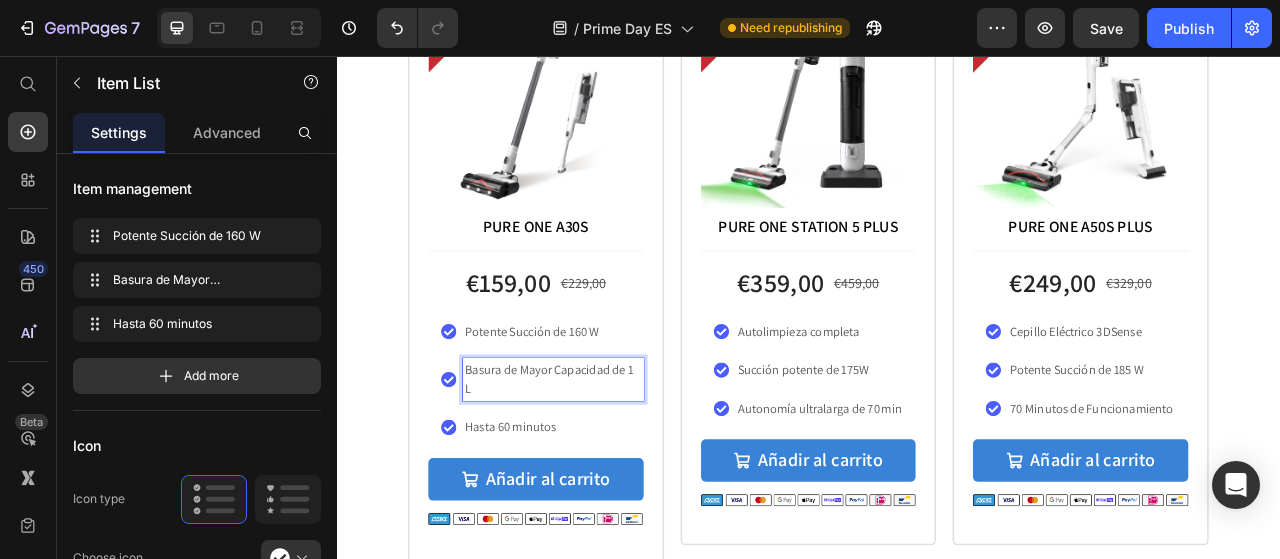 click on "Basura de Mayor Capacidad de 1 L" at bounding box center [611, 468] 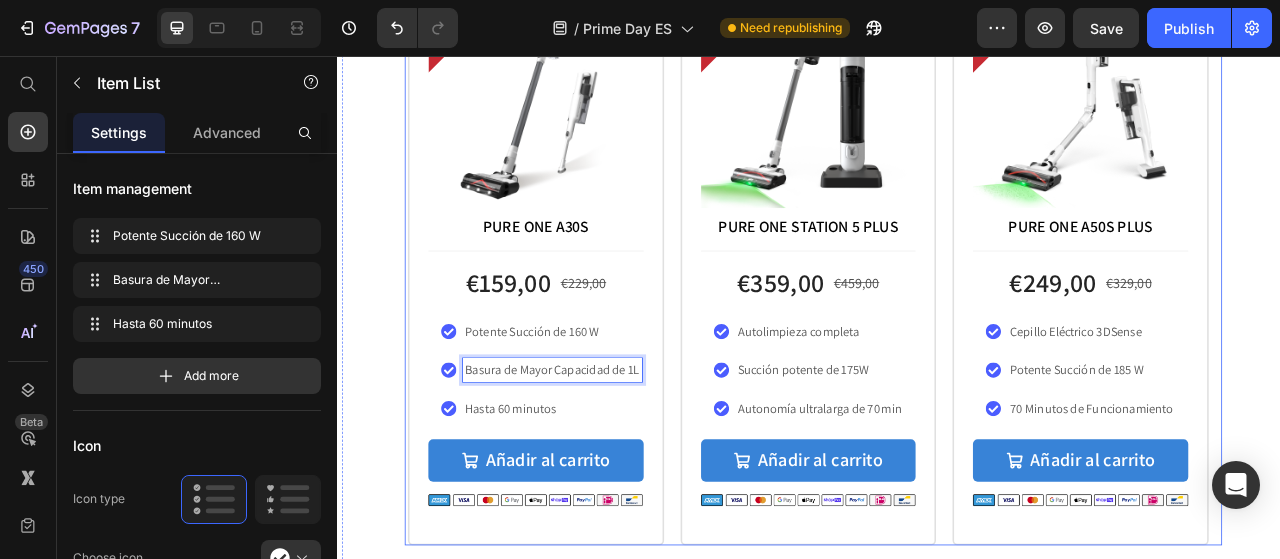 click on "Icon
Icon
Icon
Icon
Icon Icon List Valorado con 4.56/5 por nuestros clientes Text Block REBAJAS 22% Product Badge Product Images PURE ONE STATION 5 PLUS Text Block €359,00 Product Price €459,00 Product Price Row Autolimpieza completa Succión potente de 175W Autonomía ultralarga de 70 min Item List
Añadir al carrito Add to Cart Row Image Row Product Row" at bounding box center [935, 277] 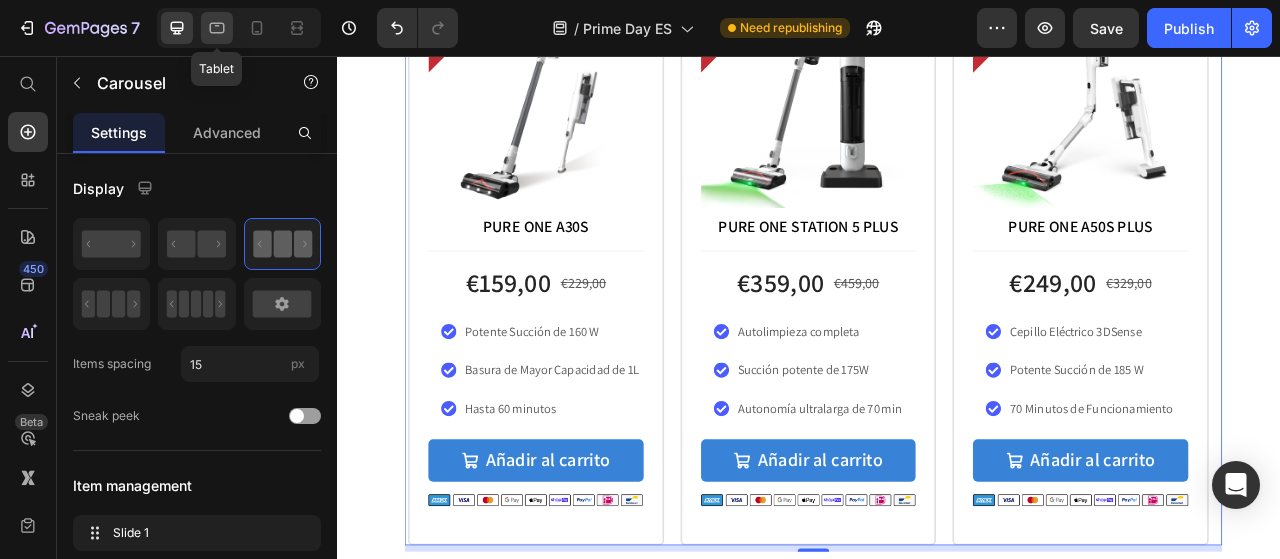 click 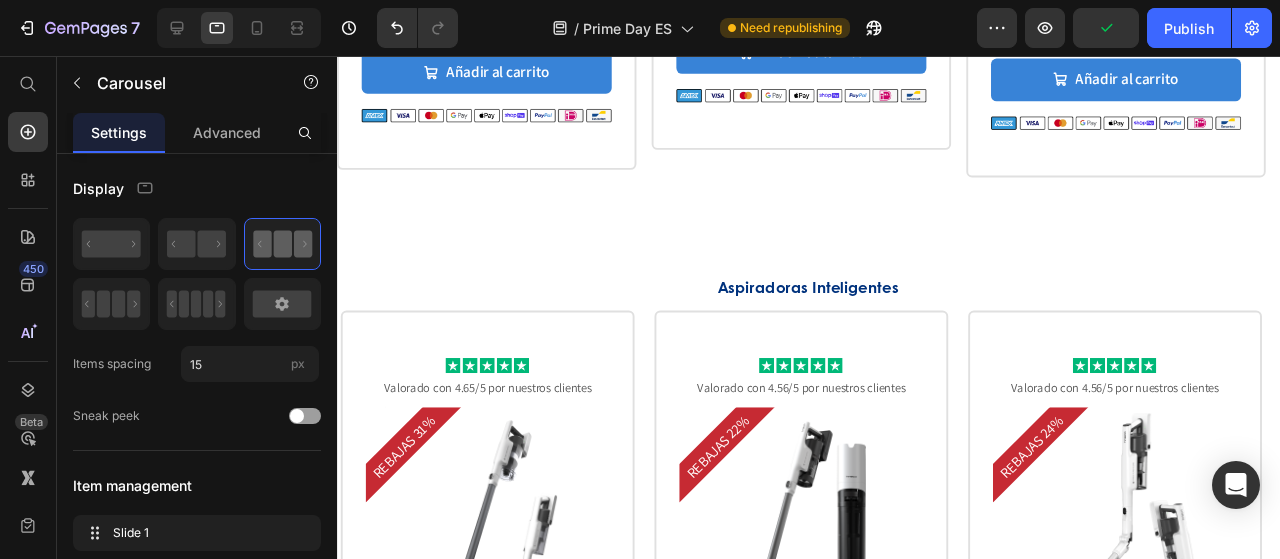 scroll, scrollTop: 4839, scrollLeft: 0, axis: vertical 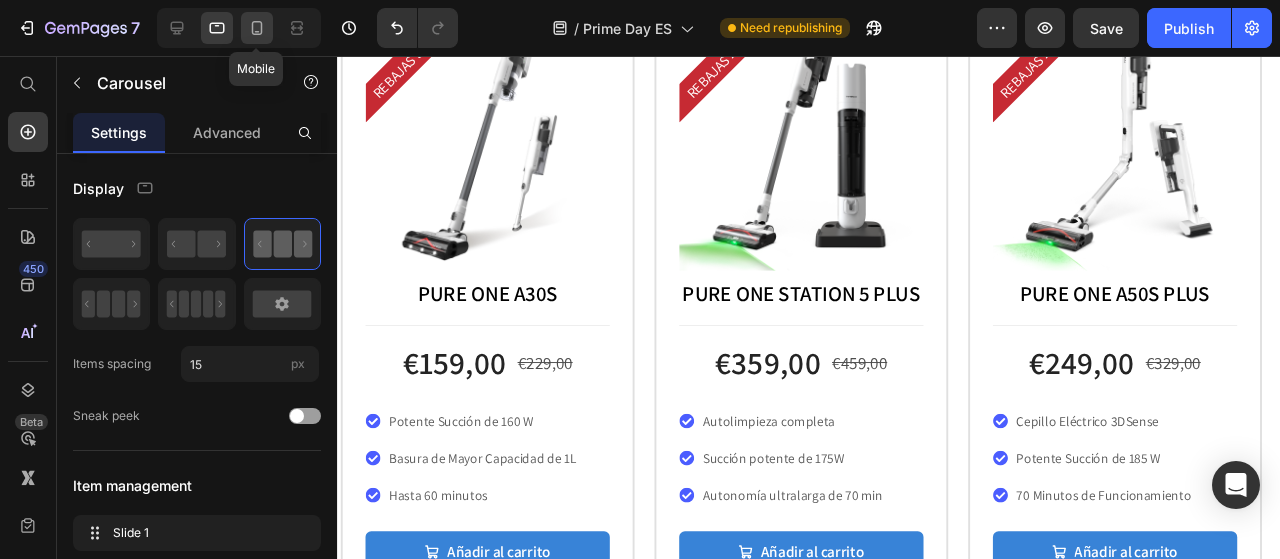 click 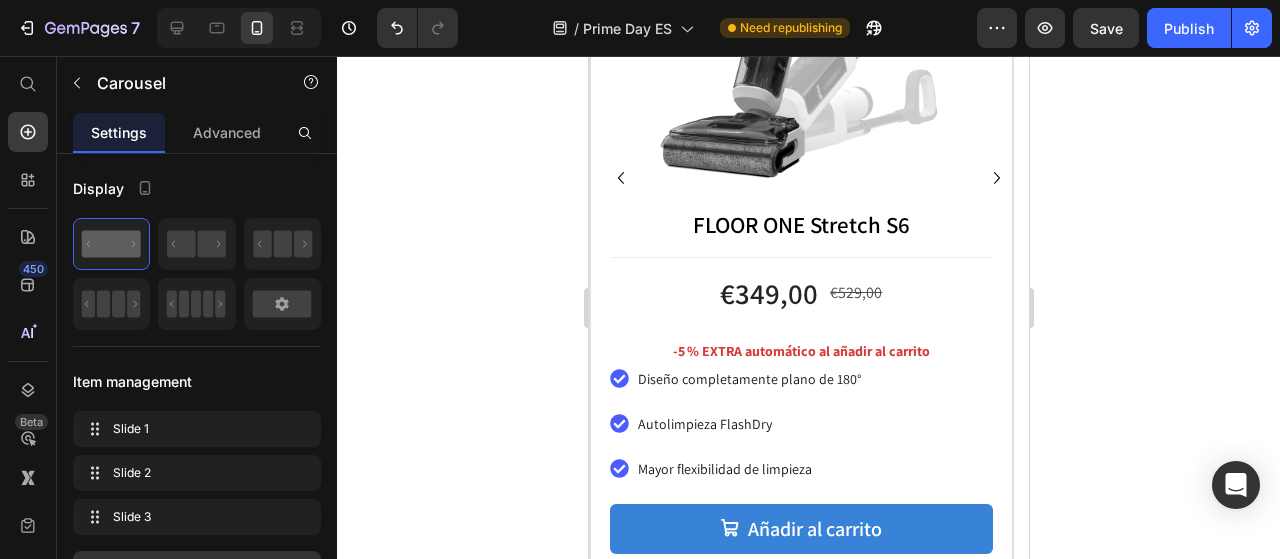 scroll, scrollTop: 5353, scrollLeft: 0, axis: vertical 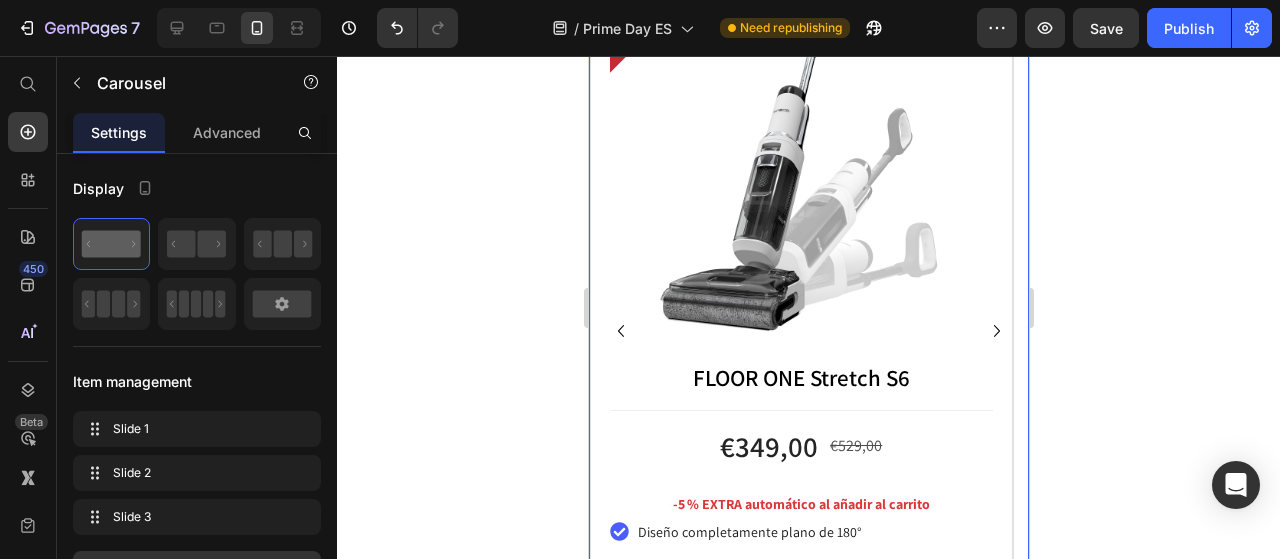 click 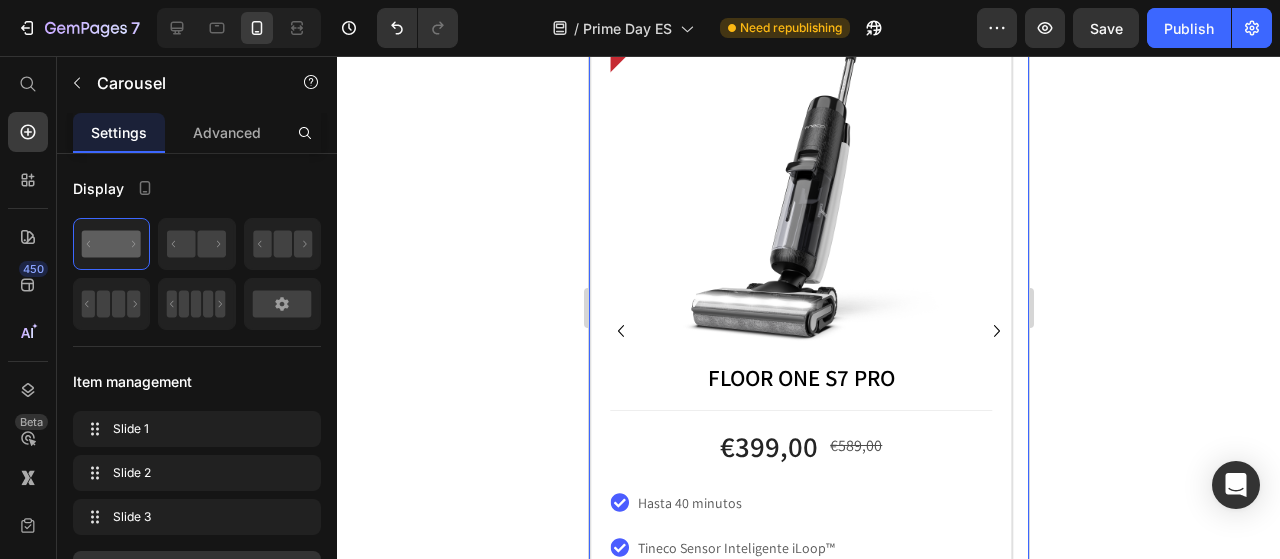click 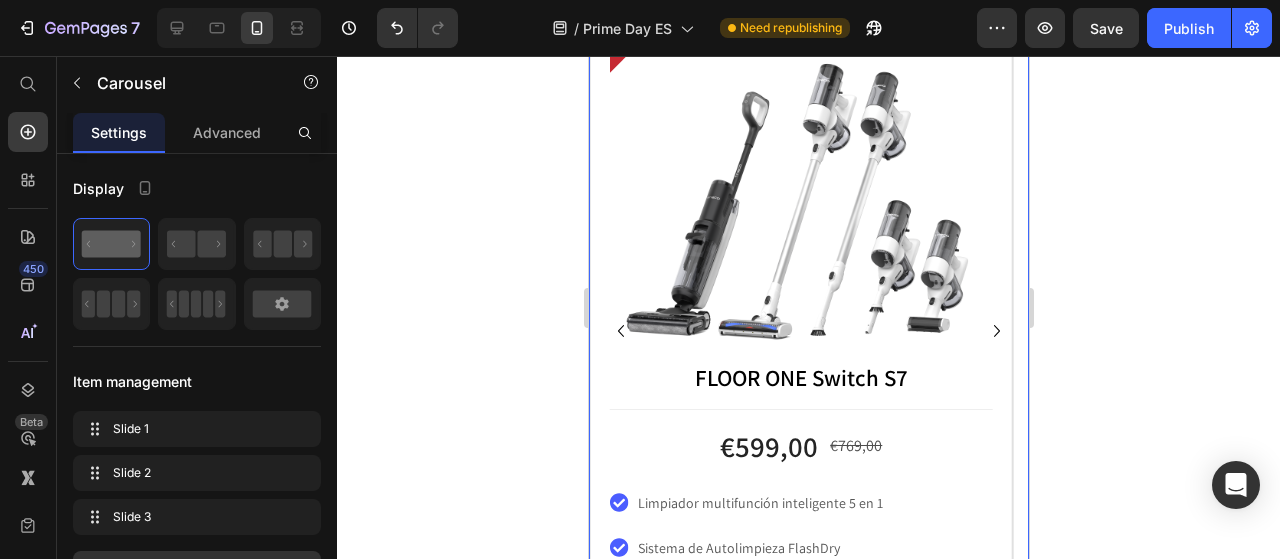 click 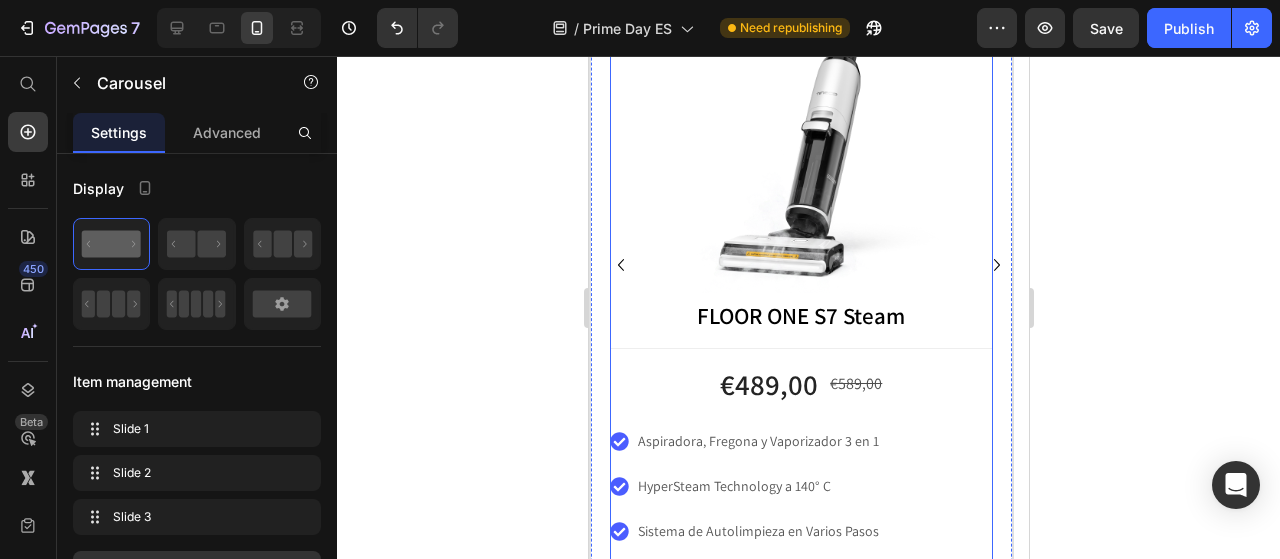 scroll, scrollTop: 6353, scrollLeft: 0, axis: vertical 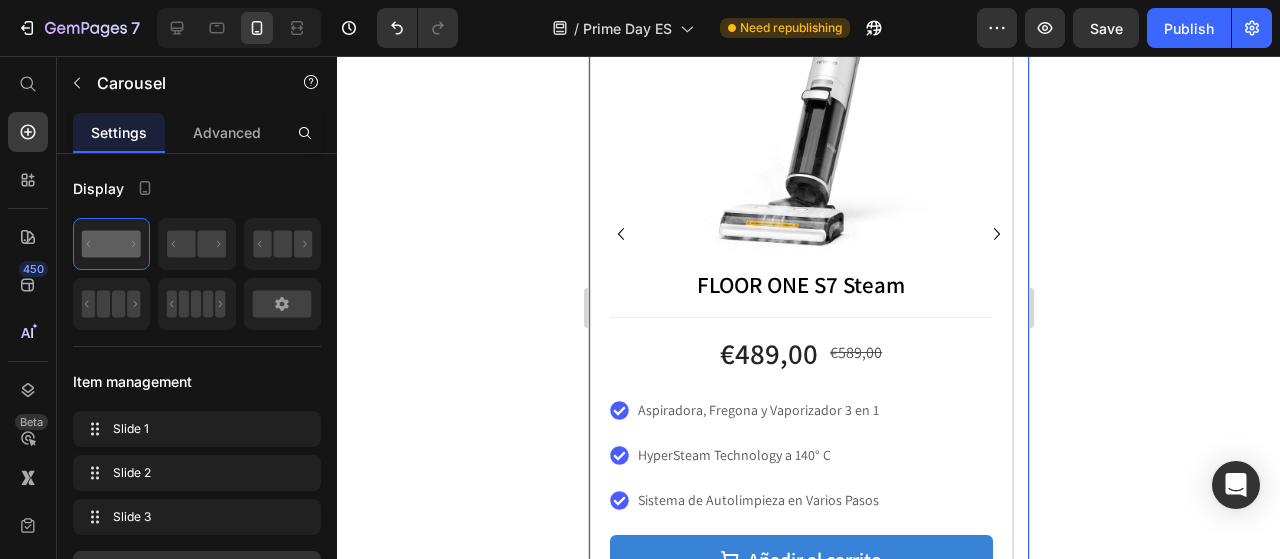 click 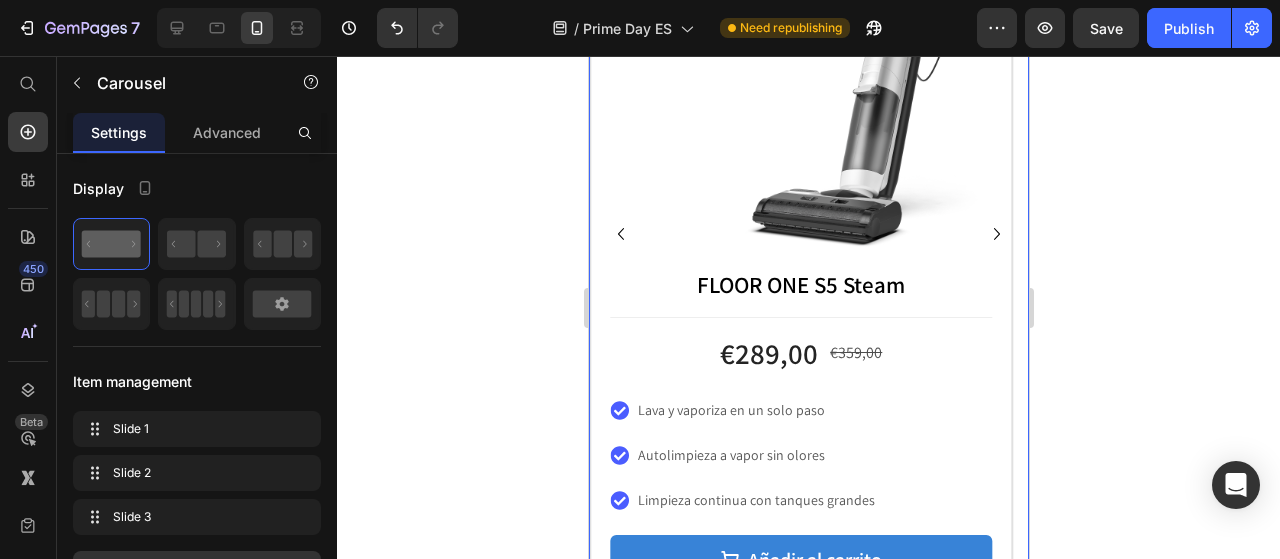 click 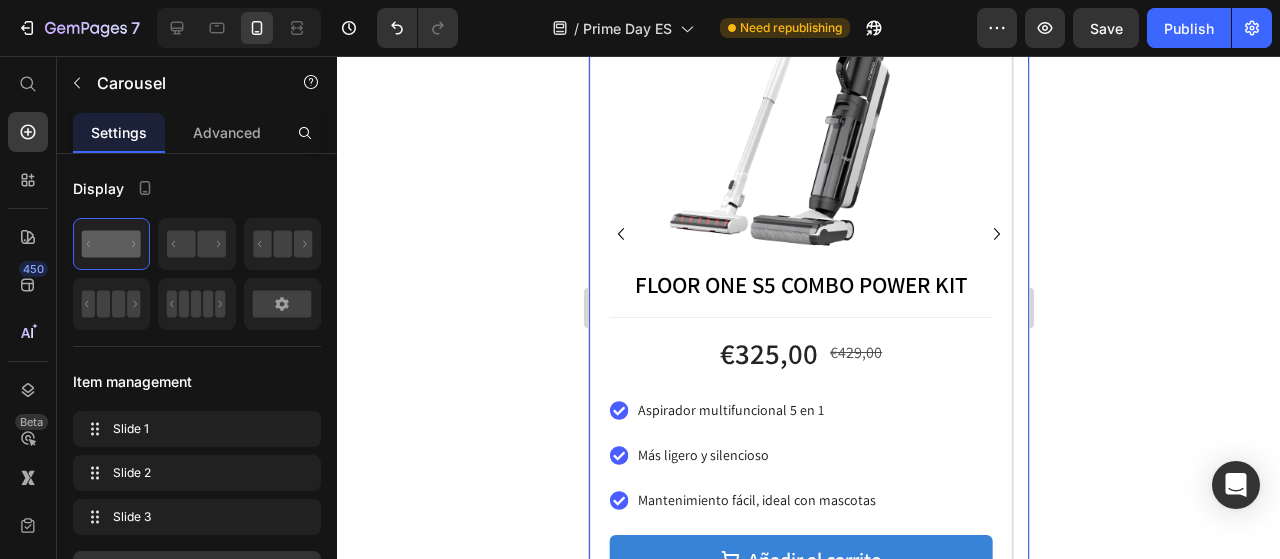 click 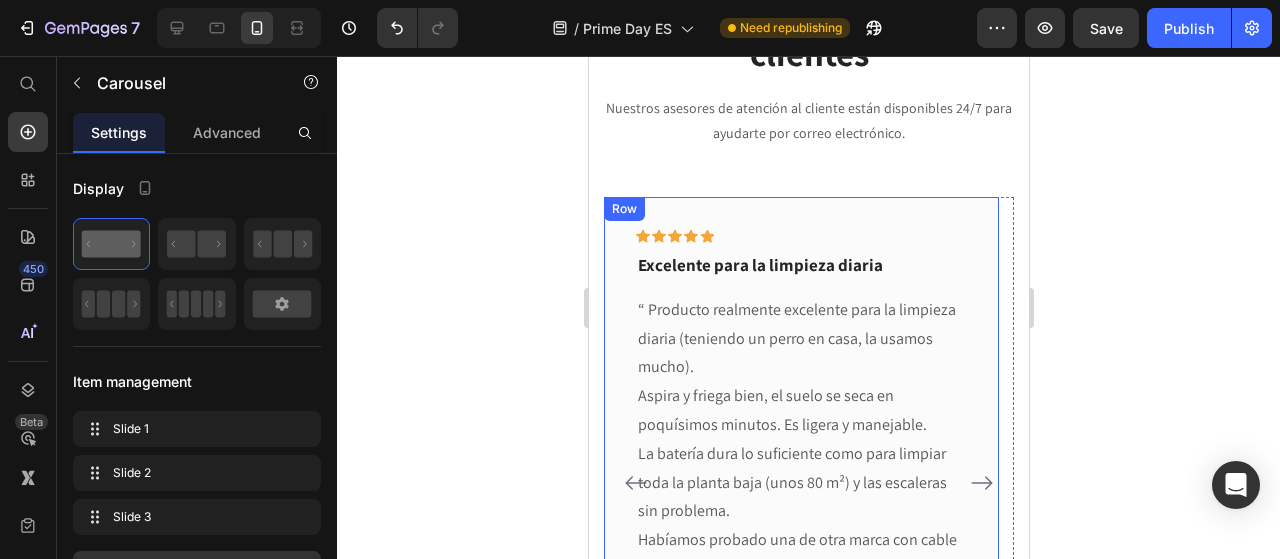 scroll, scrollTop: 8253, scrollLeft: 0, axis: vertical 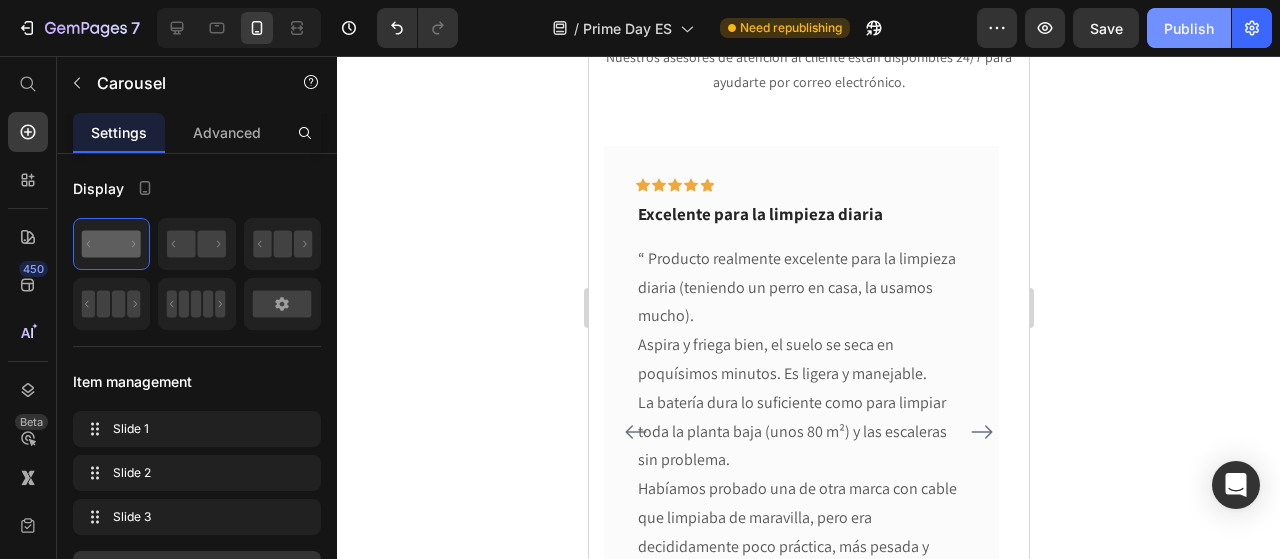 click on "Publish" at bounding box center (1189, 28) 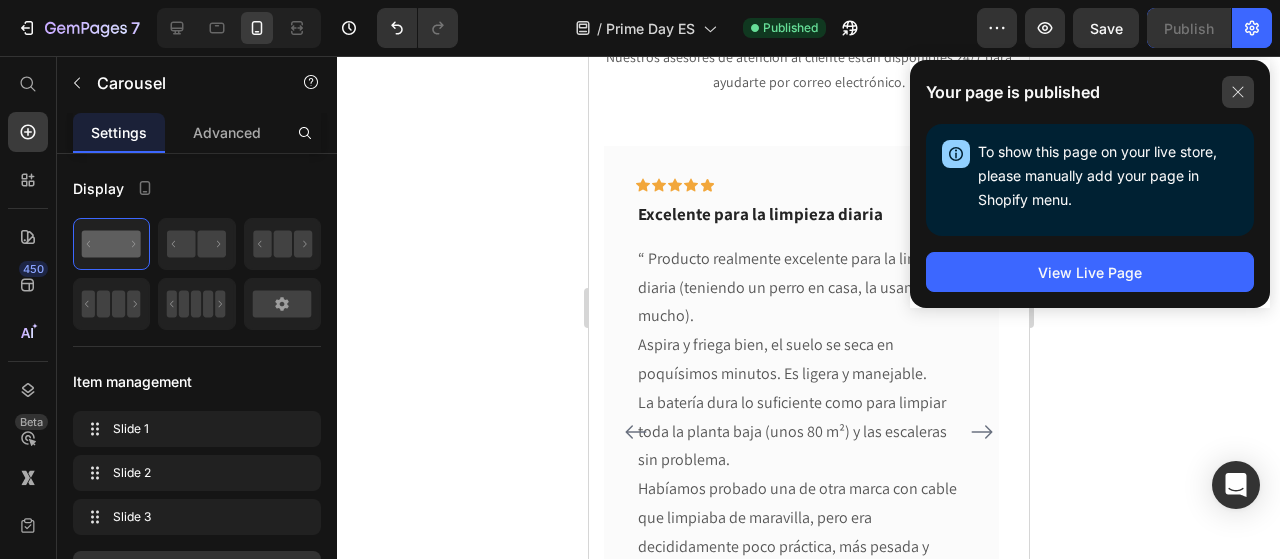 click 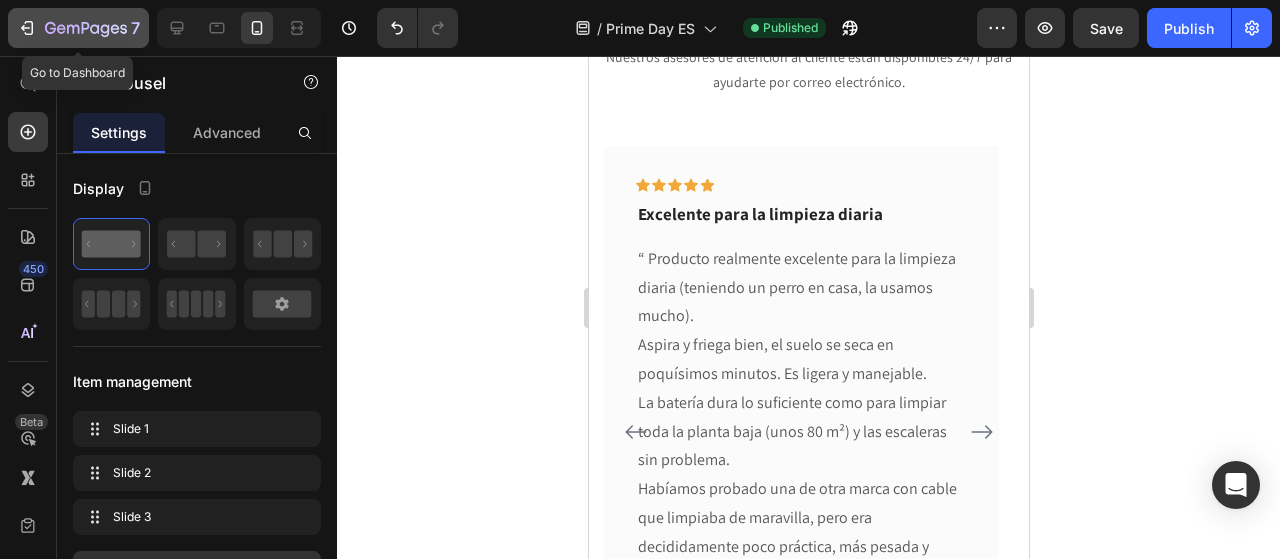 click on "7" at bounding box center (78, 28) 